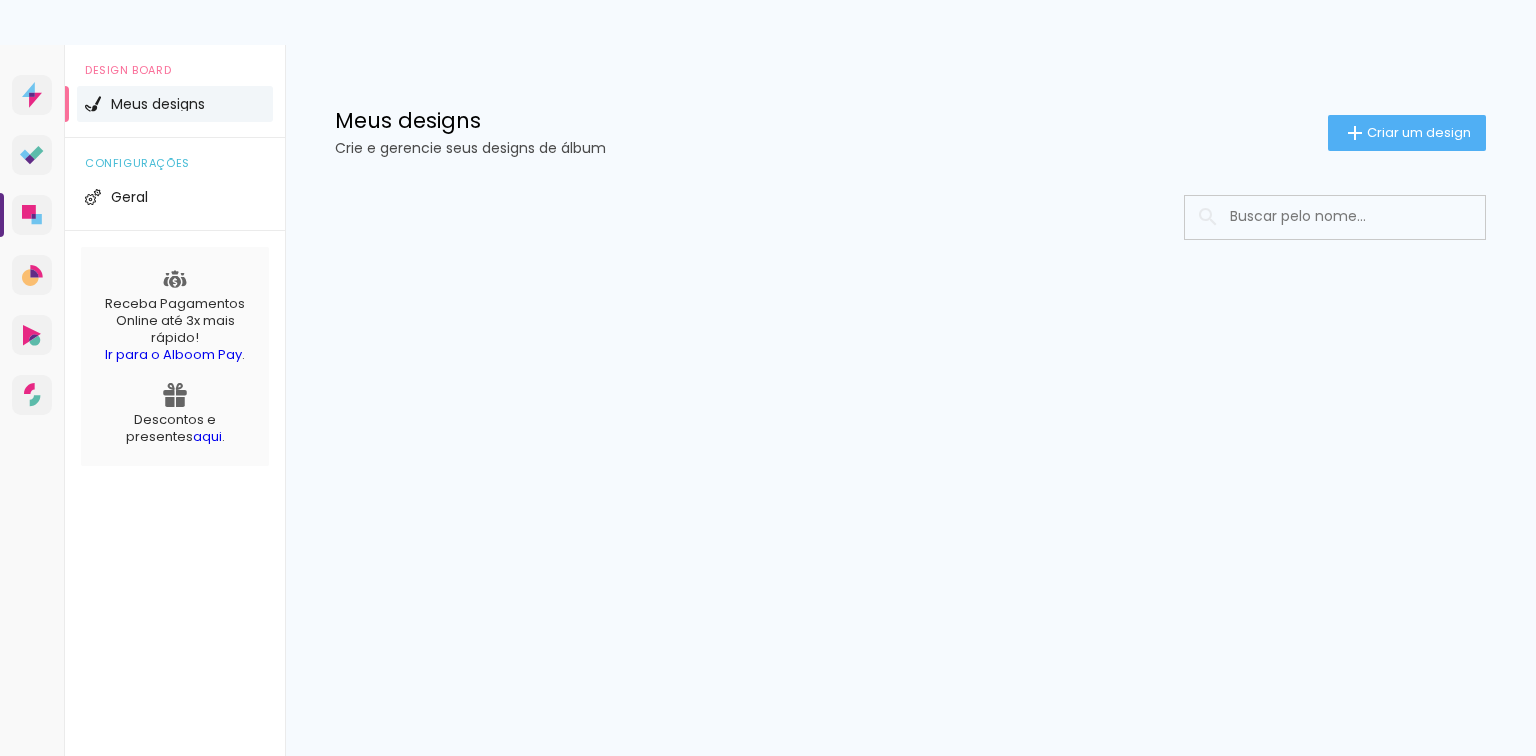 scroll, scrollTop: 0, scrollLeft: 0, axis: both 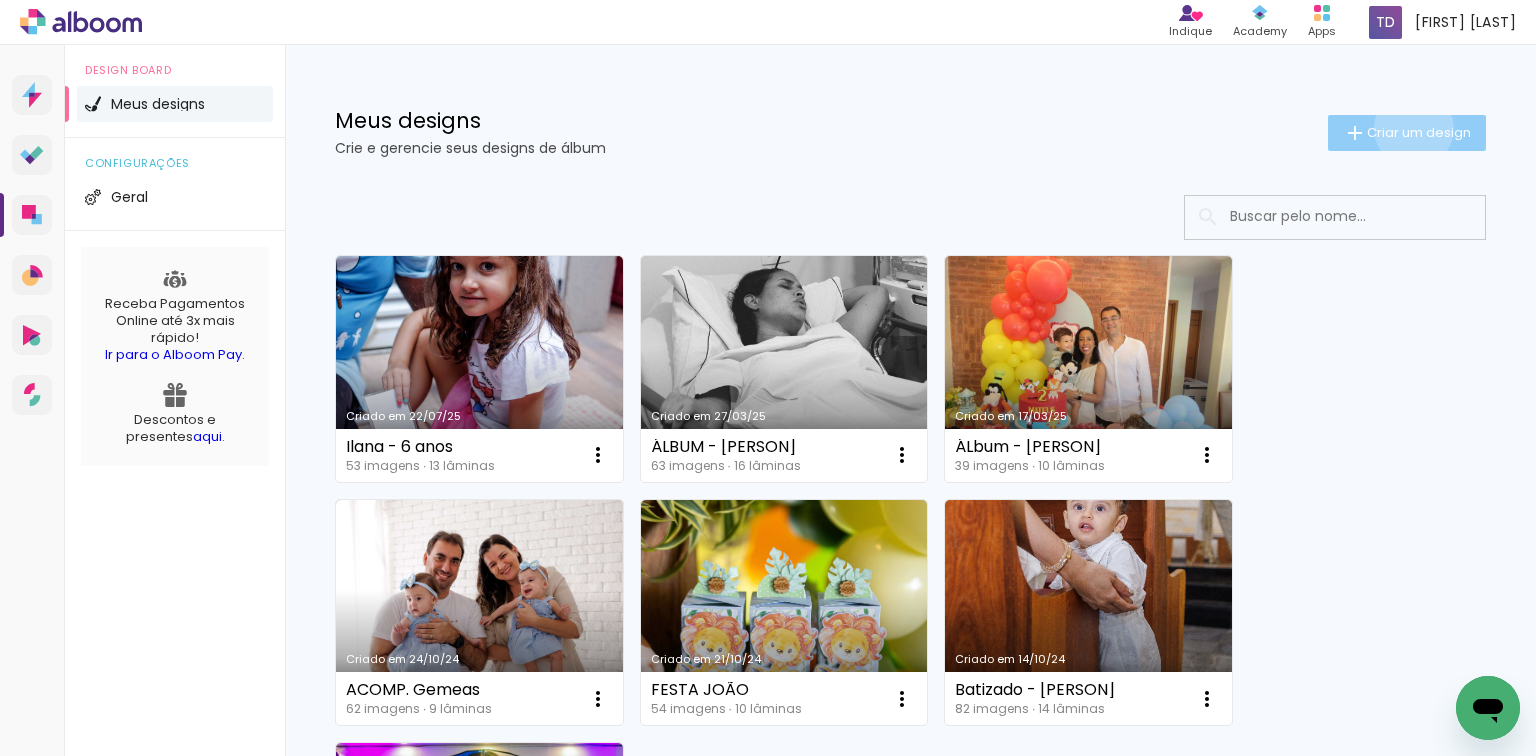 click on "Criar um design" 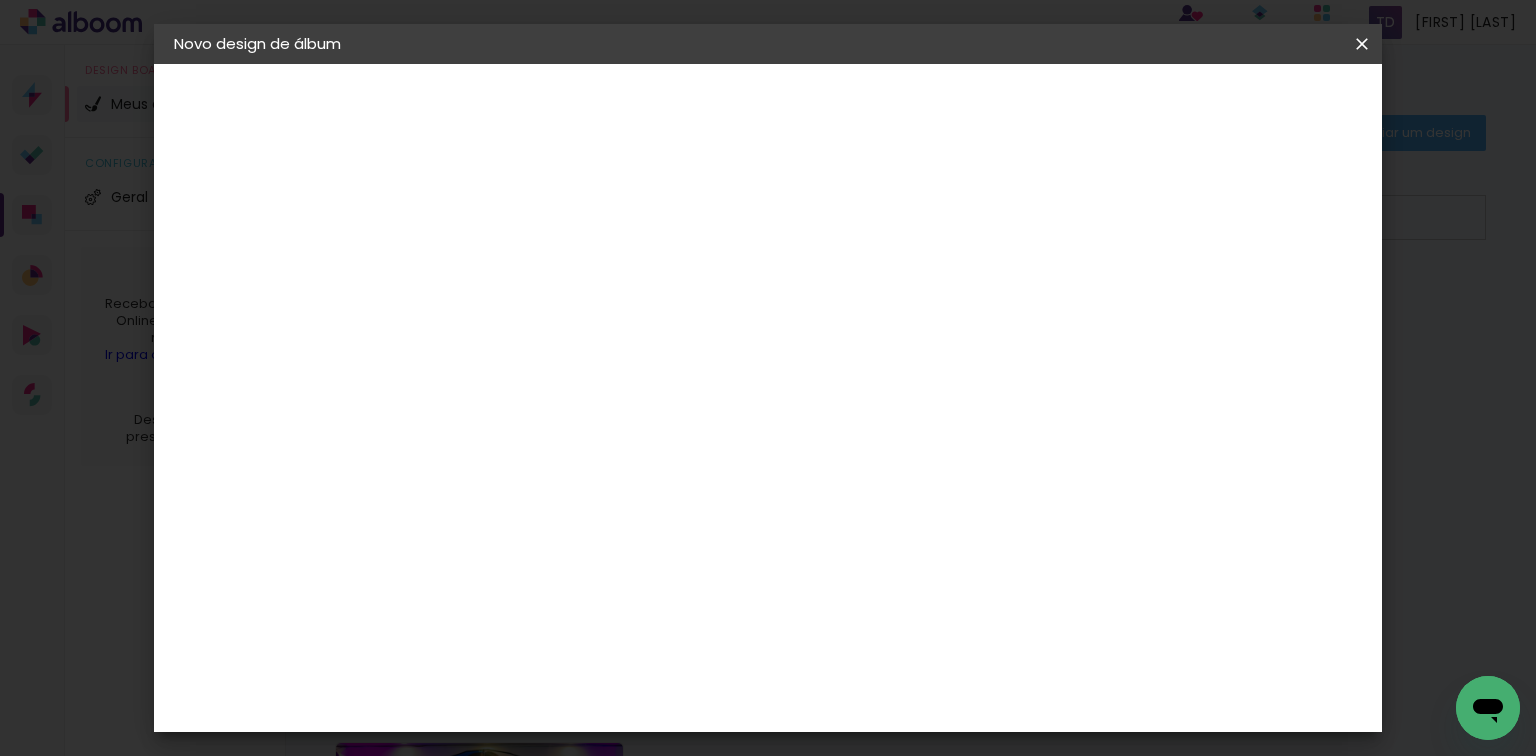 click at bounding box center (501, 268) 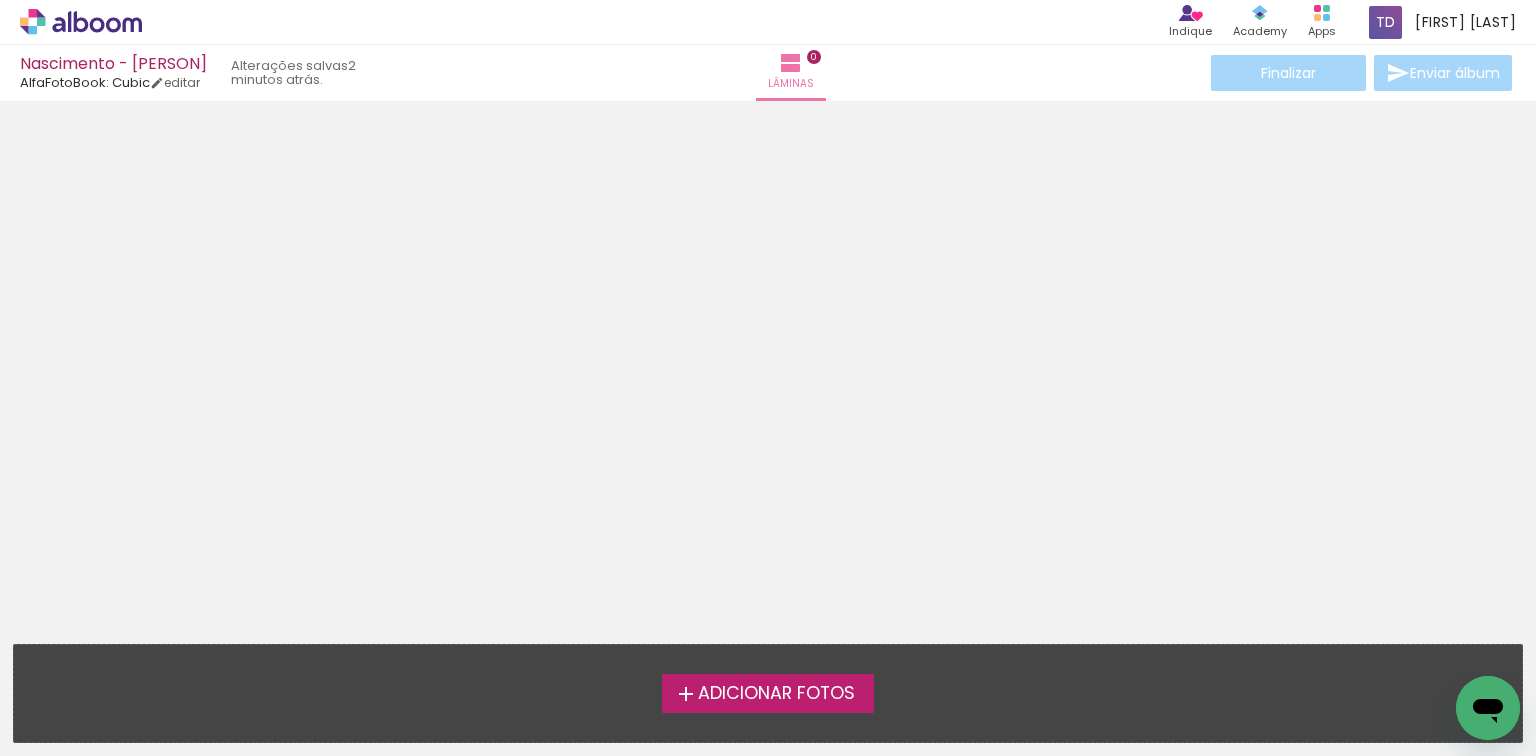 click on "Adicionar Fotos" at bounding box center [776, 694] 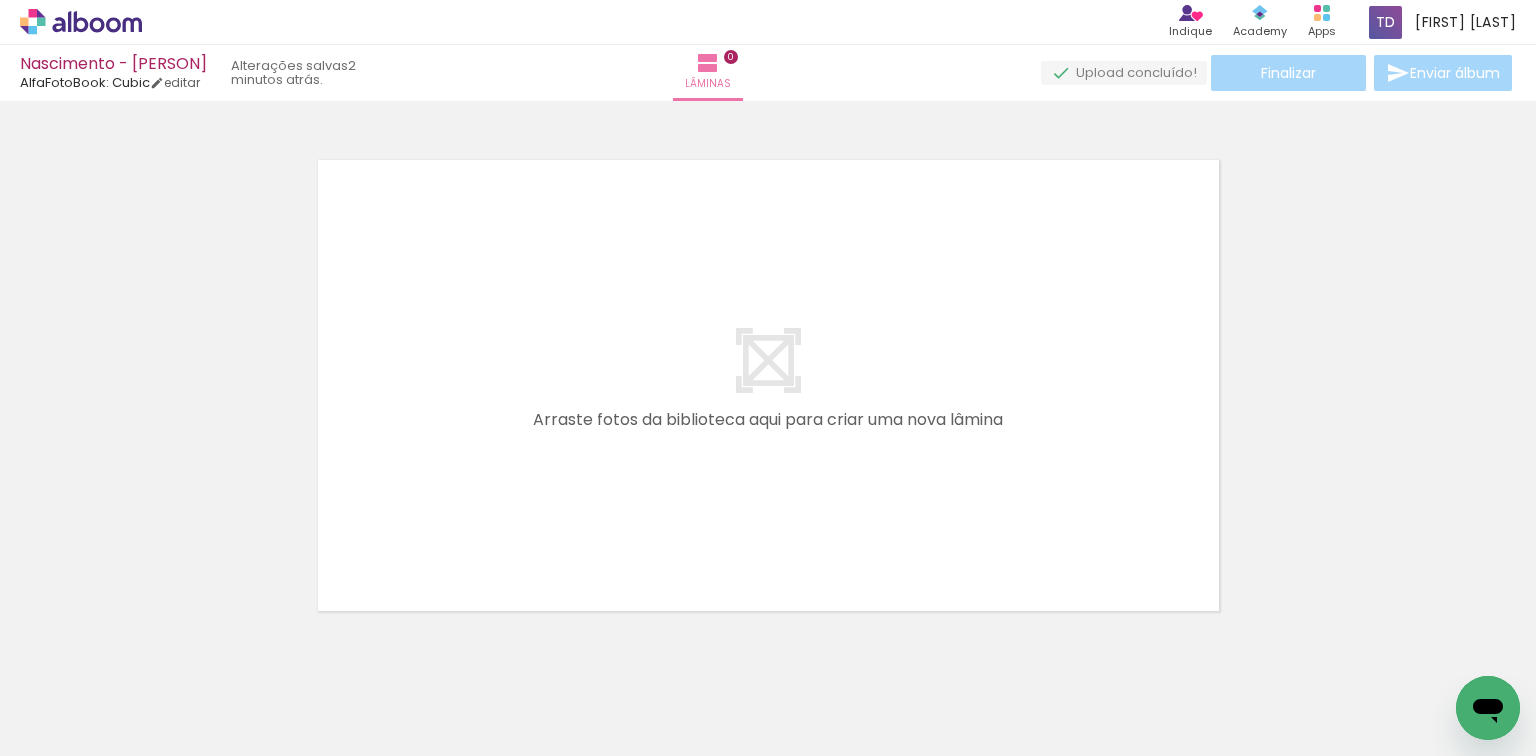 scroll, scrollTop: 25, scrollLeft: 0, axis: vertical 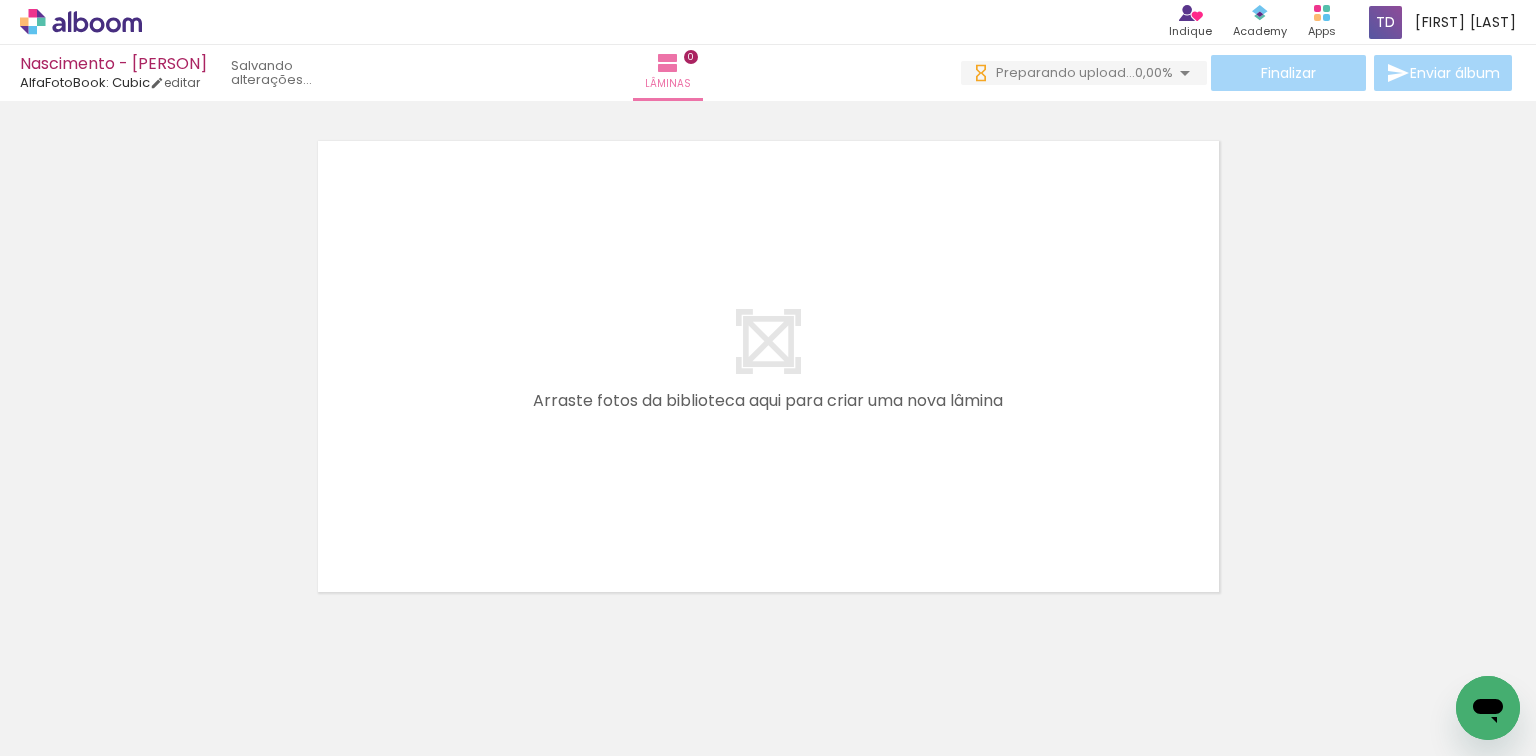 click on "Adicionar
Fotos" at bounding box center [71, 729] 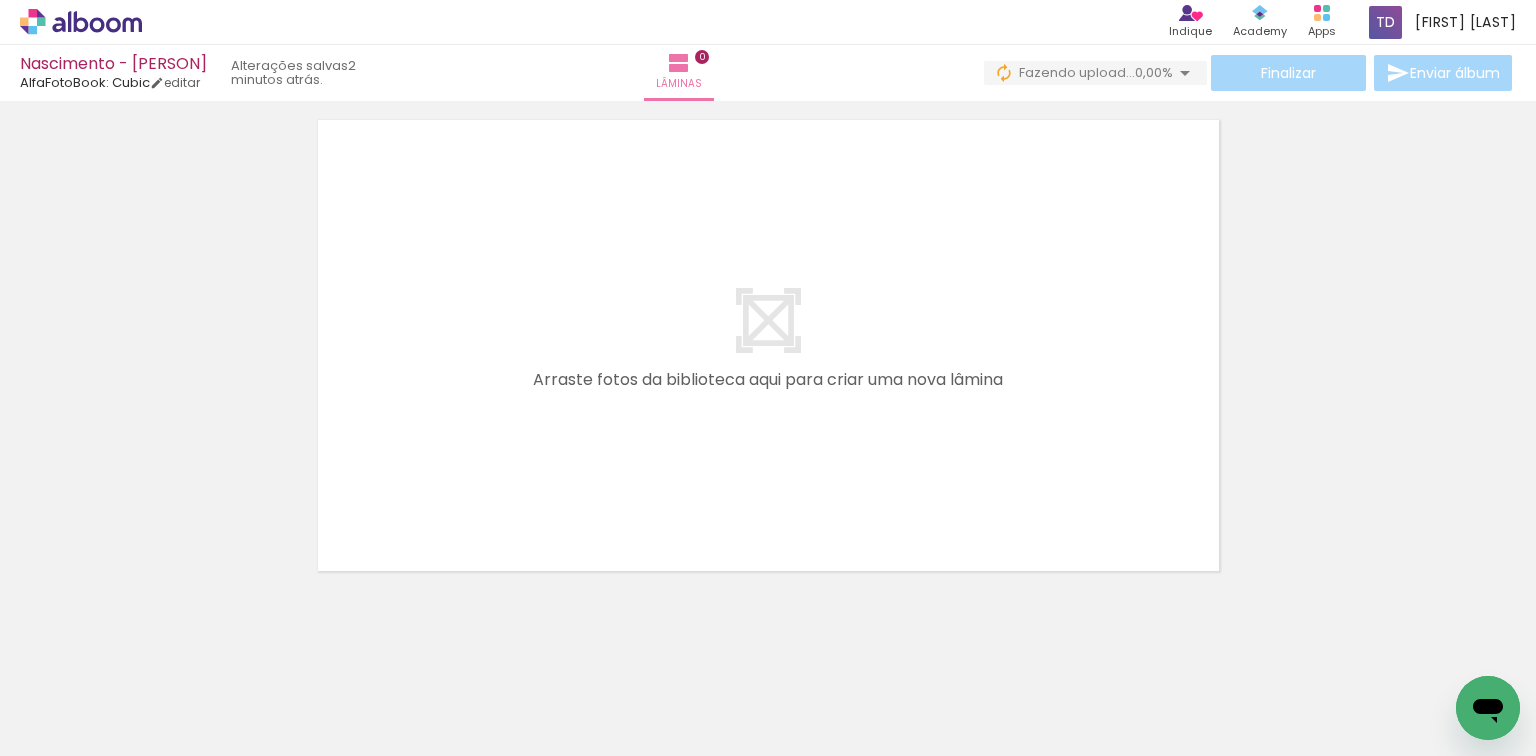 scroll, scrollTop: 63, scrollLeft: 0, axis: vertical 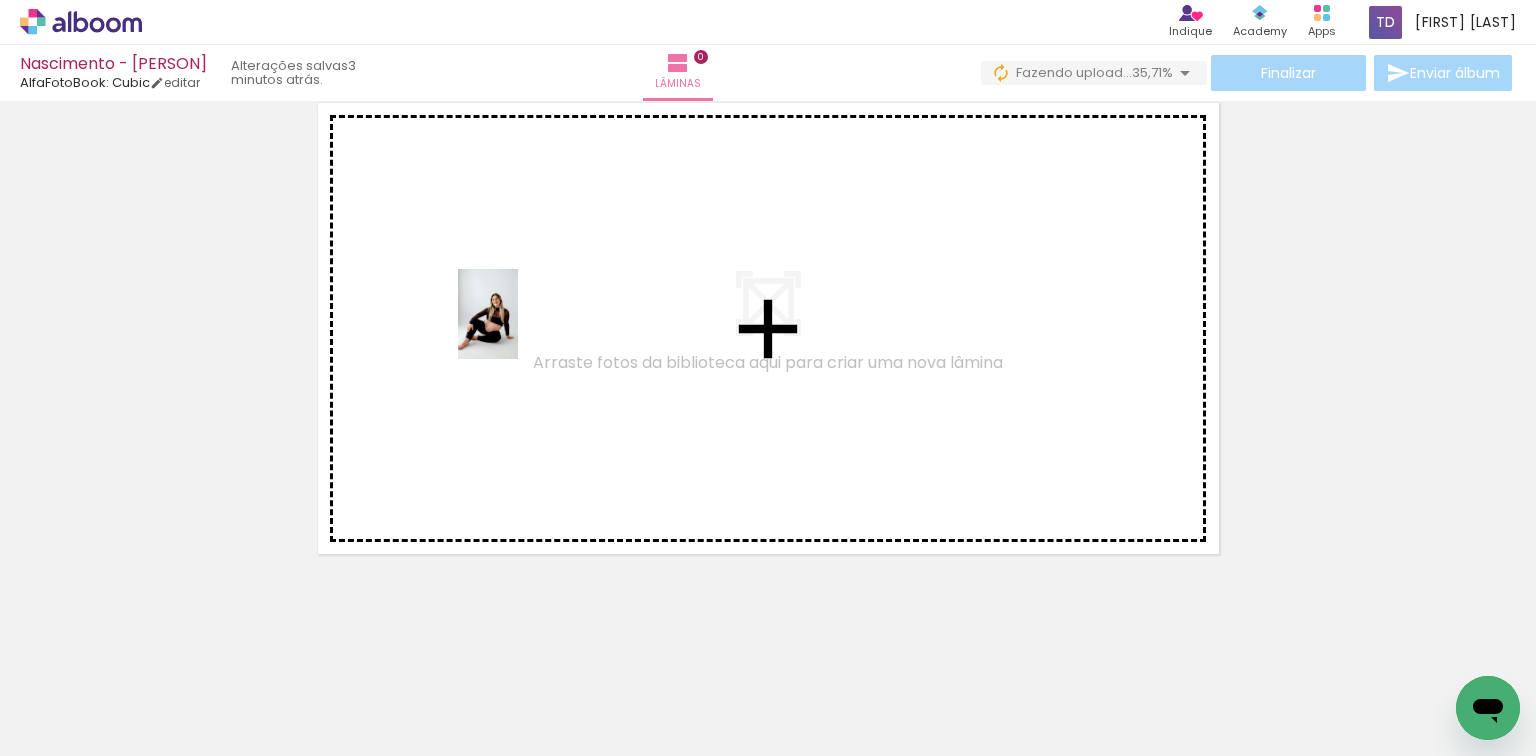 drag, startPoint x: 1341, startPoint y: 696, endPoint x: 523, endPoint y: 342, distance: 891.31366 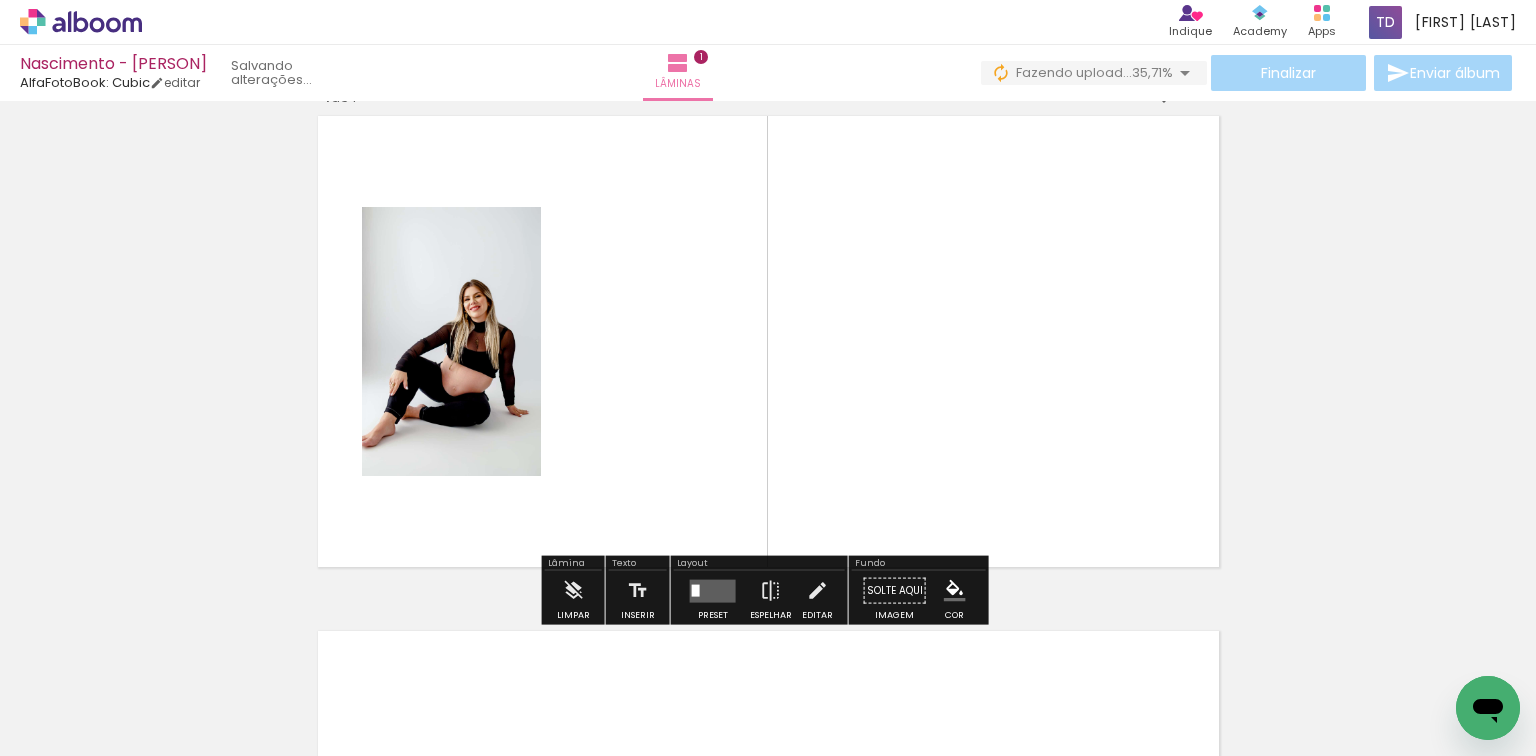 scroll, scrollTop: 25, scrollLeft: 0, axis: vertical 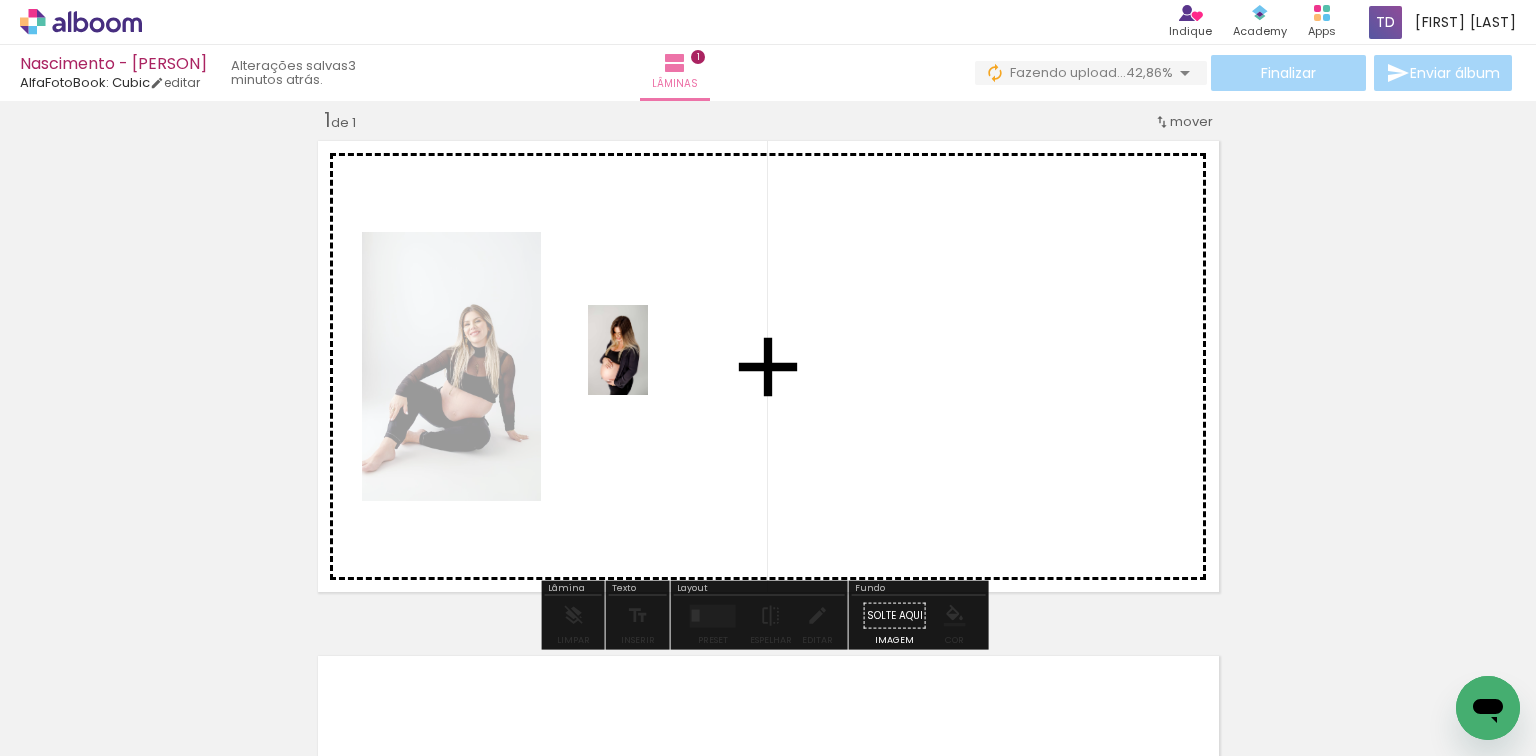 drag, startPoint x: 204, startPoint y: 677, endPoint x: 650, endPoint y: 364, distance: 544.8715 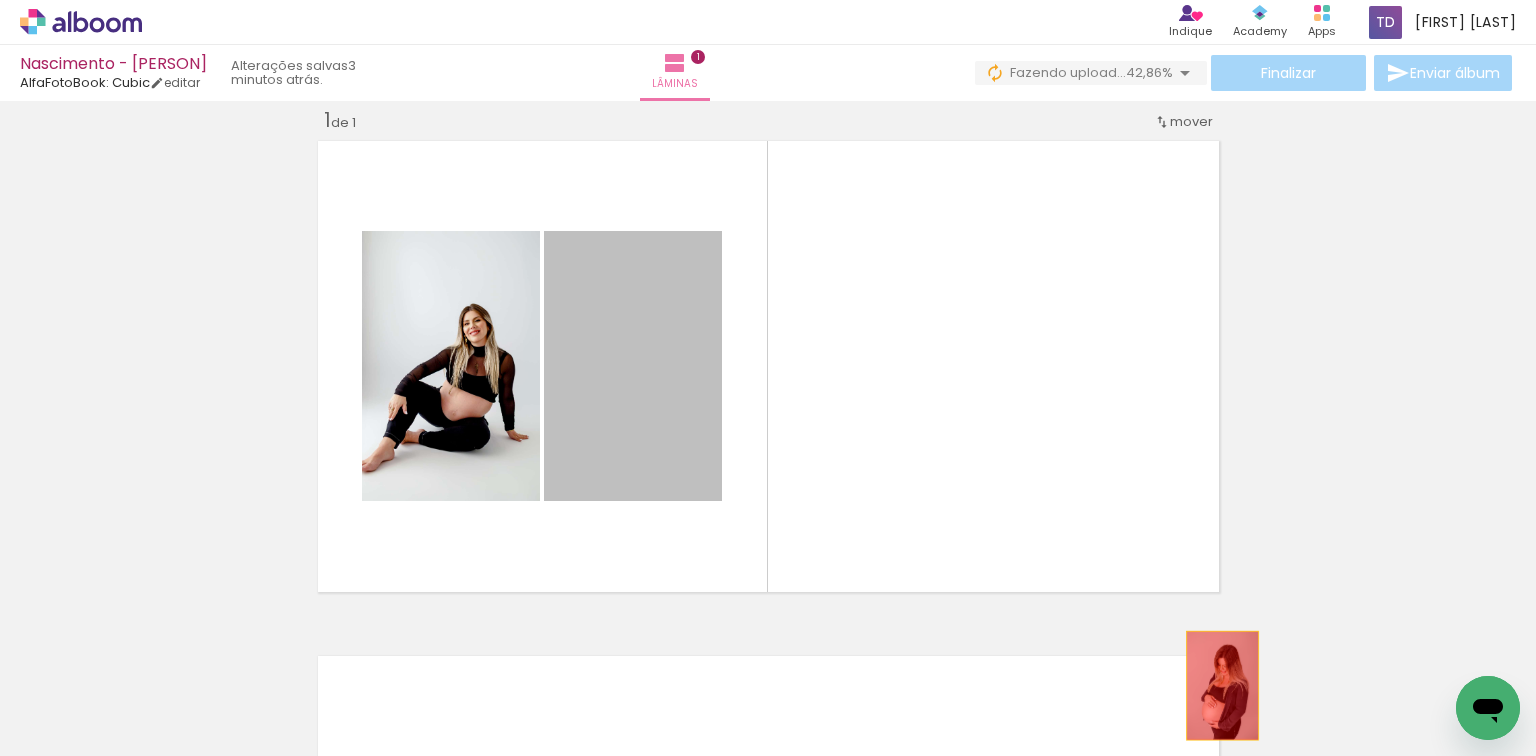 drag, startPoint x: 636, startPoint y: 323, endPoint x: 1216, endPoint y: 685, distance: 683.6988 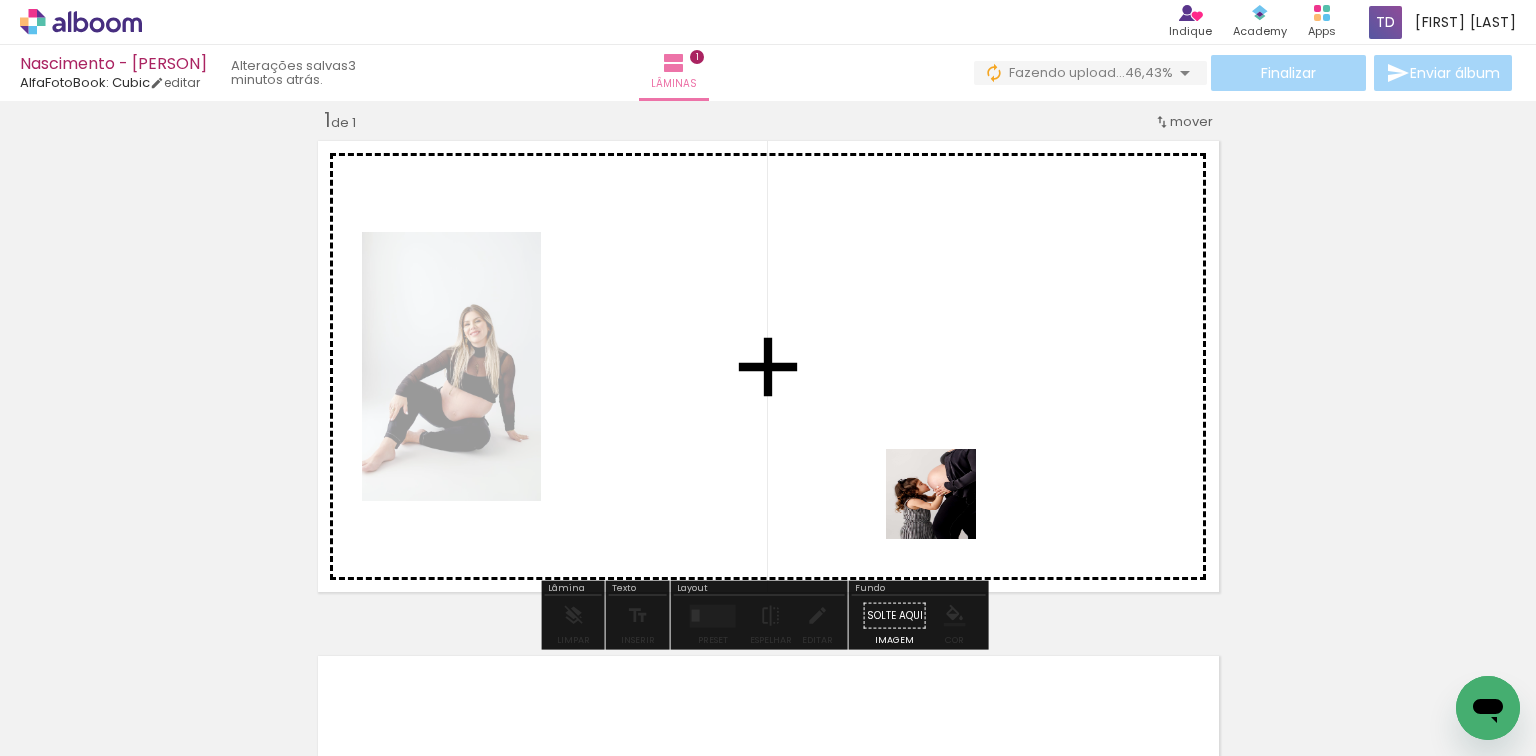 drag, startPoint x: 749, startPoint y: 702, endPoint x: 960, endPoint y: 464, distance: 318.06445 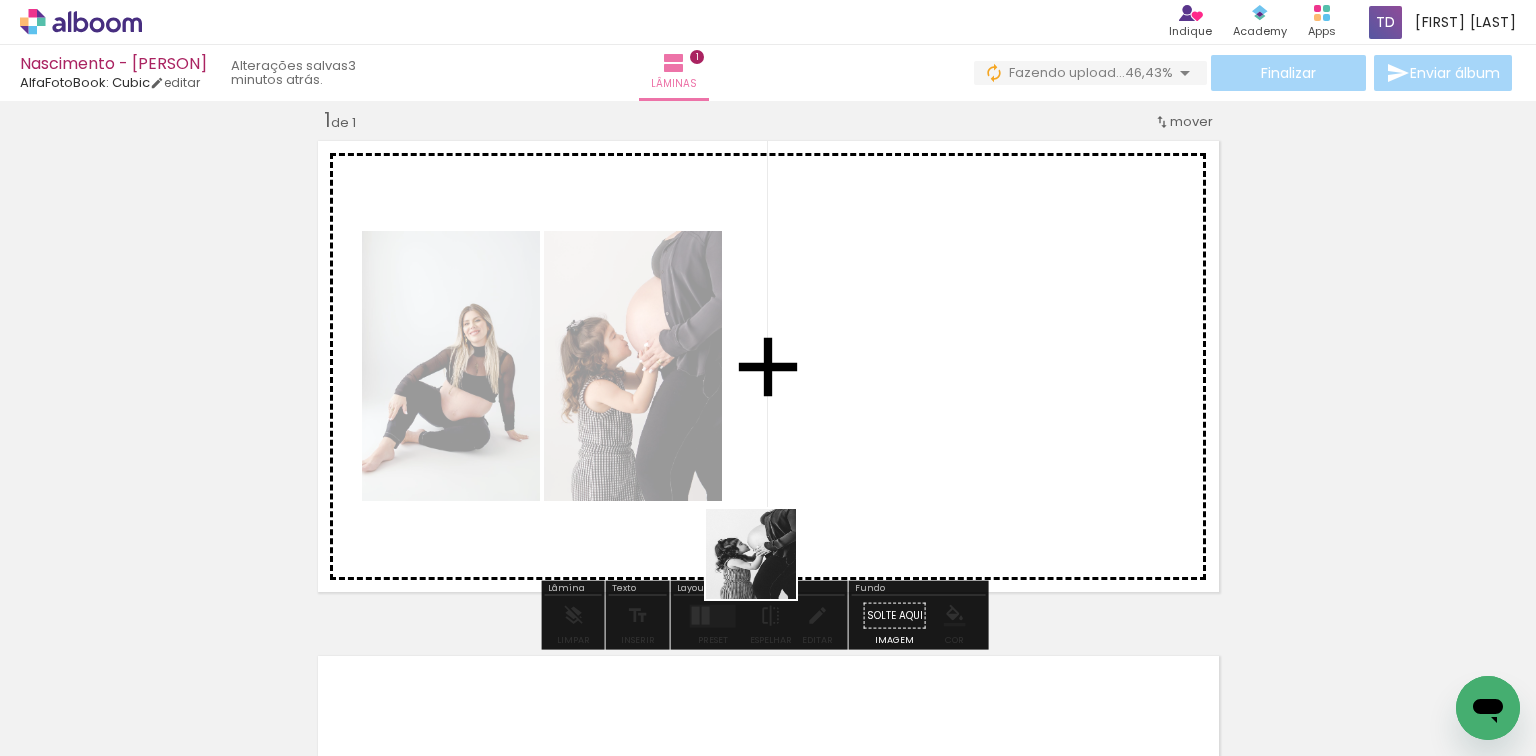 drag, startPoint x: 656, startPoint y: 693, endPoint x: 888, endPoint y: 388, distance: 383.20883 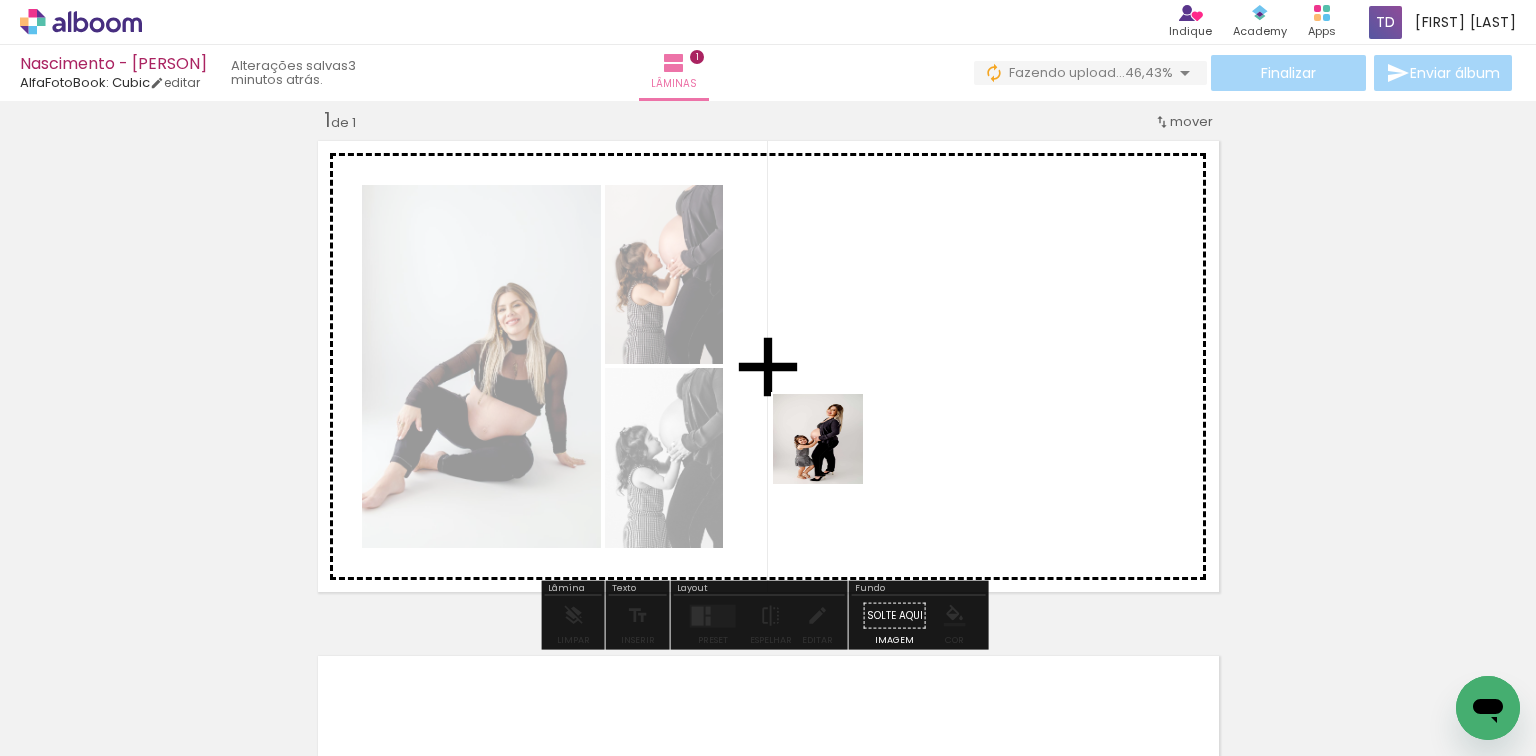drag, startPoint x: 555, startPoint y: 684, endPoint x: 905, endPoint y: 405, distance: 447.5947 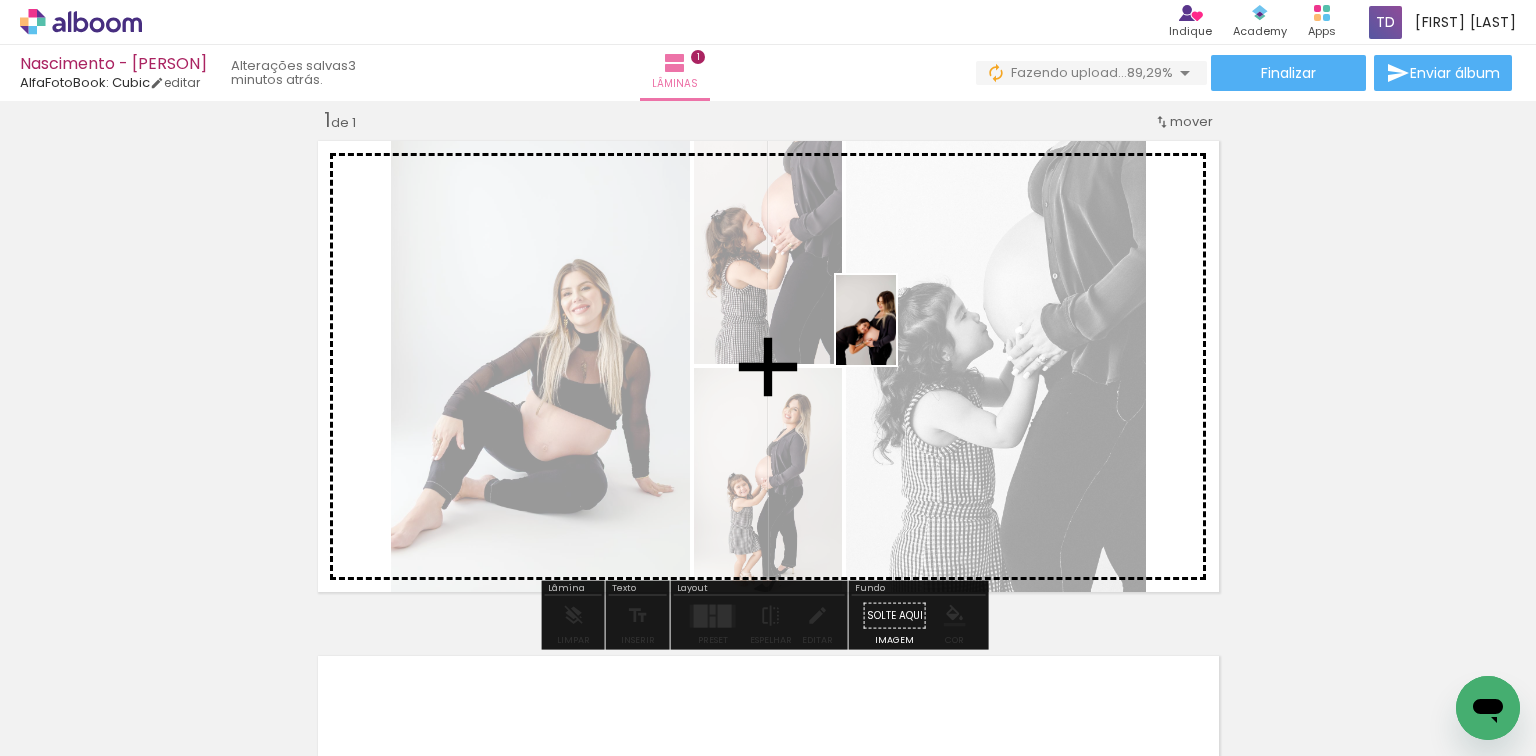 drag, startPoint x: 443, startPoint y: 682, endPoint x: 896, endPoint y: 335, distance: 570.62946 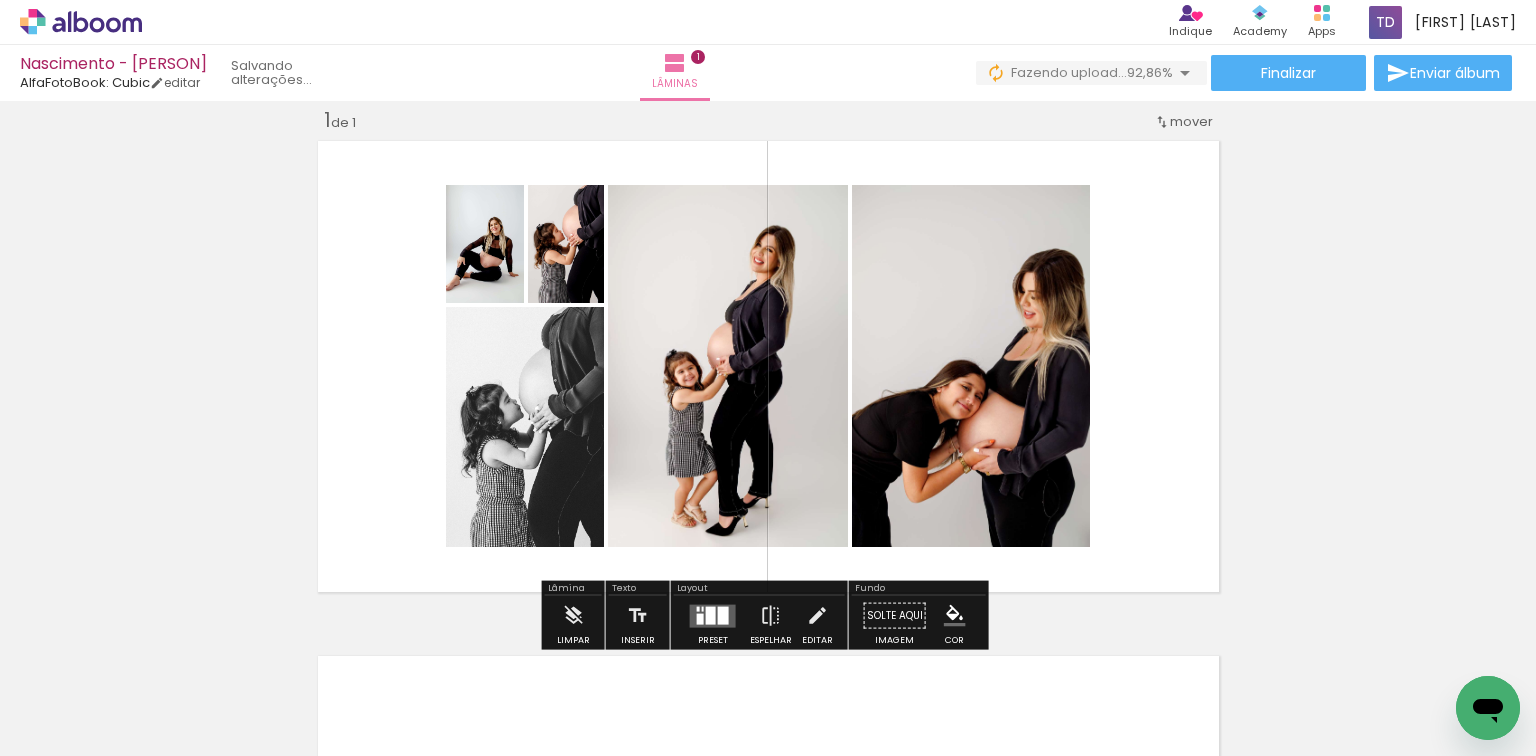 click at bounding box center (711, 615) 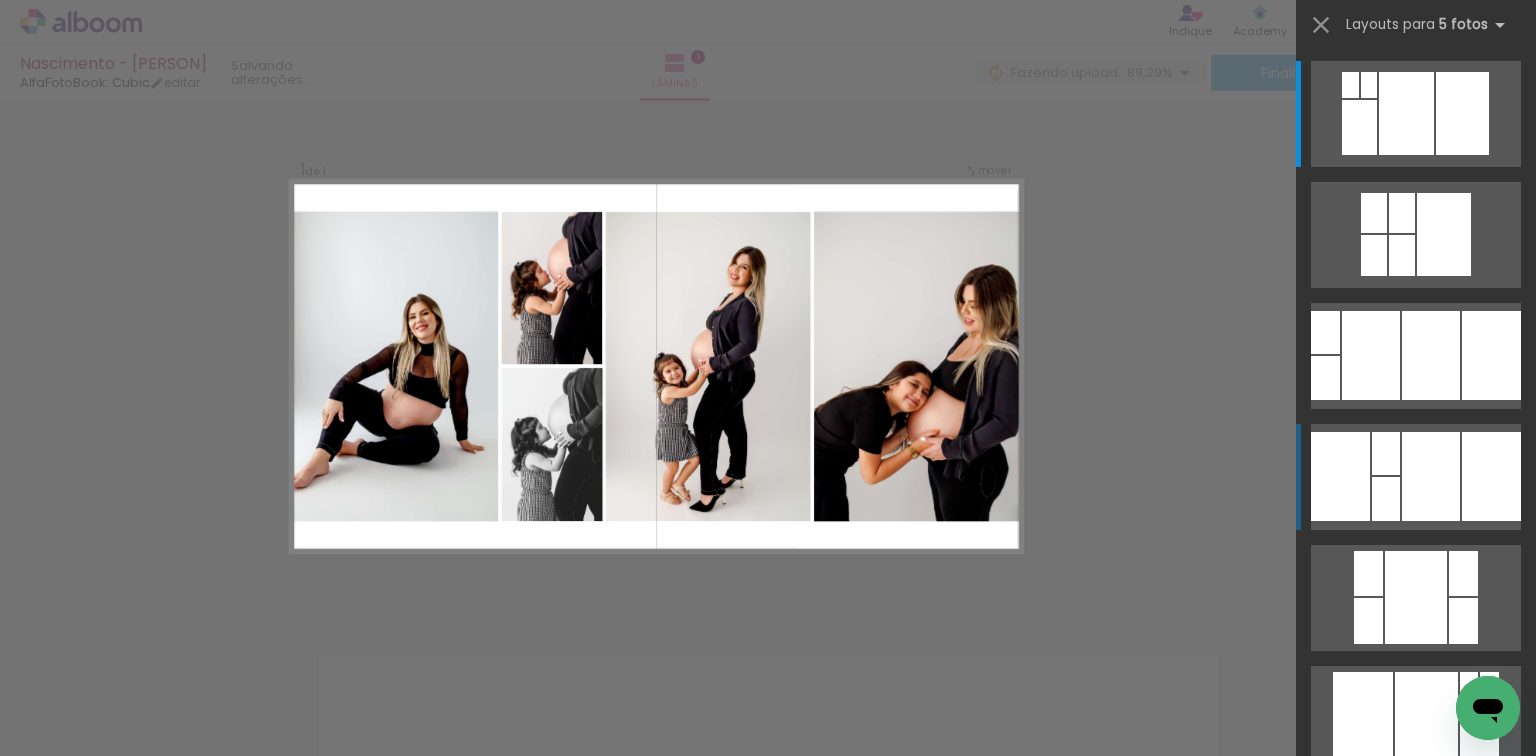 click at bounding box center (1406, 113) 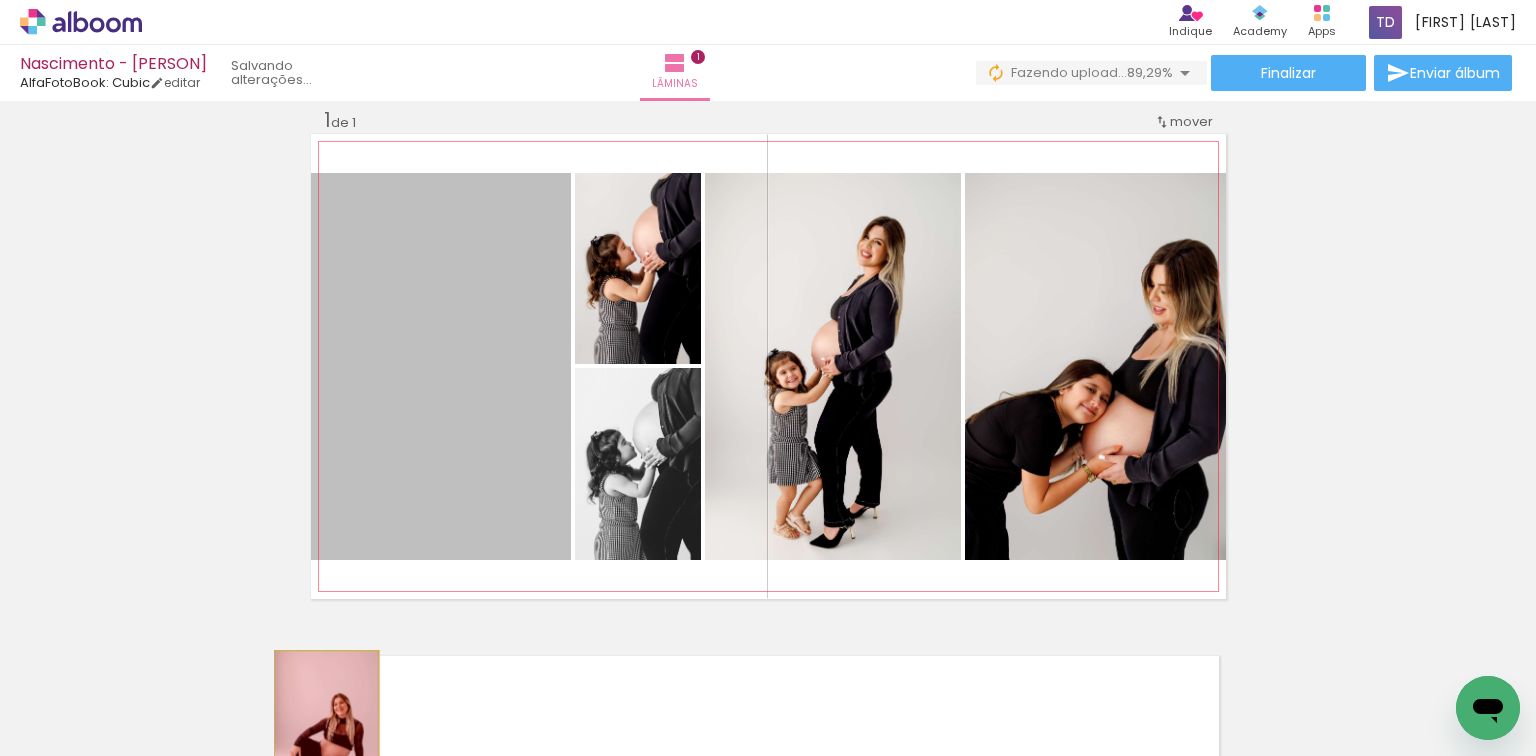 drag, startPoint x: 411, startPoint y: 393, endPoint x: 320, endPoint y: 728, distance: 347.13974 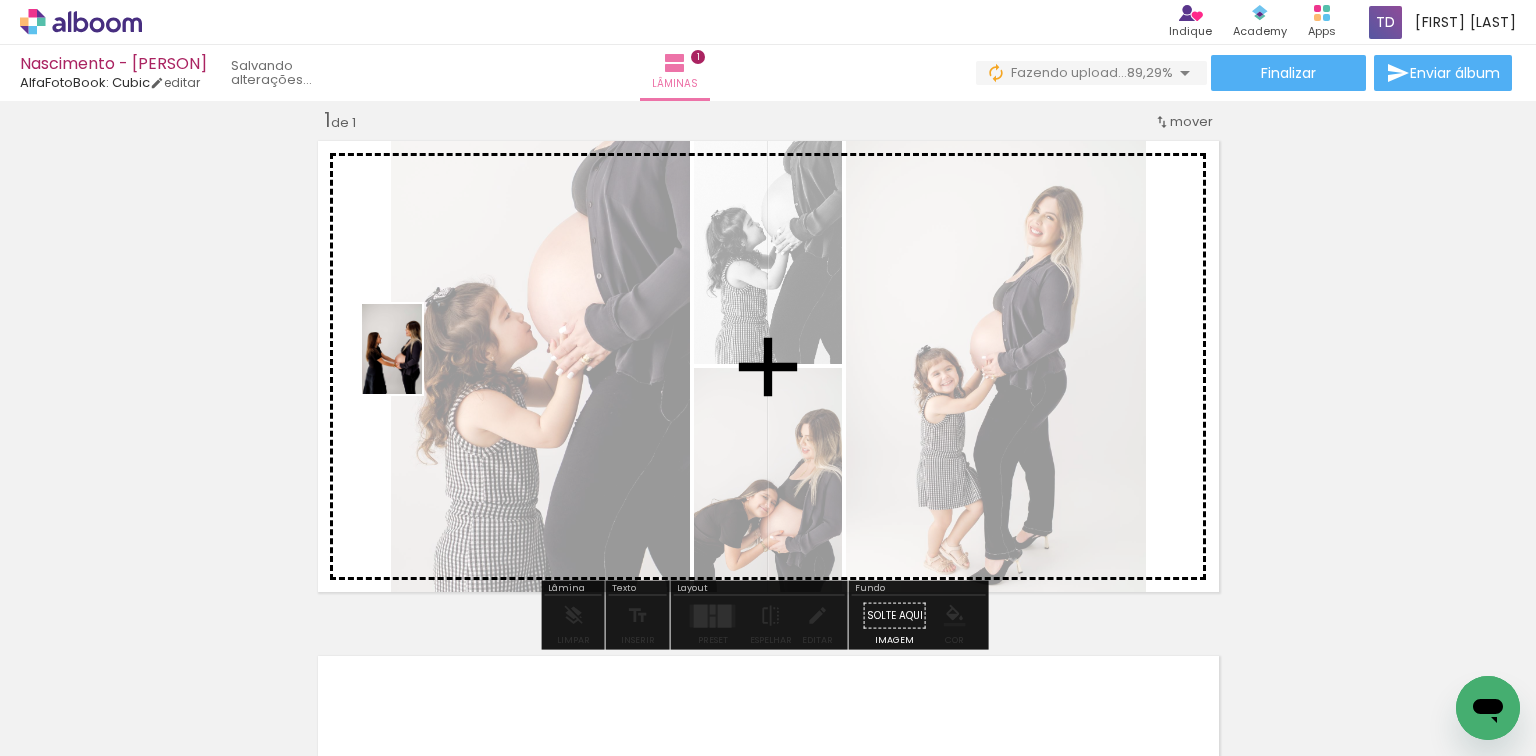 drag, startPoint x: 318, startPoint y: 709, endPoint x: 468, endPoint y: 404, distance: 339.88968 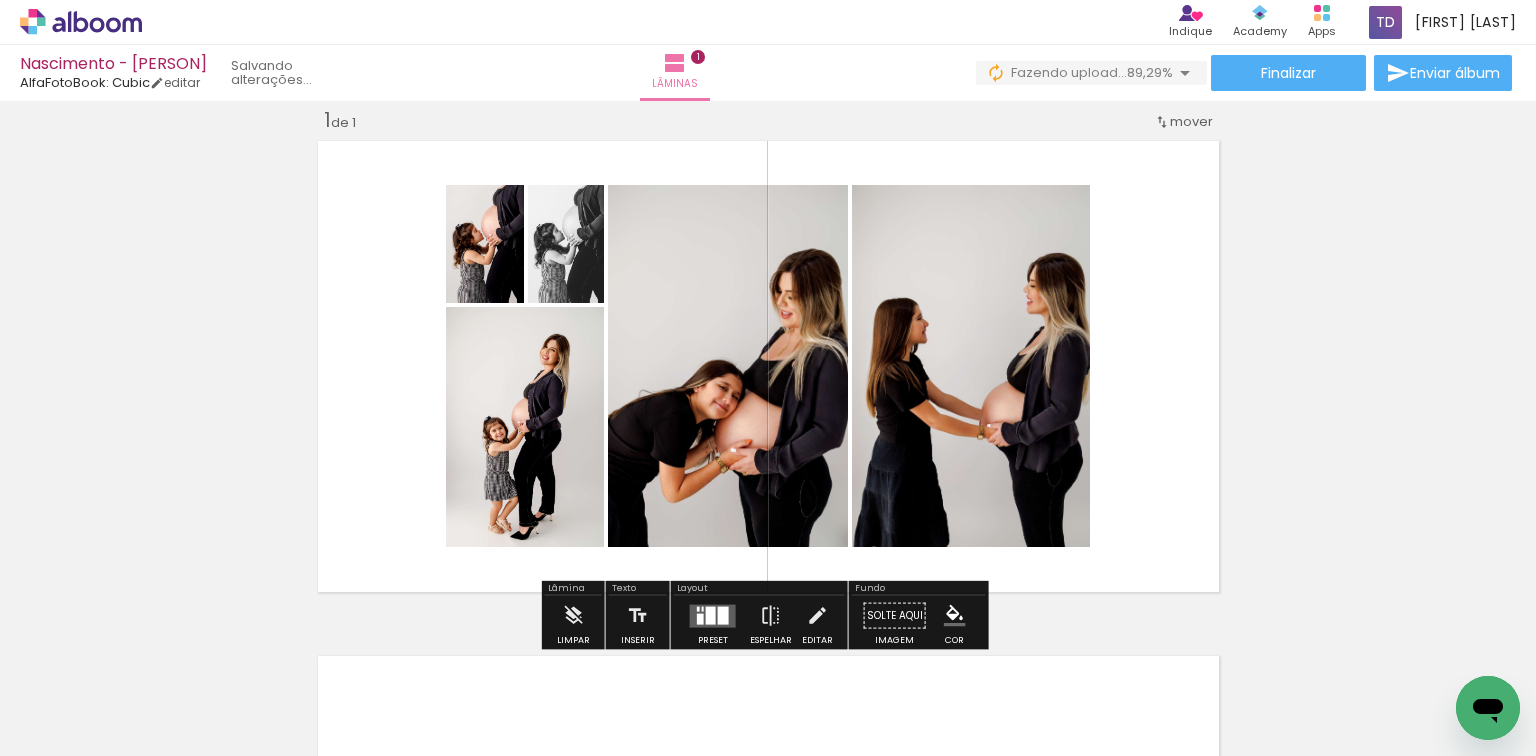 click at bounding box center [711, 615] 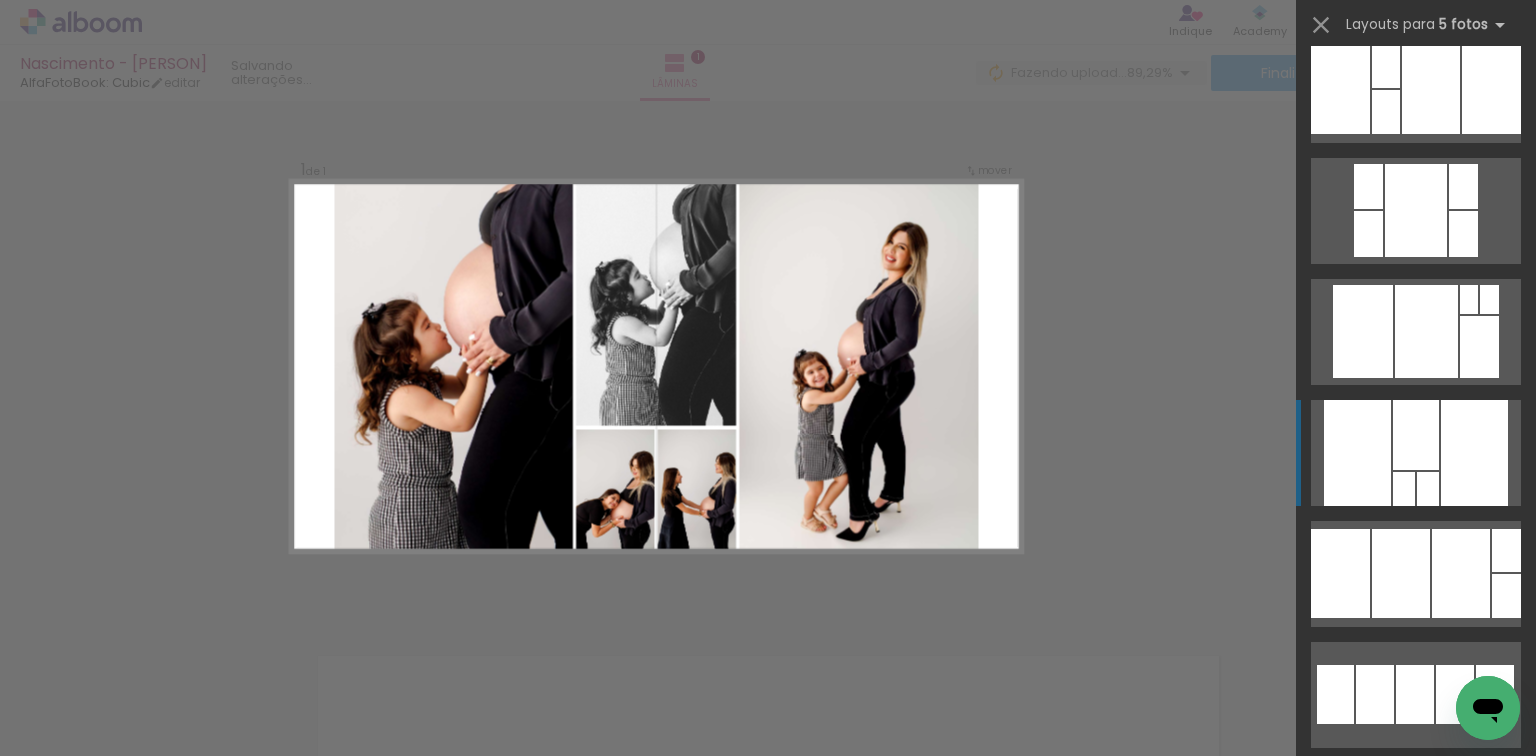 scroll, scrollTop: 400, scrollLeft: 0, axis: vertical 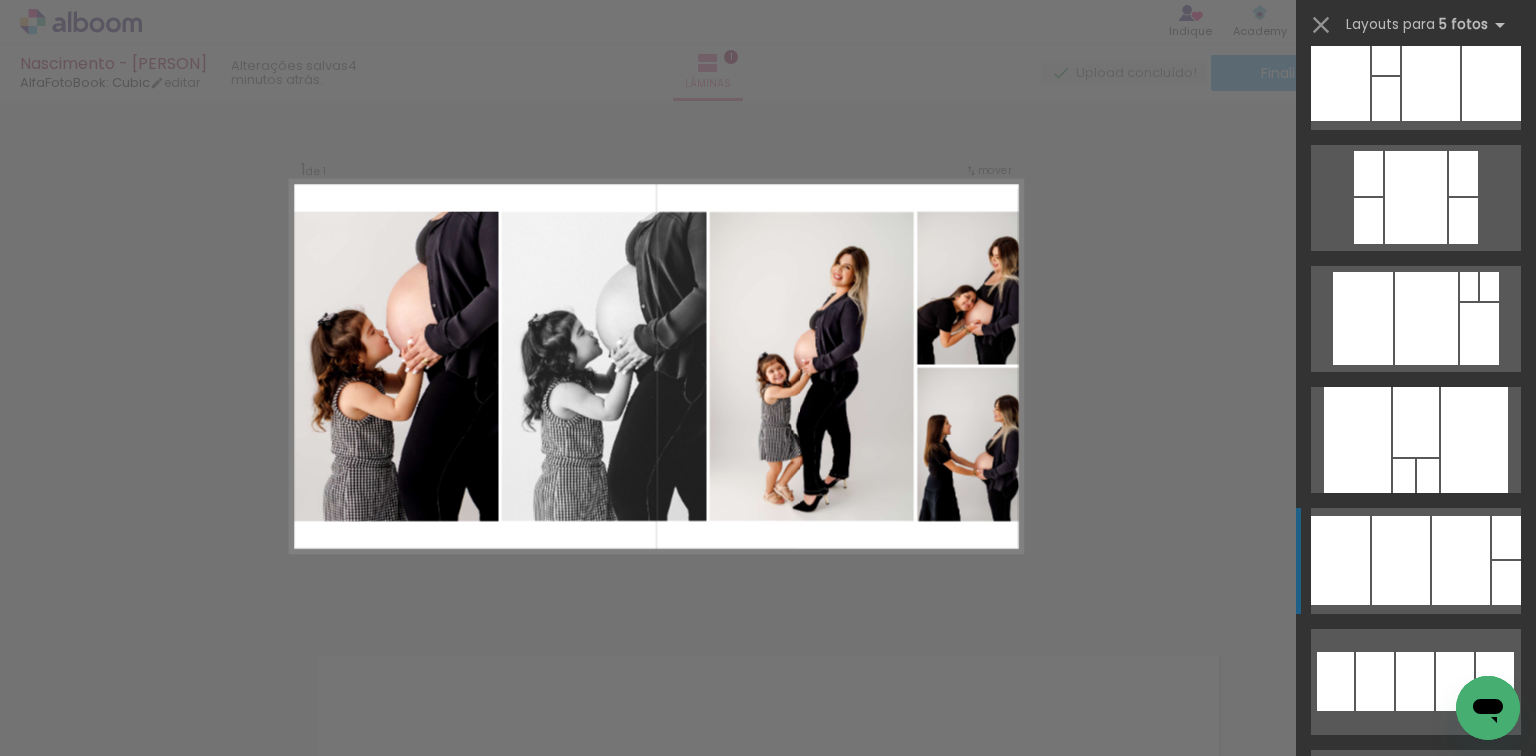 click at bounding box center (1426, 318) 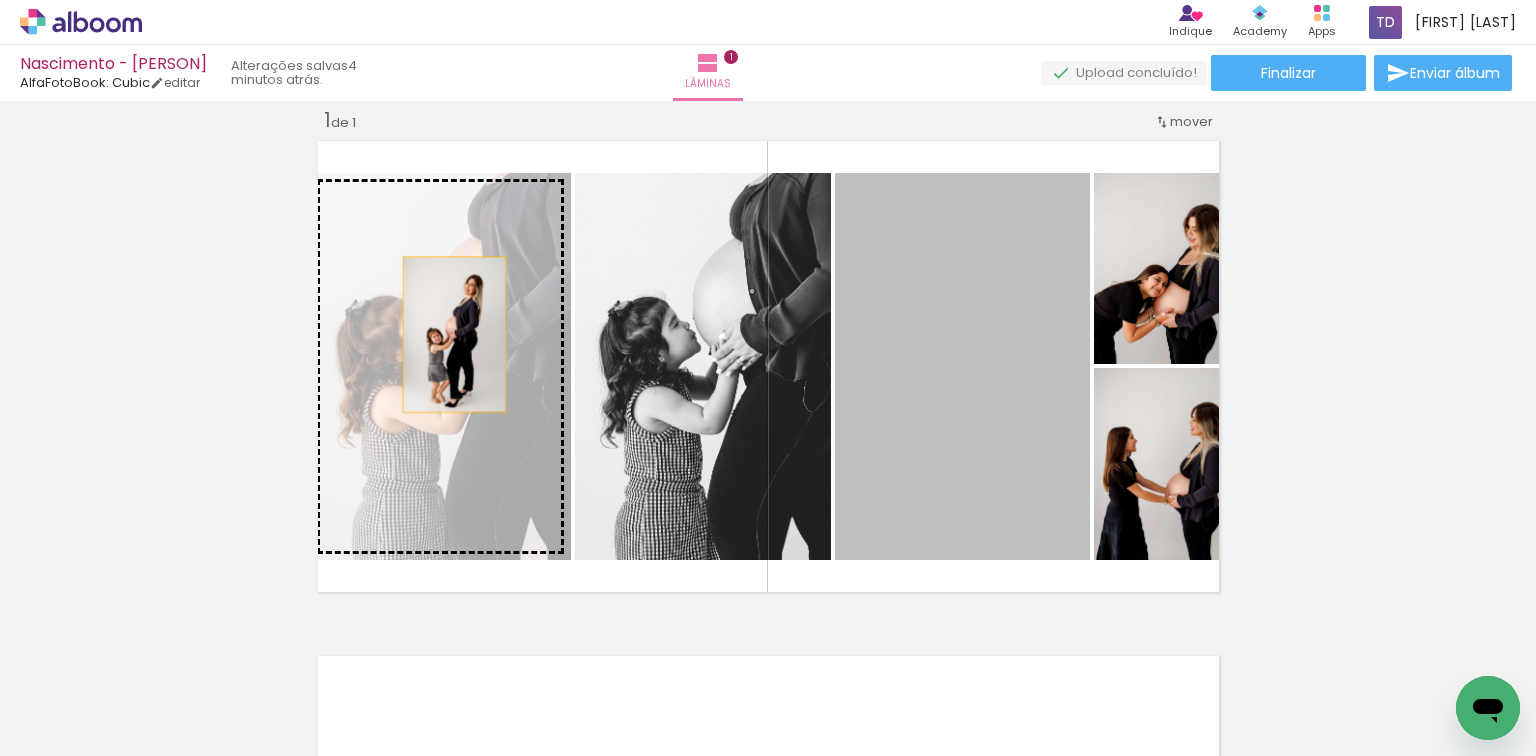 drag, startPoint x: 972, startPoint y: 328, endPoint x: 448, endPoint y: 334, distance: 524.03436 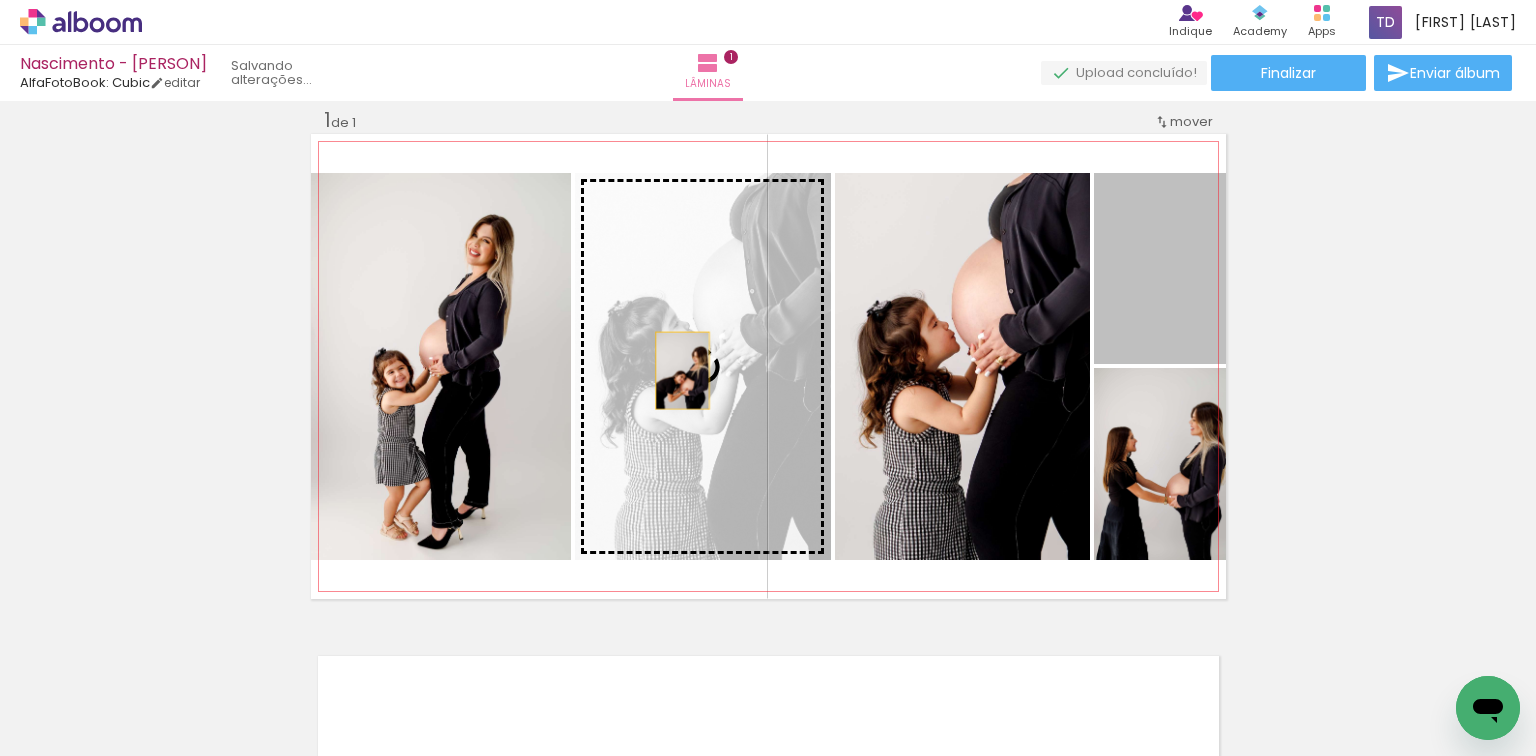 drag, startPoint x: 1162, startPoint y: 294, endPoint x: 673, endPoint y: 364, distance: 493.98483 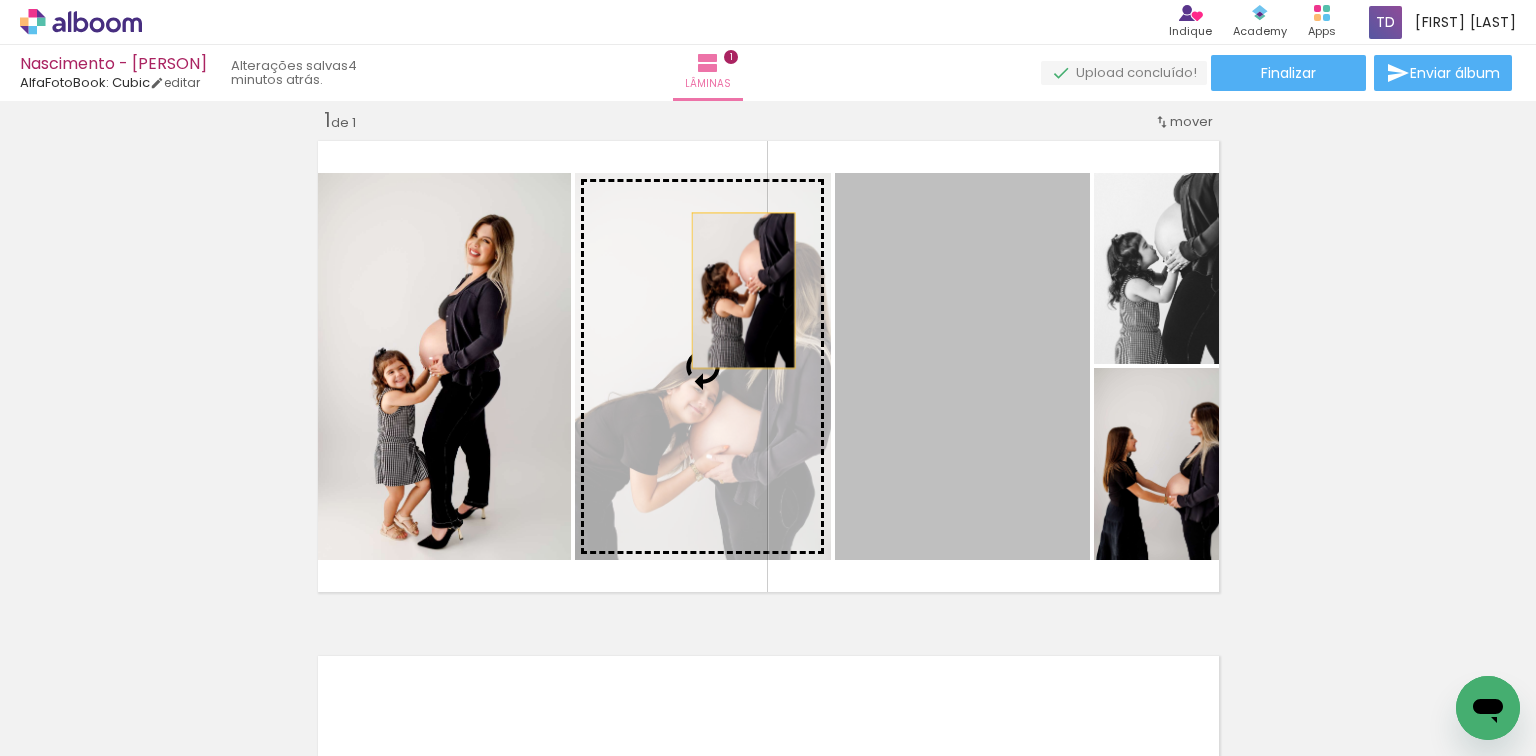 drag, startPoint x: 968, startPoint y: 325, endPoint x: 731, endPoint y: 292, distance: 239.28644 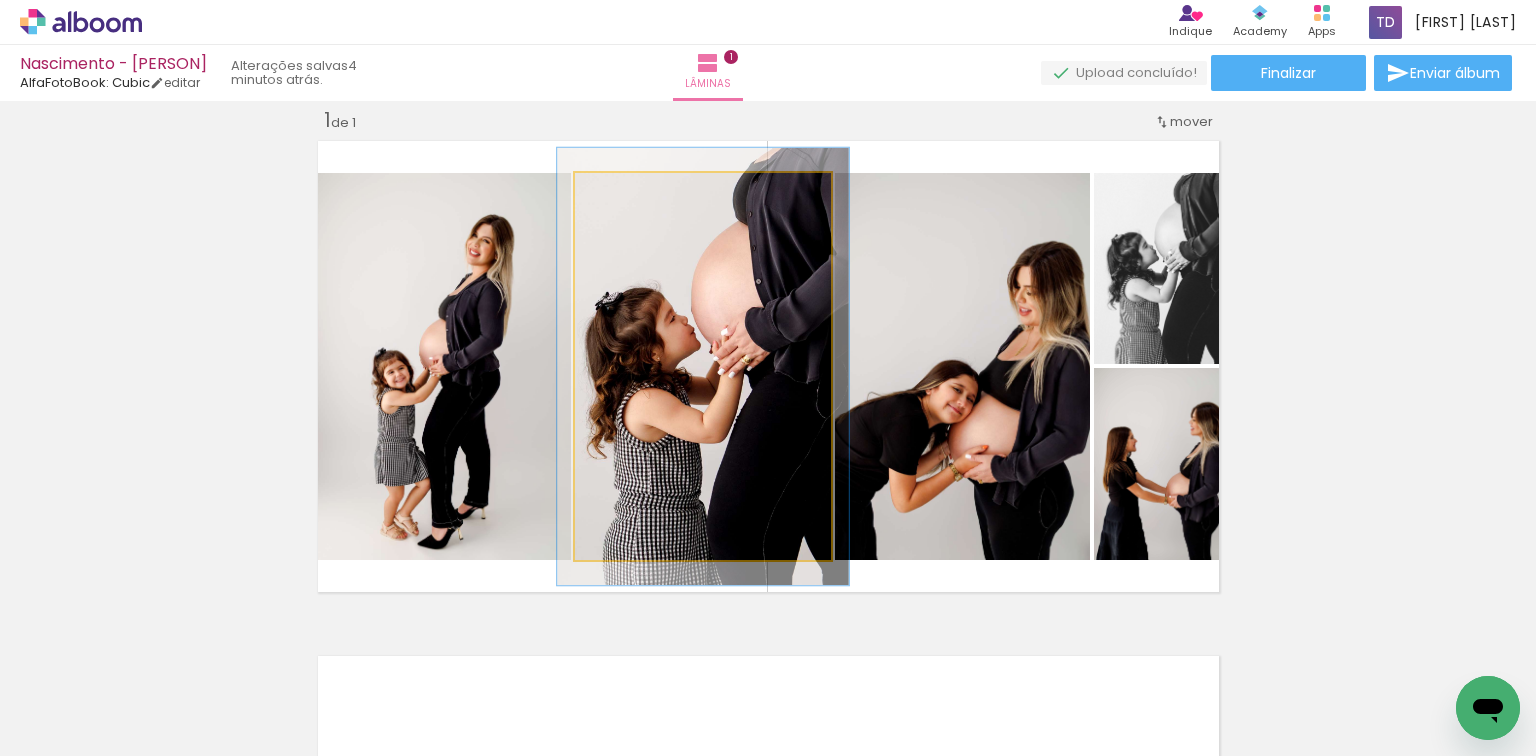 type on "113" 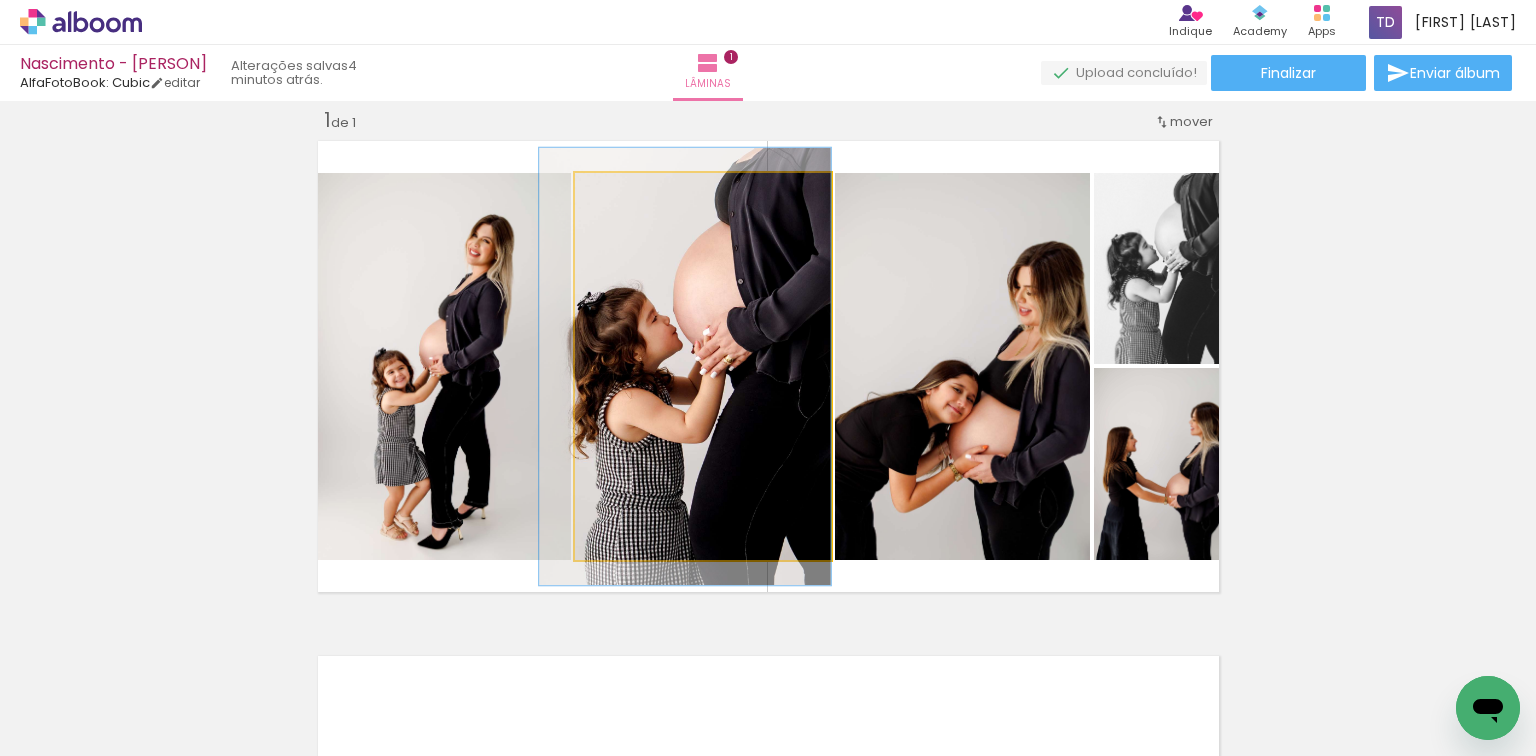 drag, startPoint x: 744, startPoint y: 312, endPoint x: 726, endPoint y: 312, distance: 18 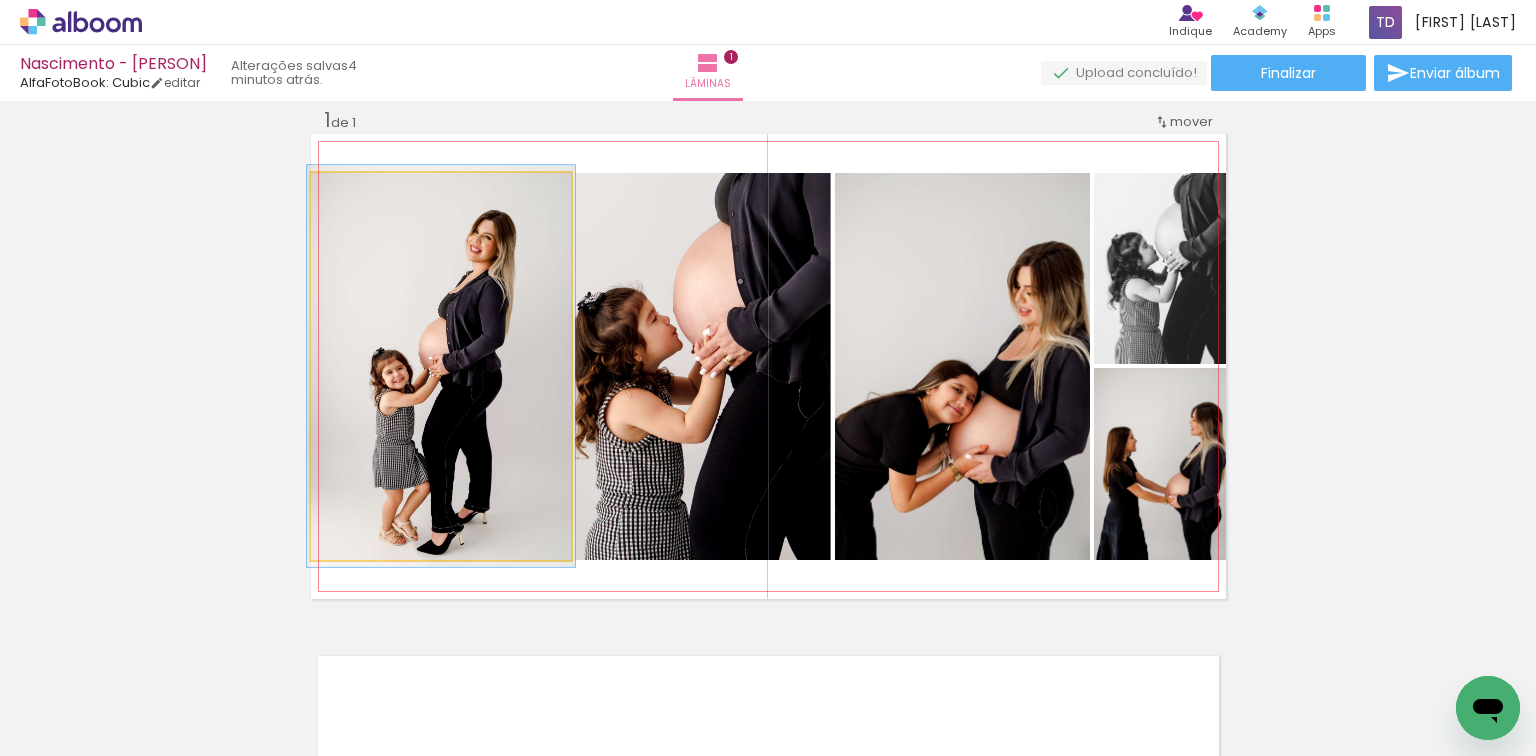 click at bounding box center [360, 194] 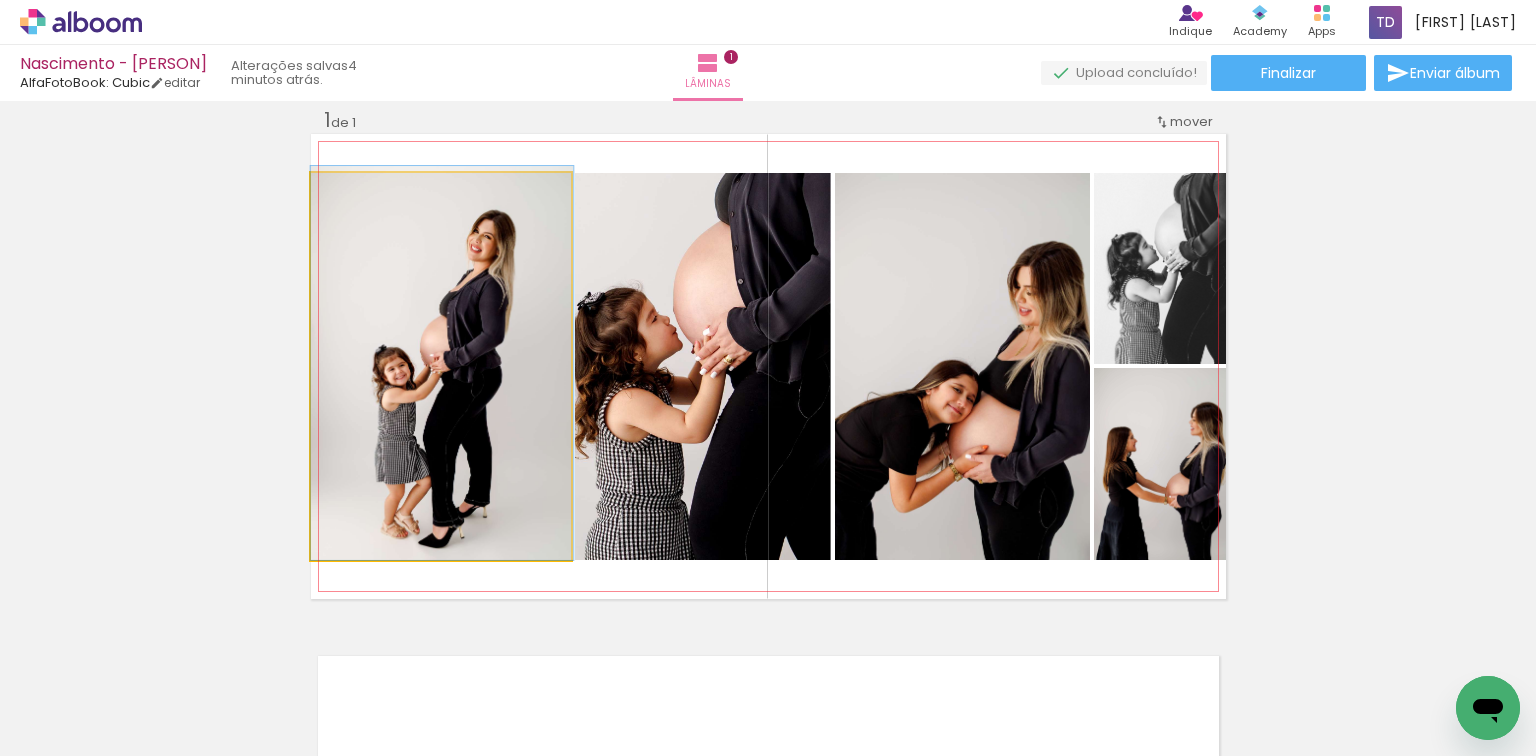drag, startPoint x: 475, startPoint y: 284, endPoint x: 476, endPoint y: 270, distance: 14.035668 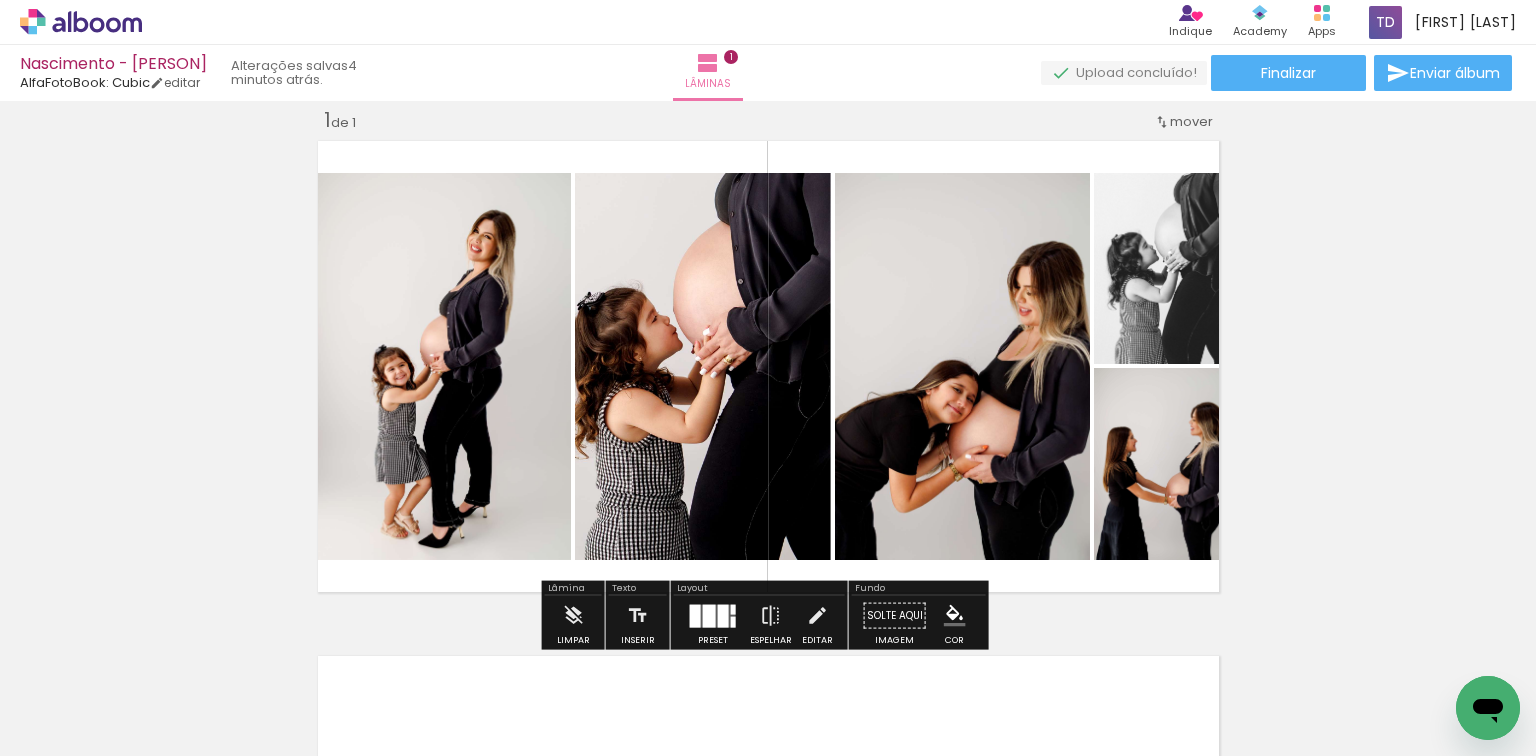 click at bounding box center (709, 615) 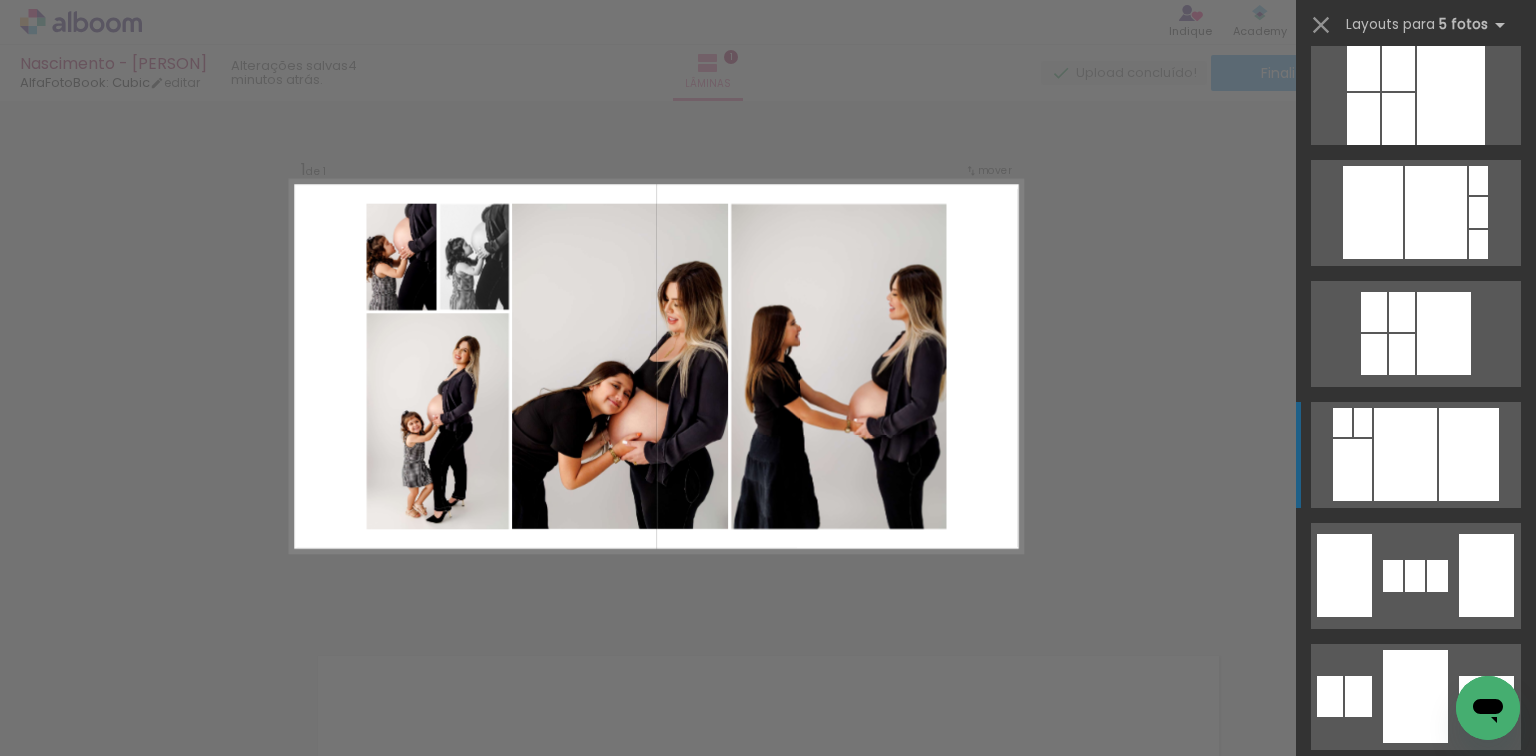 scroll, scrollTop: 1887, scrollLeft: 0, axis: vertical 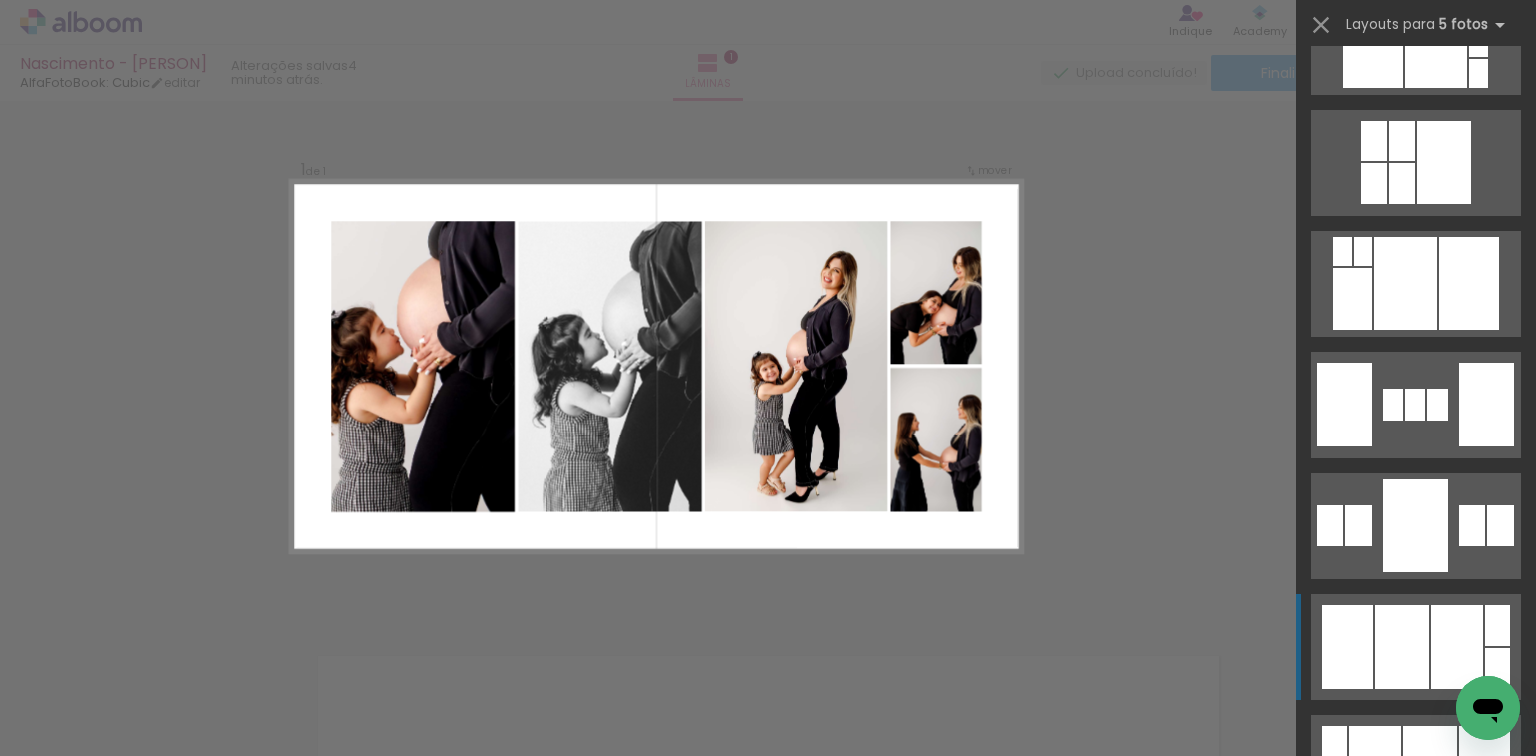 click at bounding box center (1402, 647) 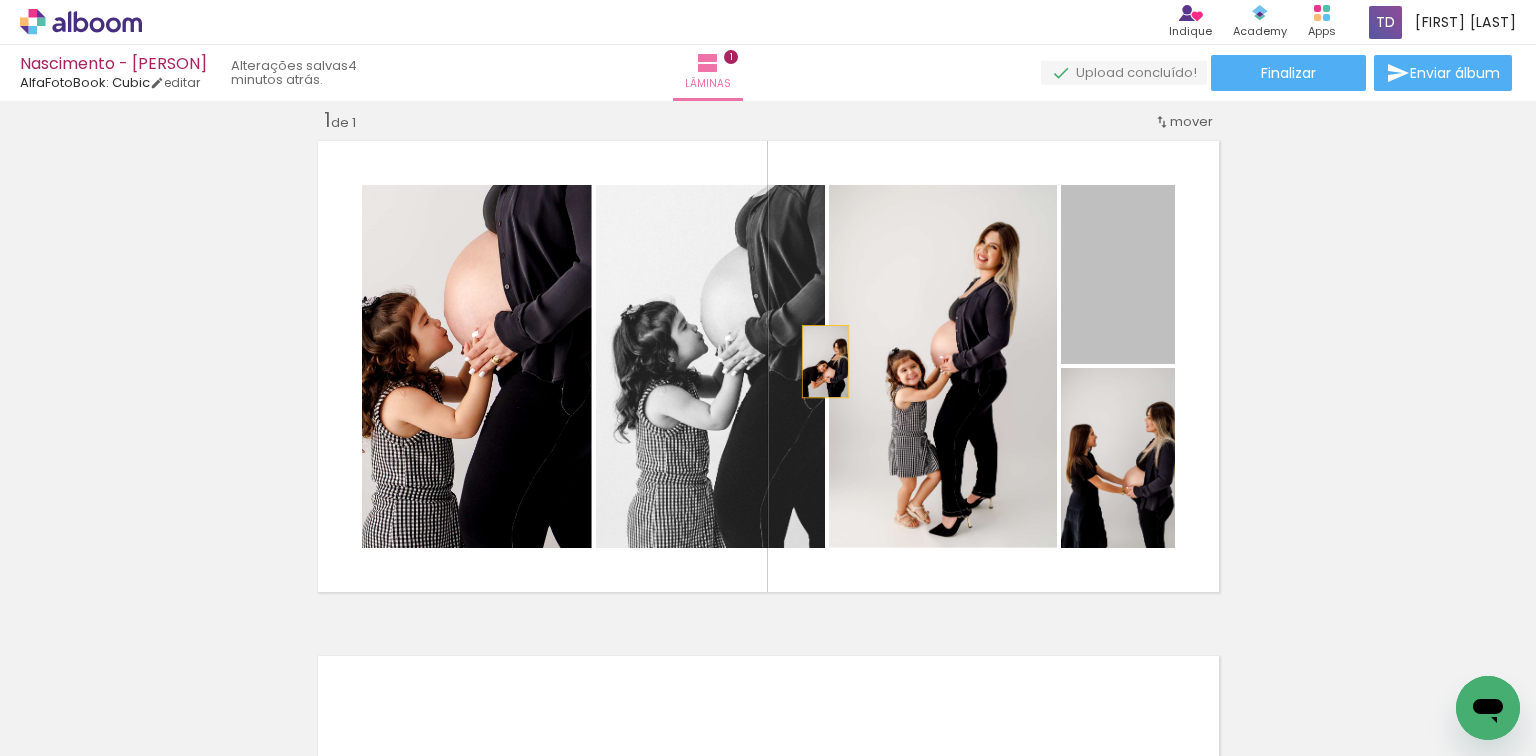 drag, startPoint x: 1128, startPoint y: 296, endPoint x: 712, endPoint y: 376, distance: 423.62247 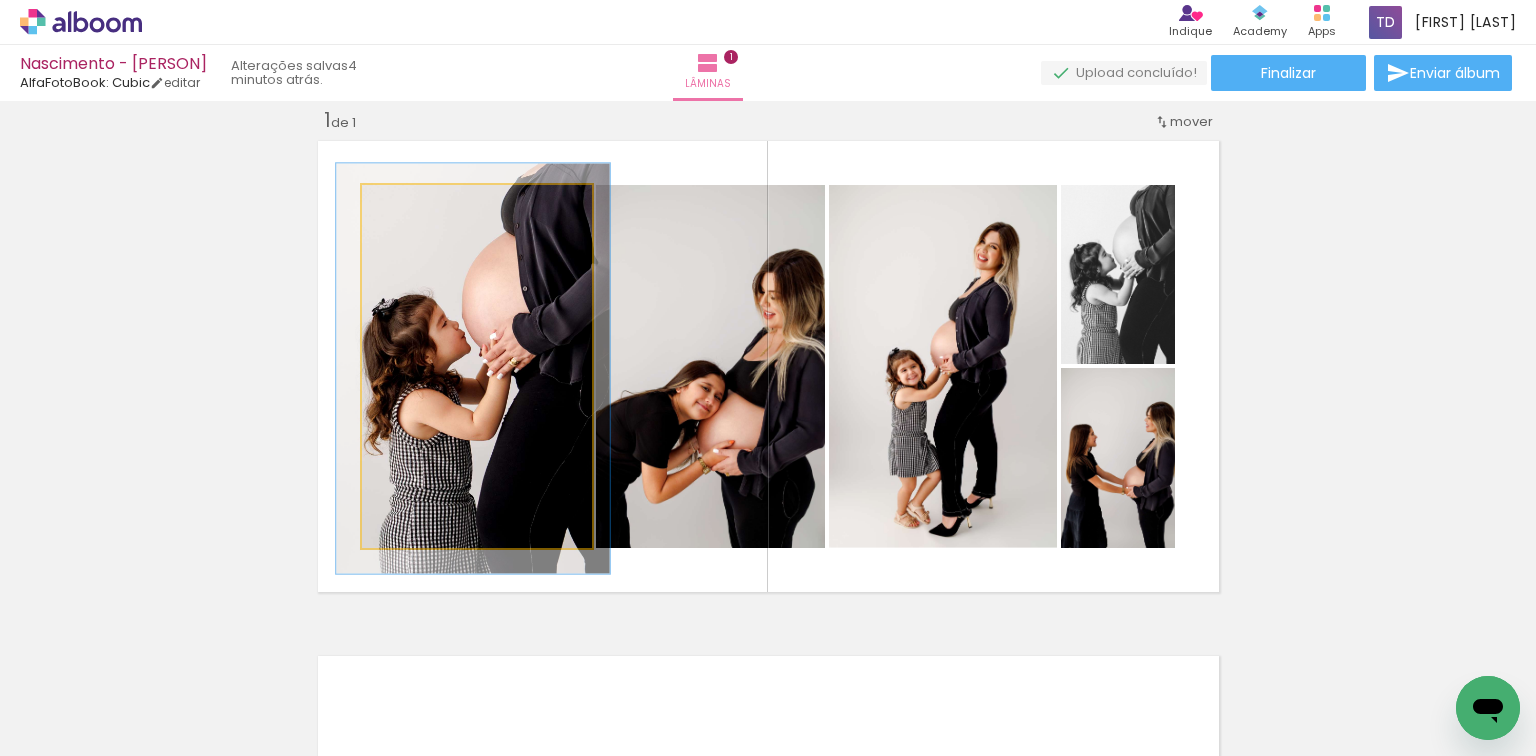 drag, startPoint x: 488, startPoint y: 320, endPoint x: 508, endPoint y: 328, distance: 21.540659 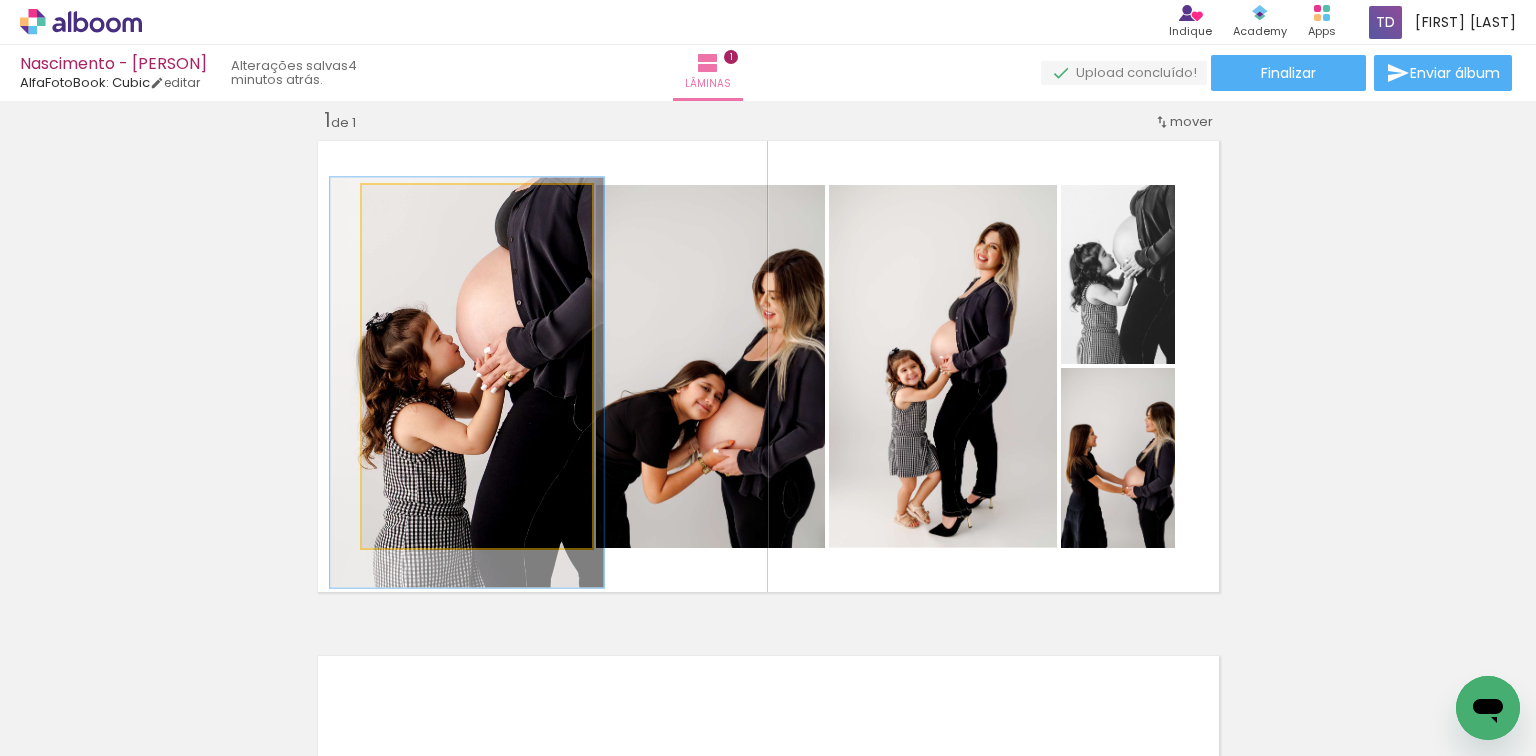 drag, startPoint x: 526, startPoint y: 300, endPoint x: 517, endPoint y: 308, distance: 12.0415945 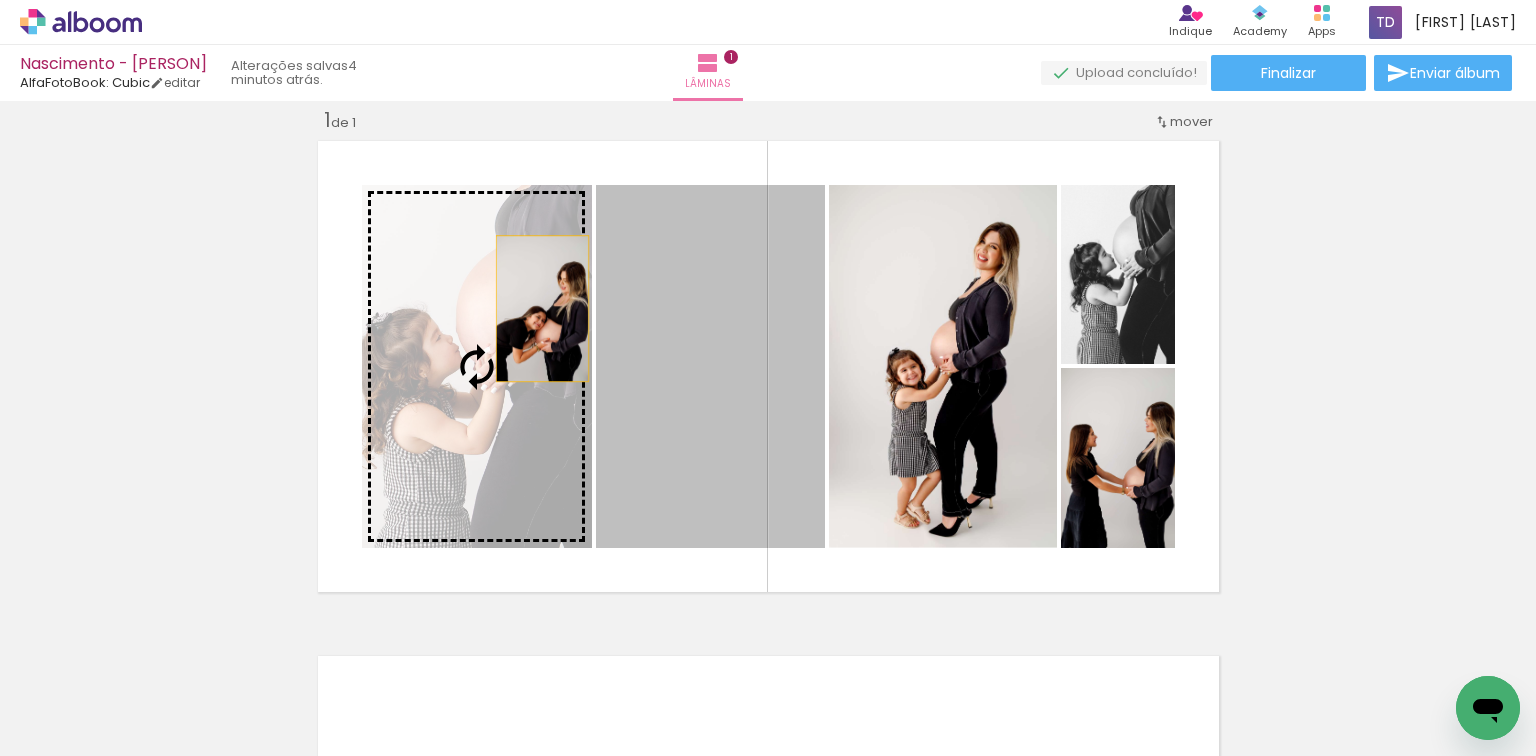 drag, startPoint x: 734, startPoint y: 299, endPoint x: 528, endPoint y: 310, distance: 206.29349 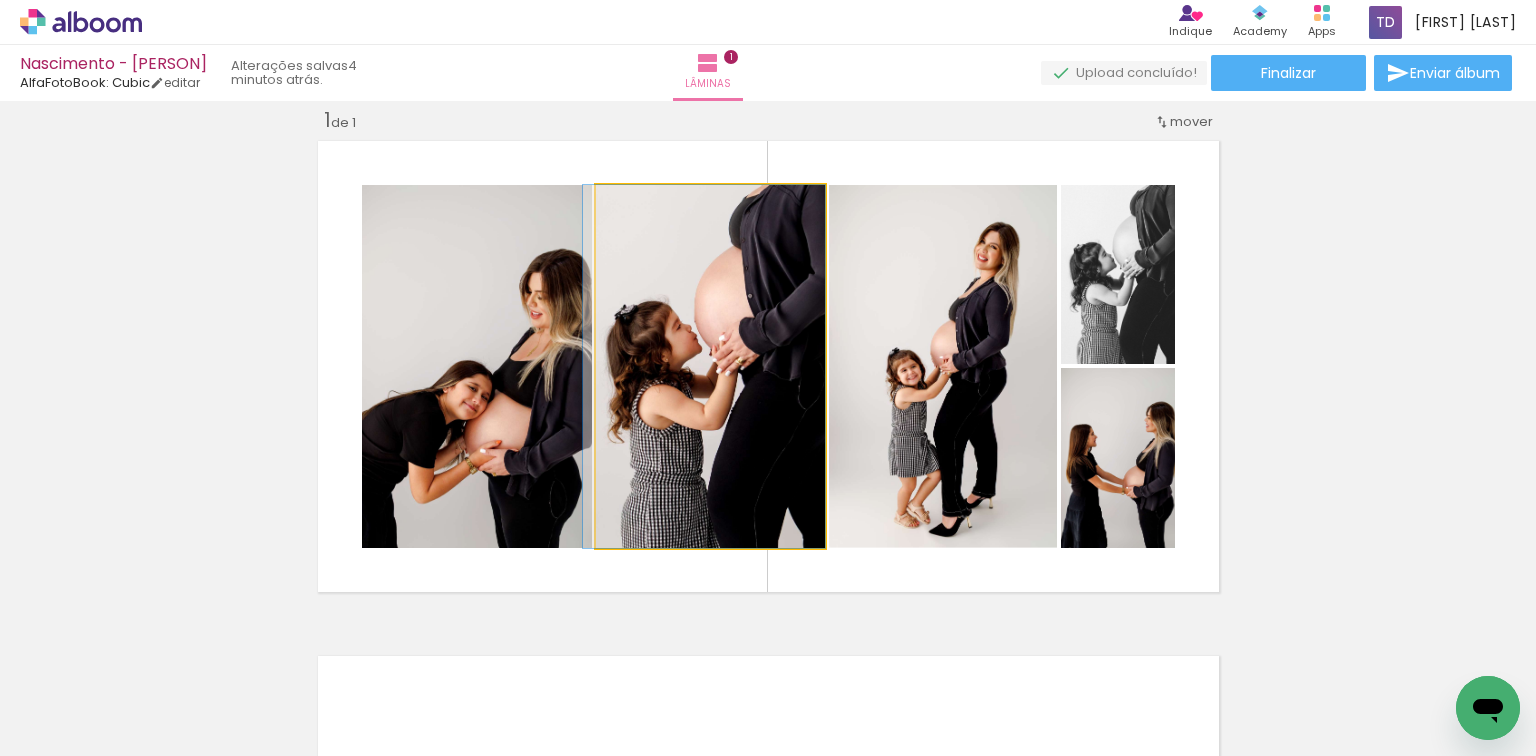 drag, startPoint x: 755, startPoint y: 308, endPoint x: 732, endPoint y: 314, distance: 23.769728 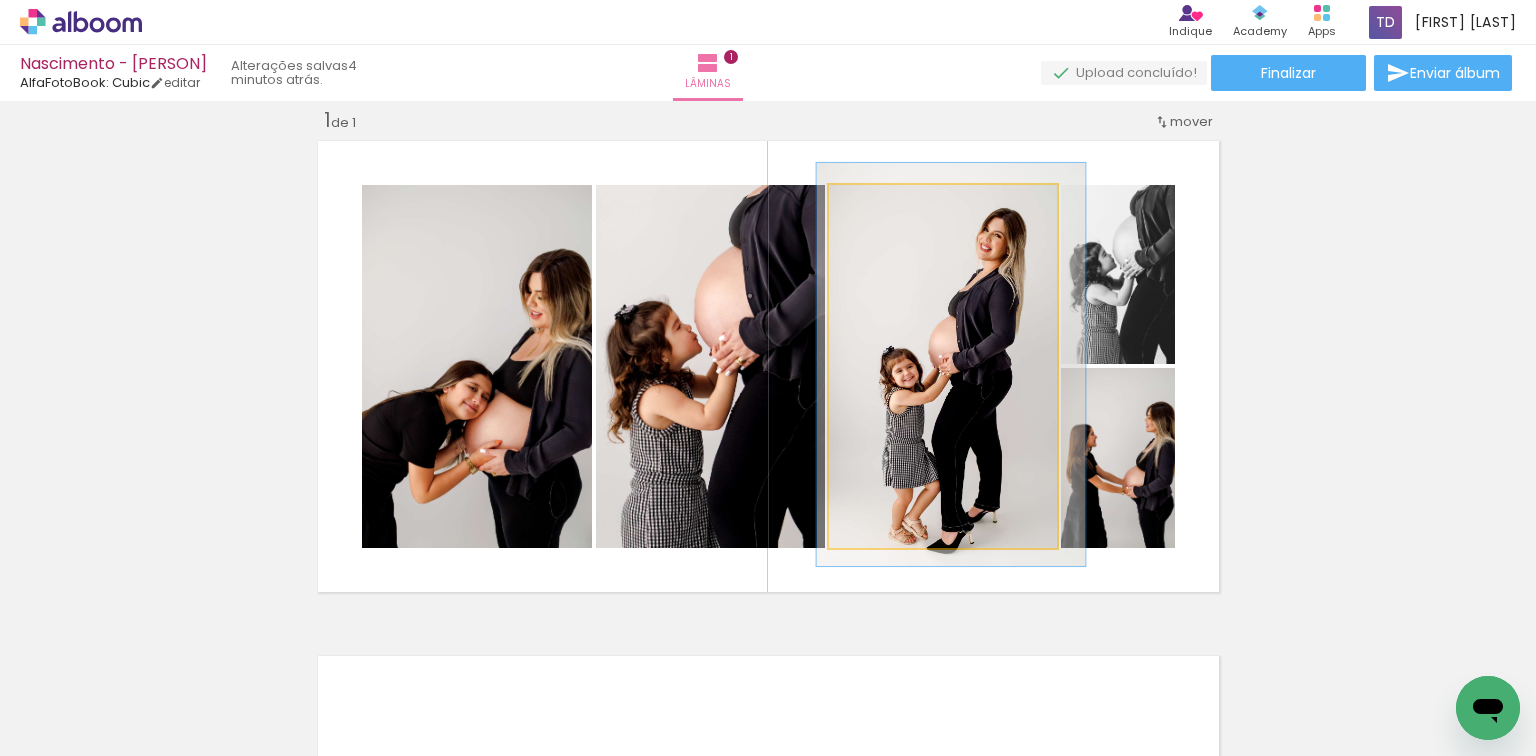 click at bounding box center [884, 206] 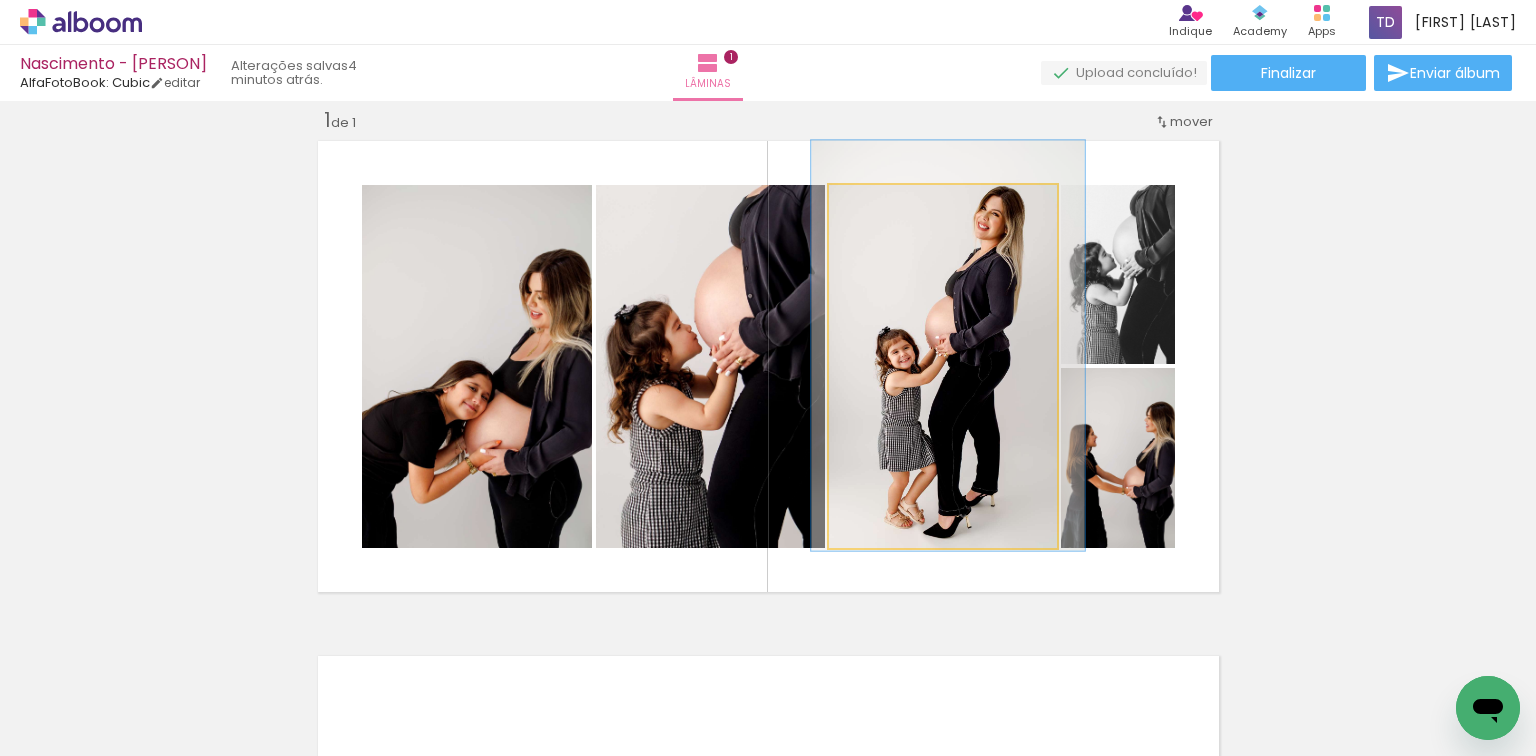 drag, startPoint x: 987, startPoint y: 343, endPoint x: 984, endPoint y: 323, distance: 20.22375 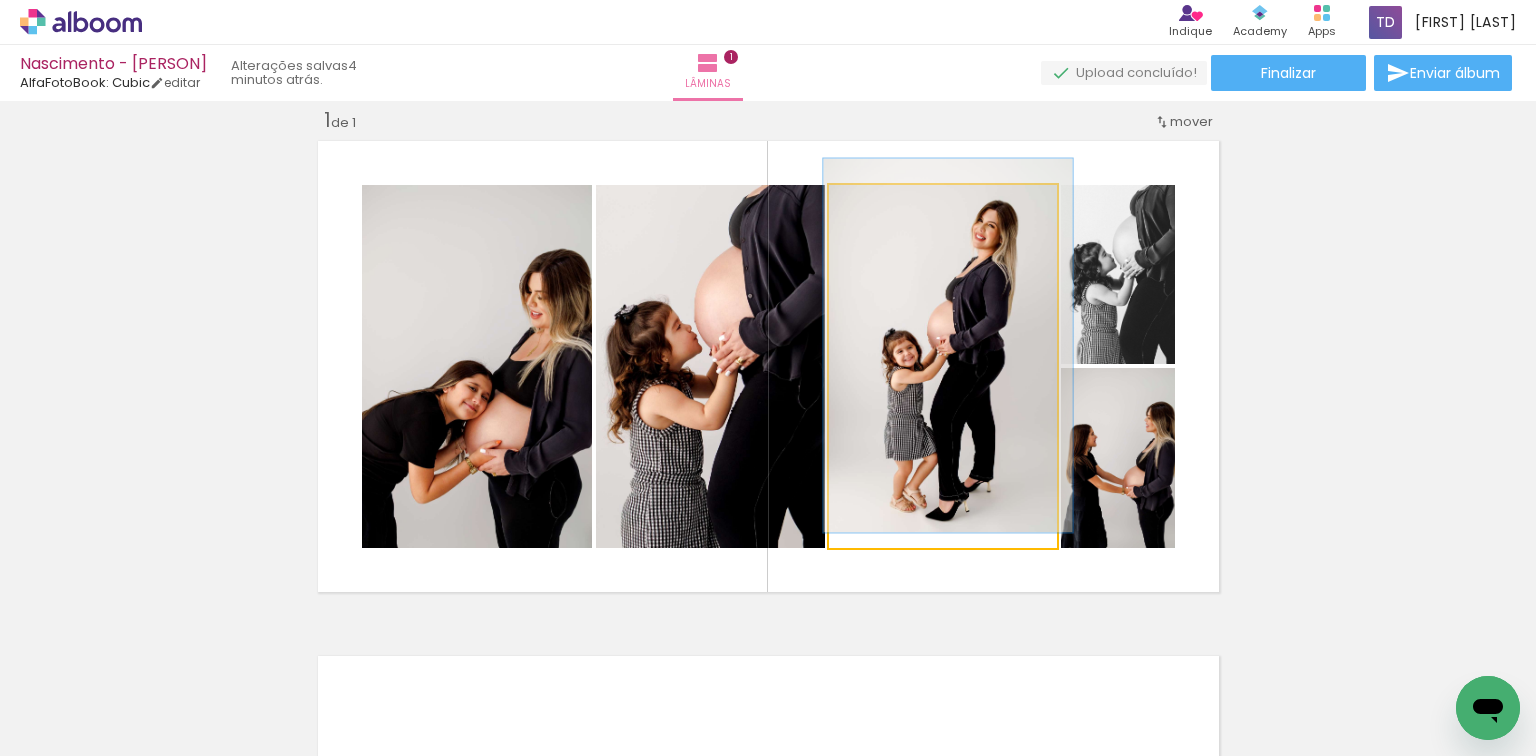 type on "103" 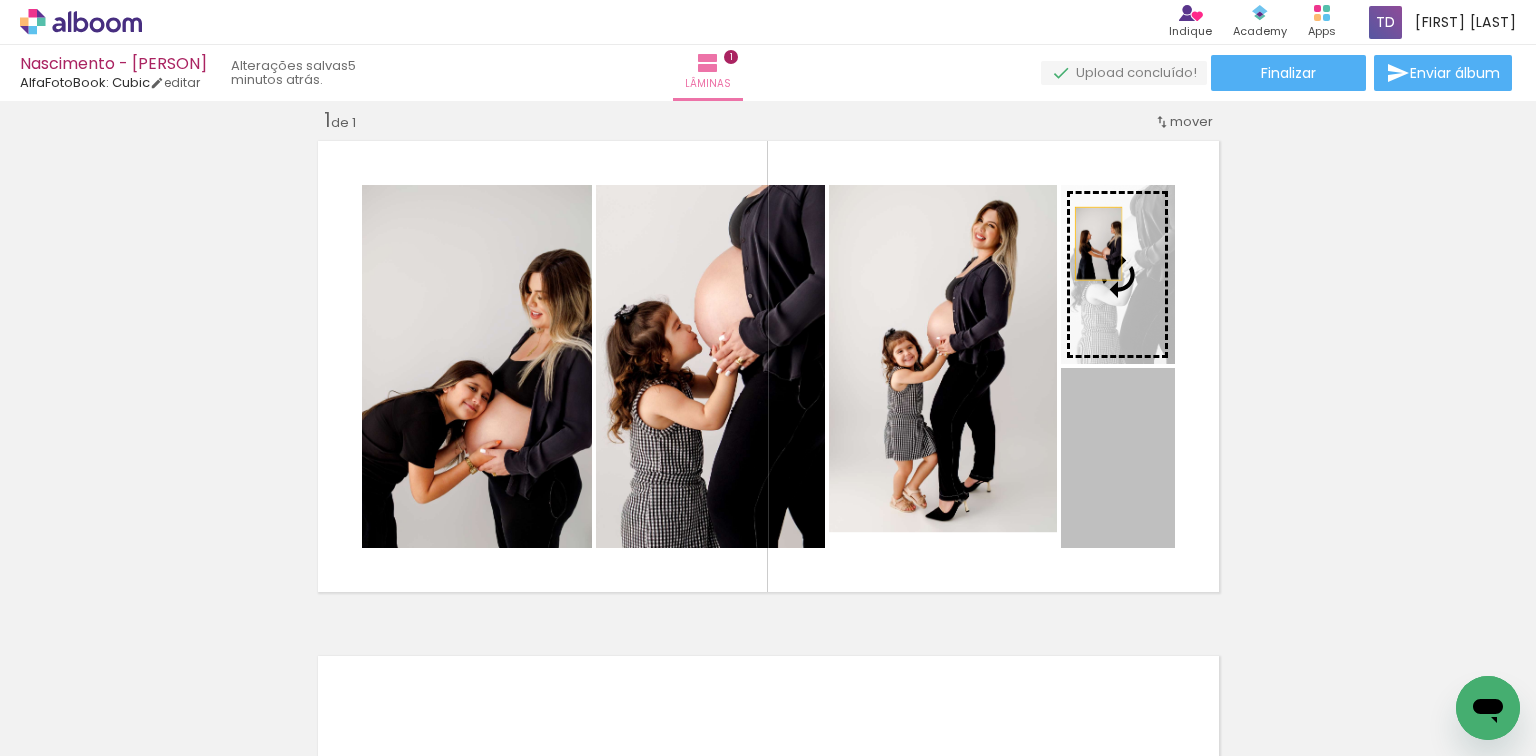 drag, startPoint x: 1110, startPoint y: 452, endPoint x: 1092, endPoint y: 236, distance: 216.7487 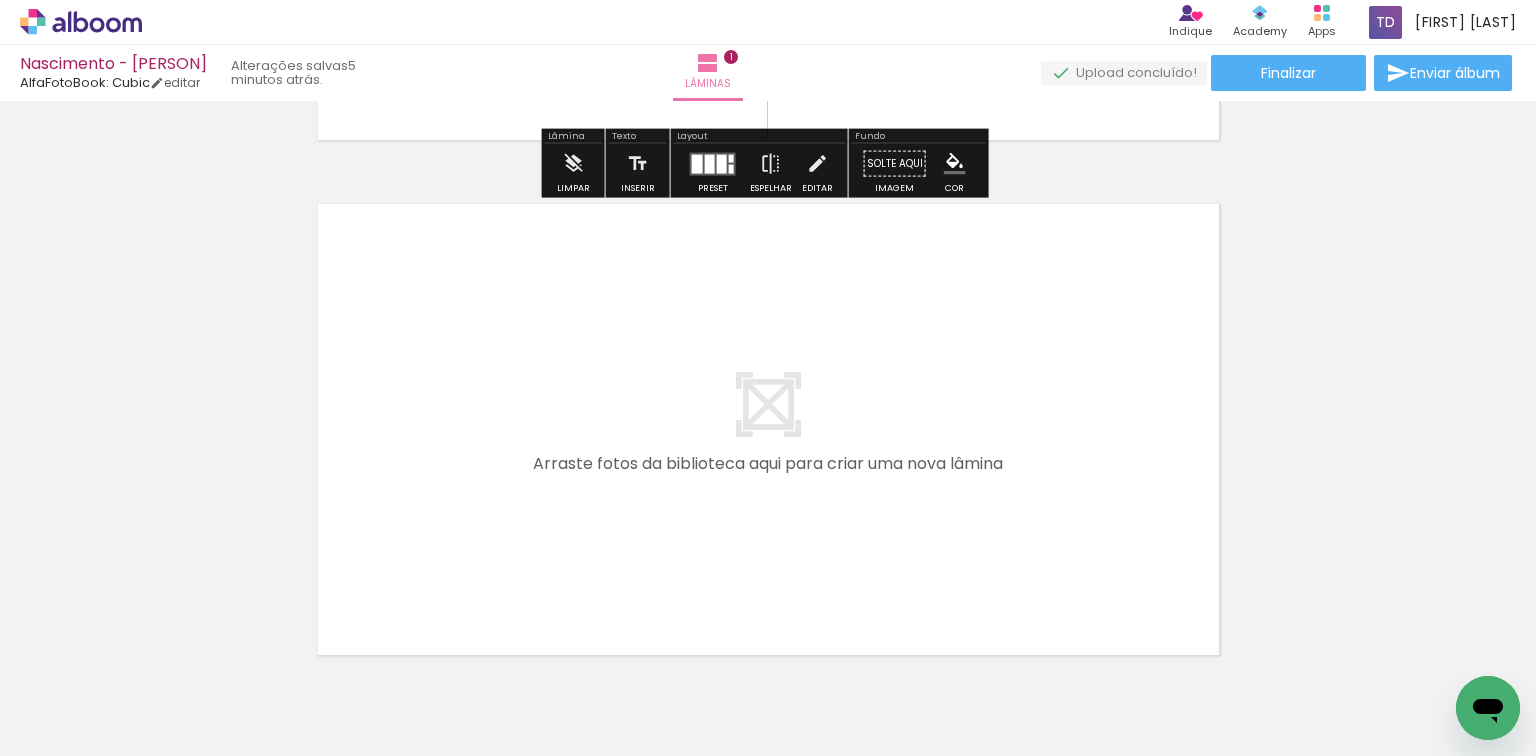 scroll, scrollTop: 505, scrollLeft: 0, axis: vertical 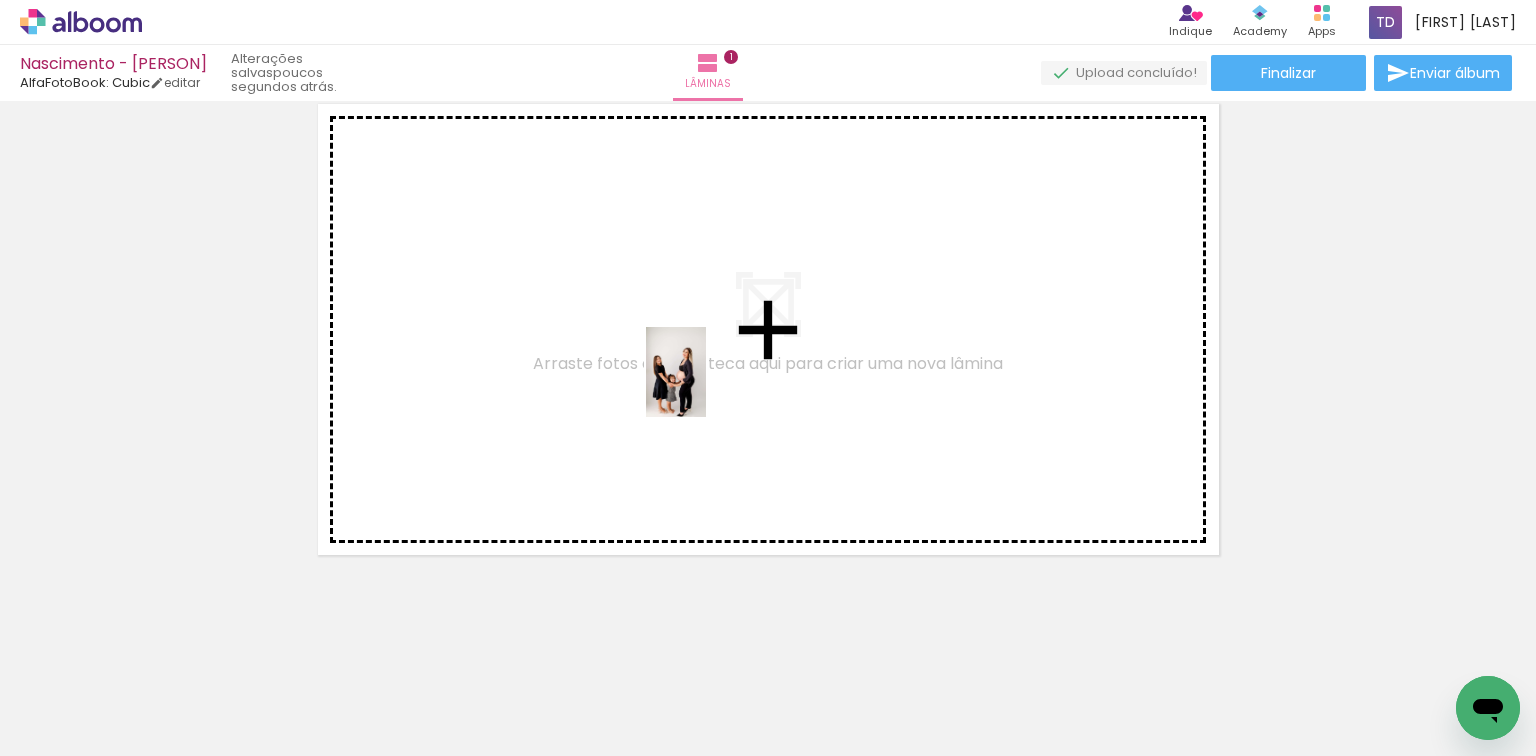 drag, startPoint x: 872, startPoint y: 700, endPoint x: 734, endPoint y: 412, distance: 319.3556 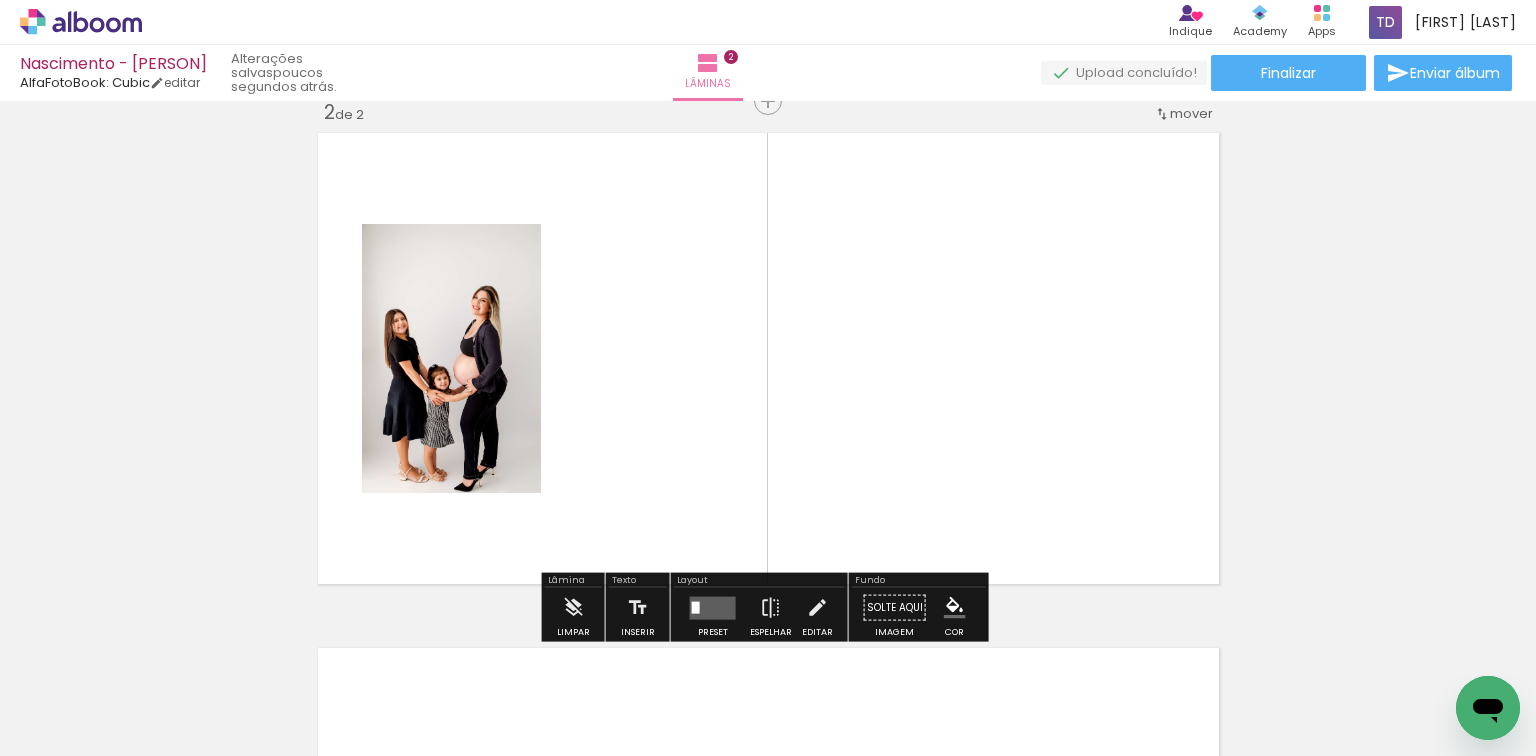 scroll, scrollTop: 540, scrollLeft: 0, axis: vertical 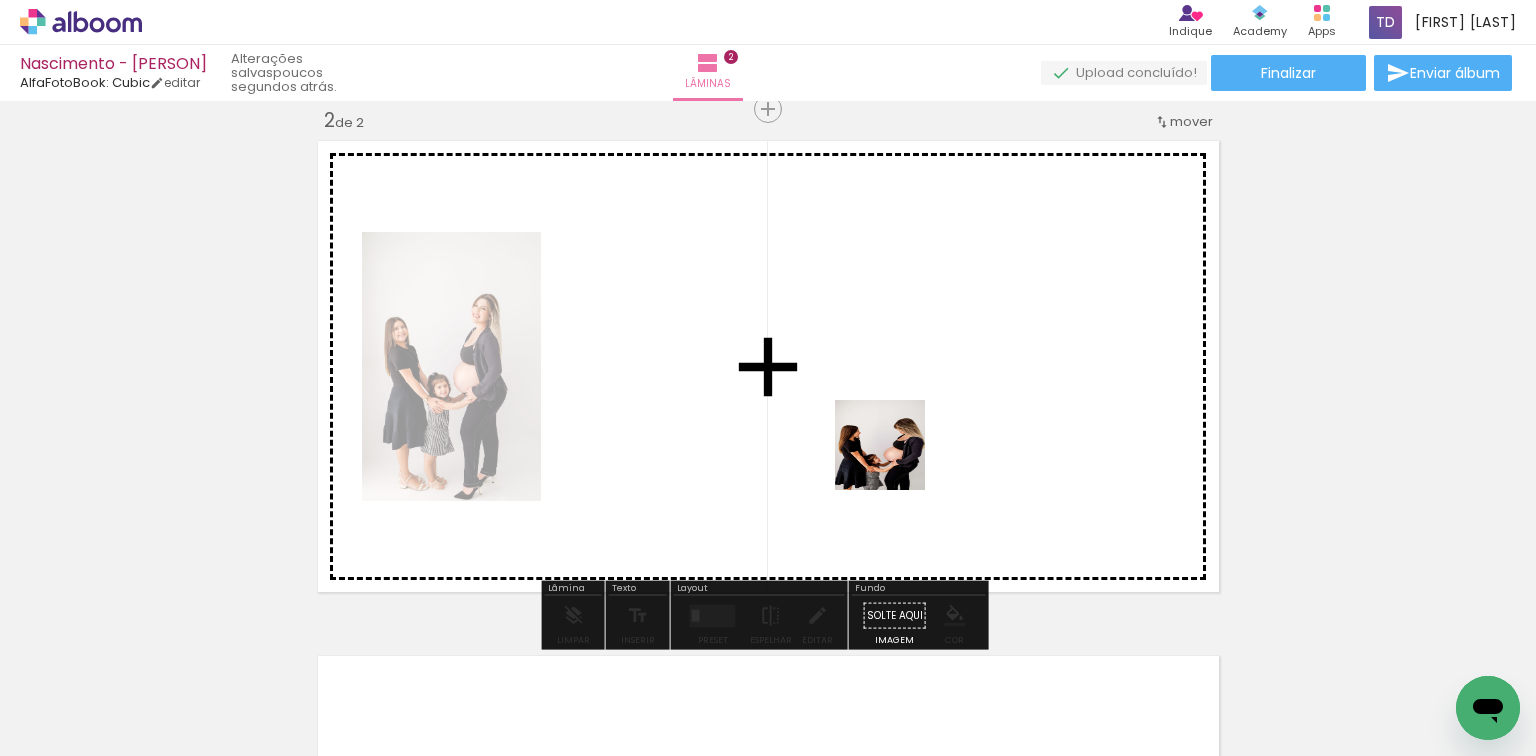 drag, startPoint x: 1014, startPoint y: 712, endPoint x: 889, endPoint y: 448, distance: 292.0976 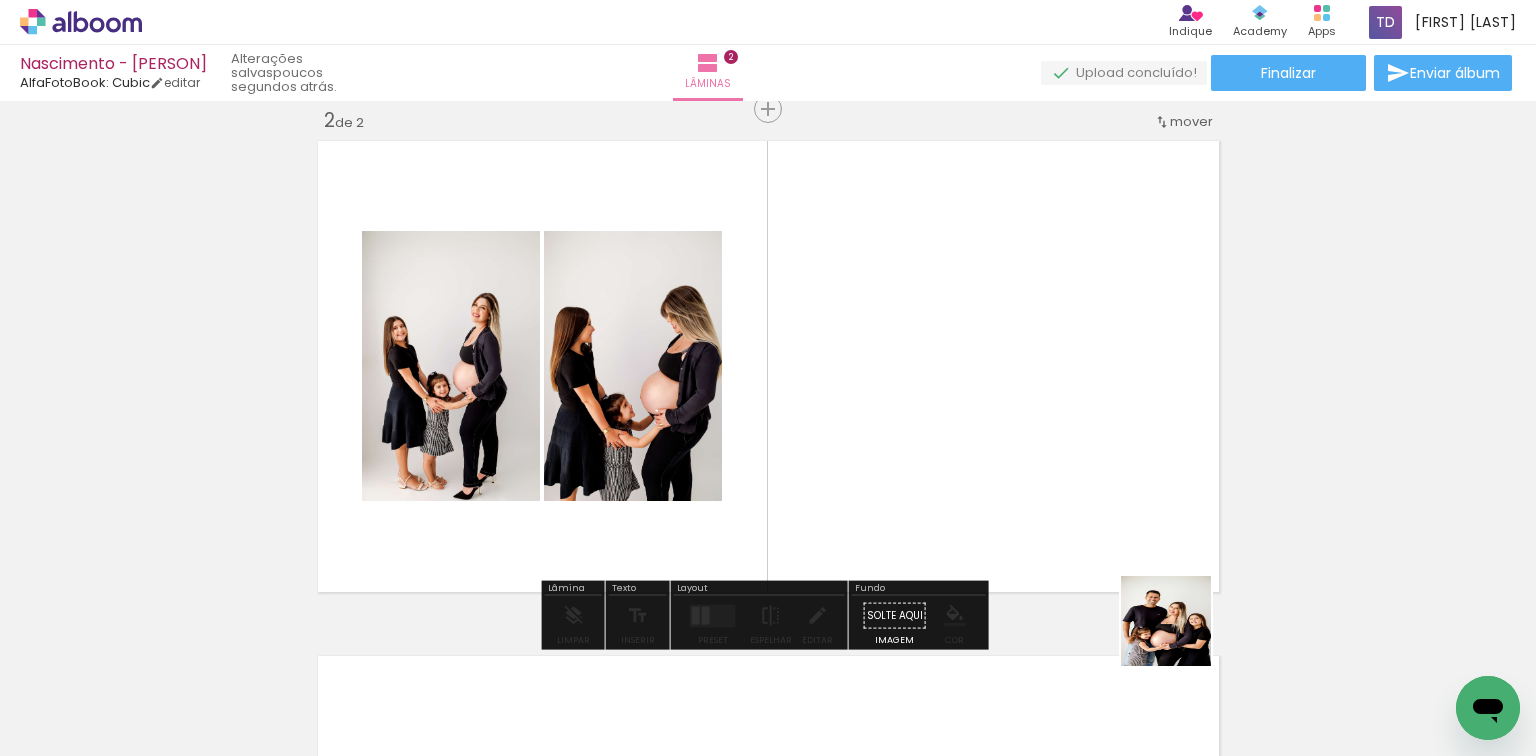drag, startPoint x: 1208, startPoint y: 708, endPoint x: 1028, endPoint y: 473, distance: 296.0152 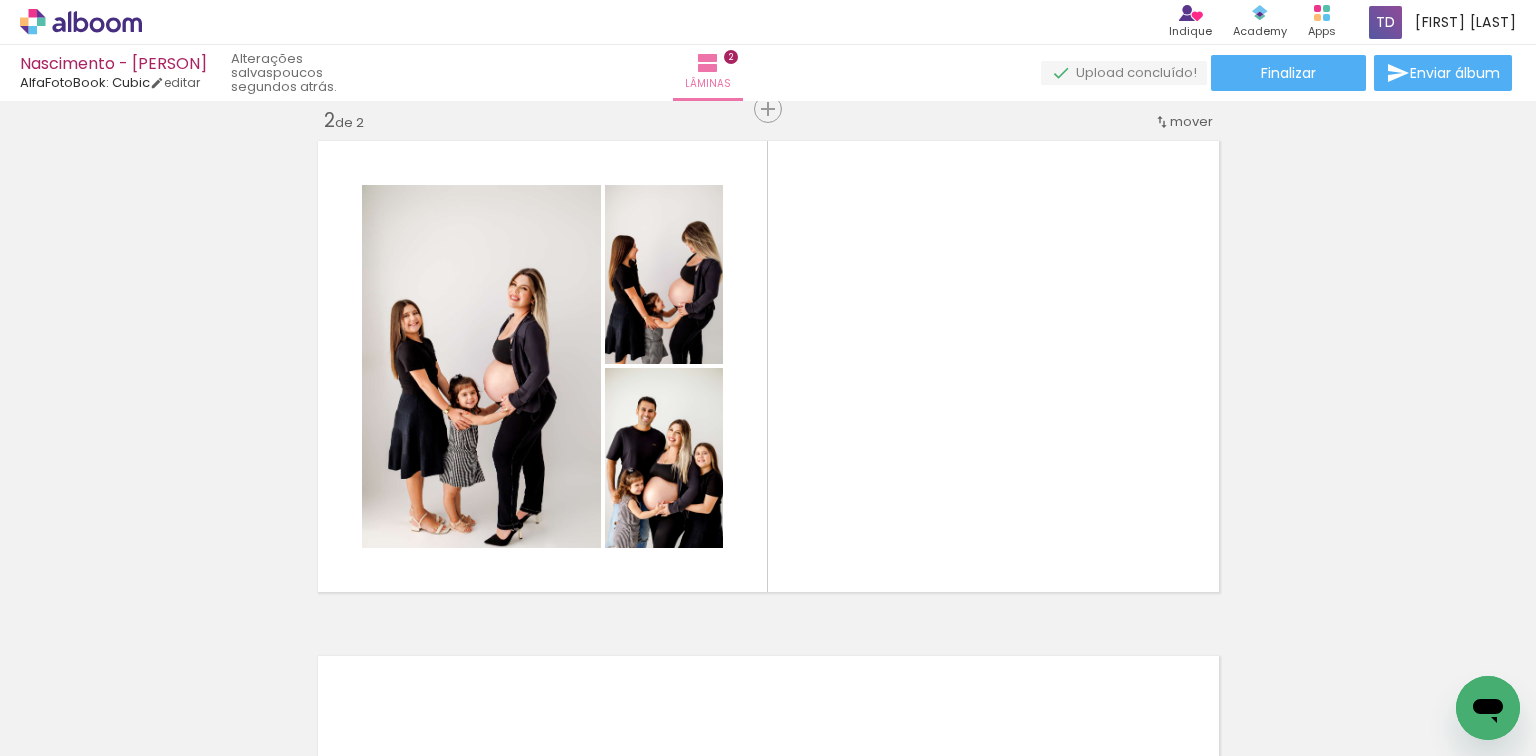 scroll, scrollTop: 0, scrollLeft: 0, axis: both 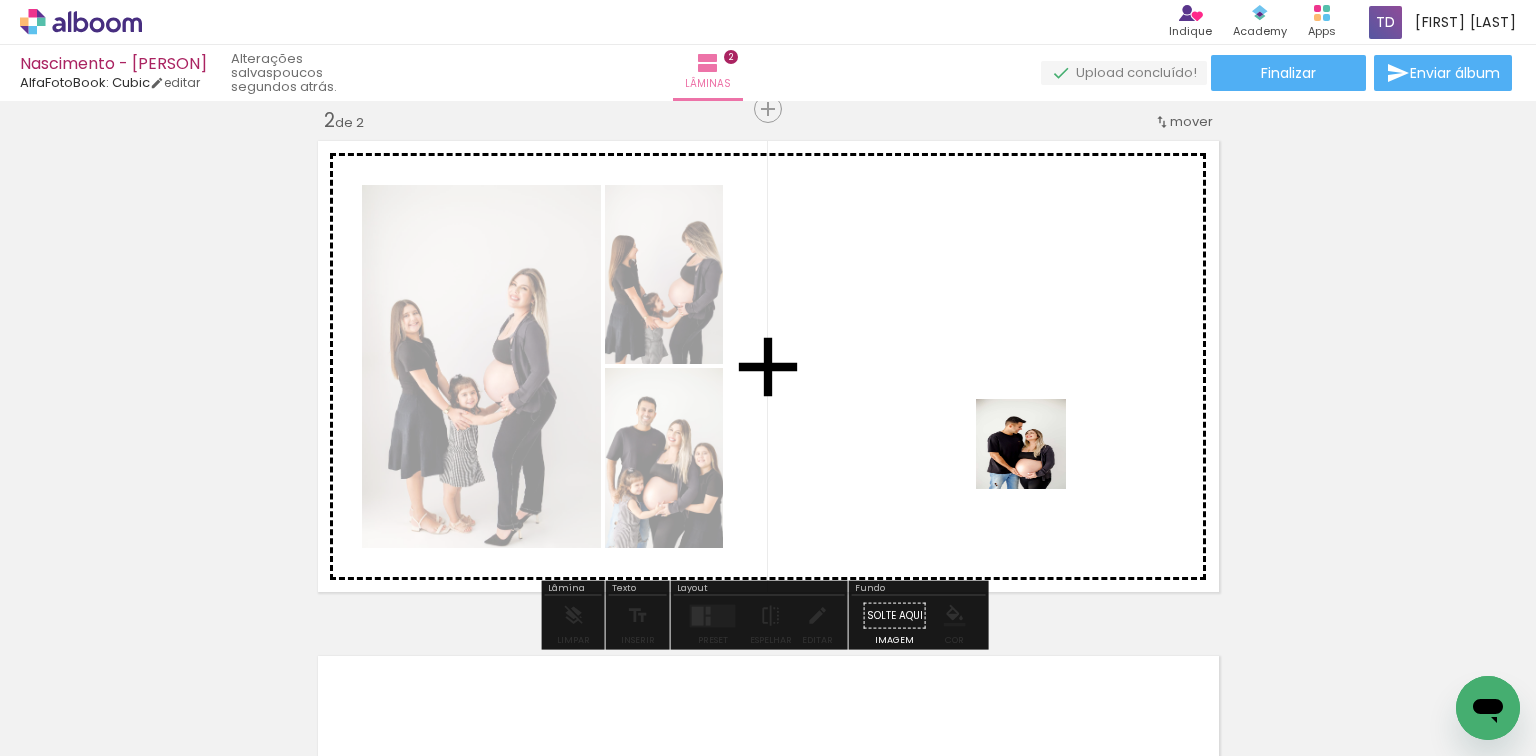 drag, startPoint x: 1096, startPoint y: 706, endPoint x: 1036, endPoint y: 453, distance: 260.0173 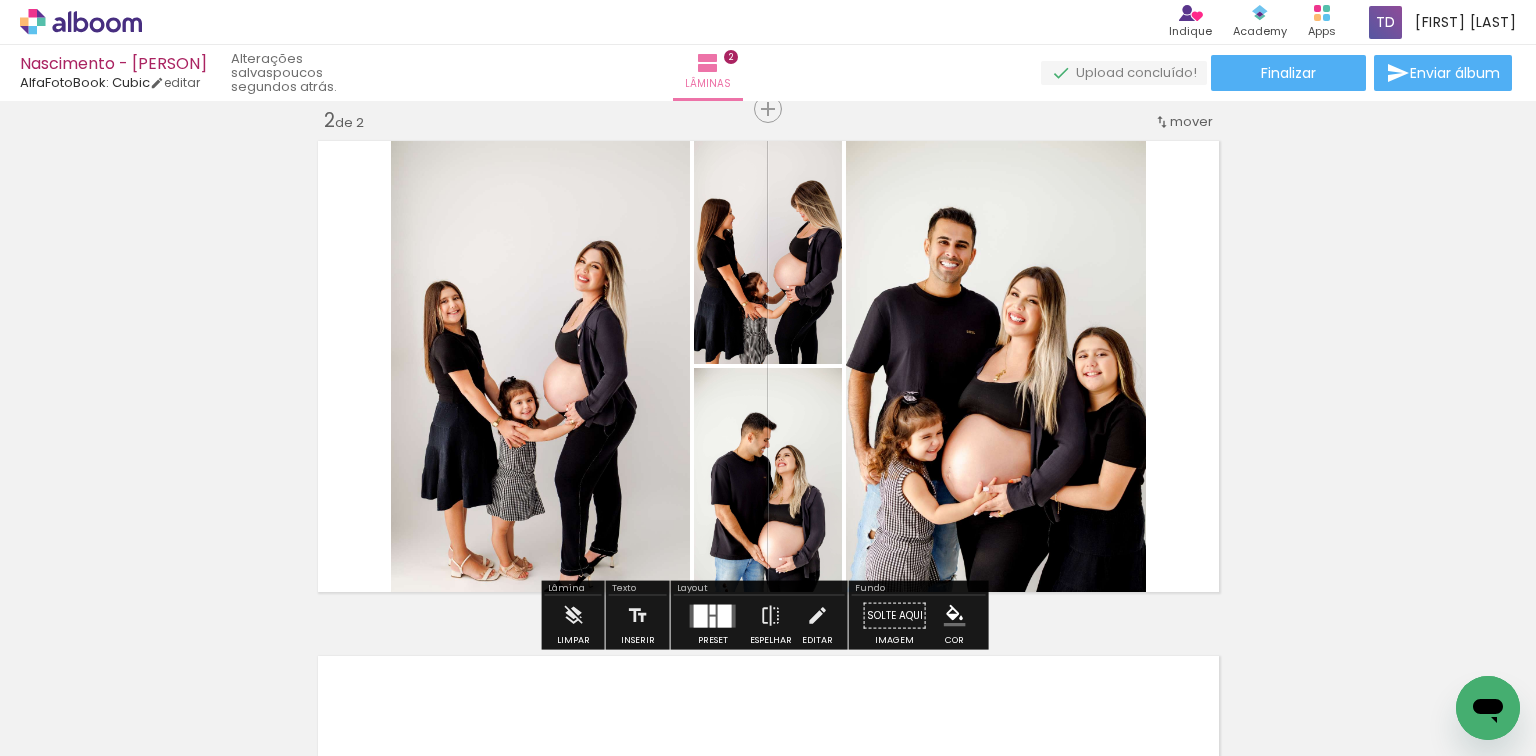 click at bounding box center [725, 615] 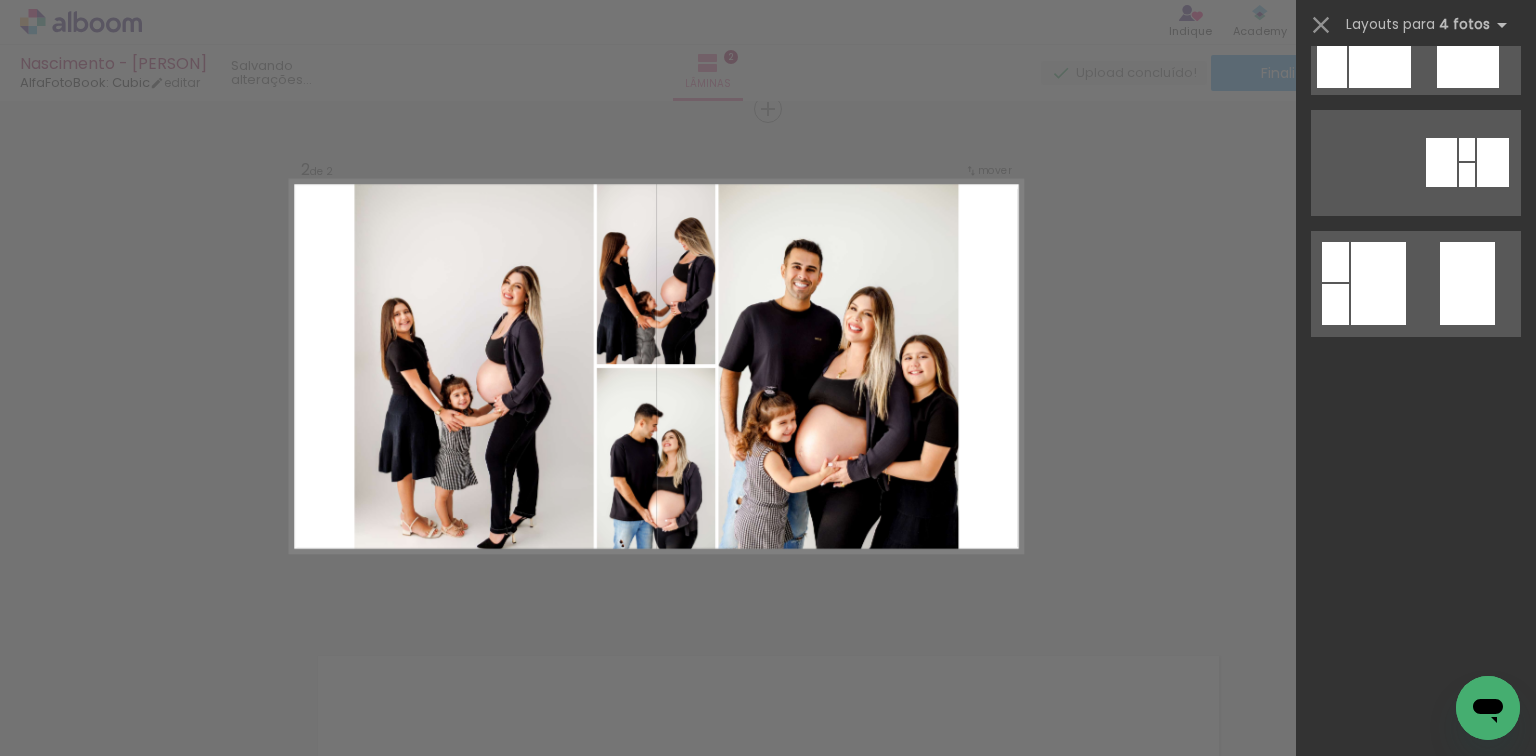 scroll, scrollTop: 0, scrollLeft: 0, axis: both 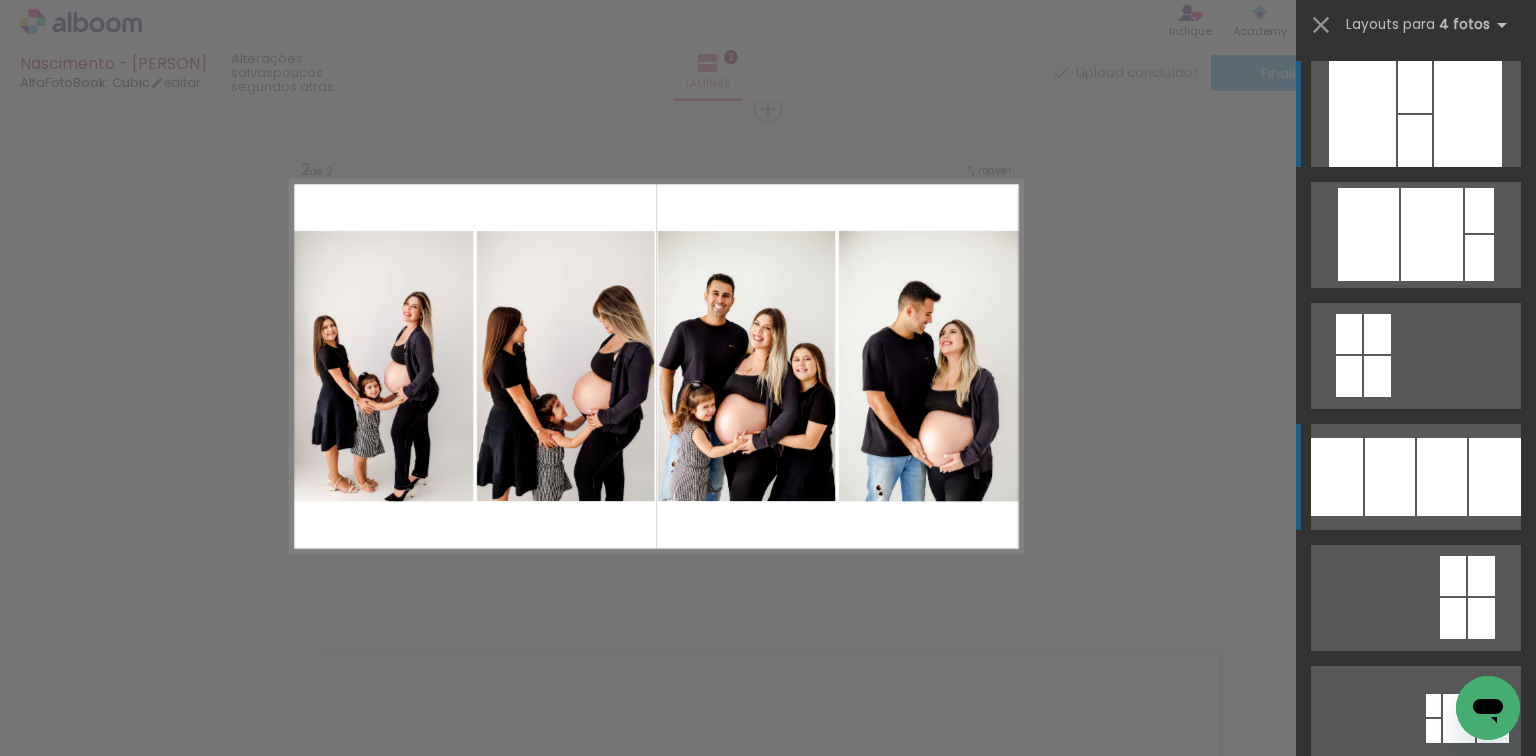 click at bounding box center [1415, 141] 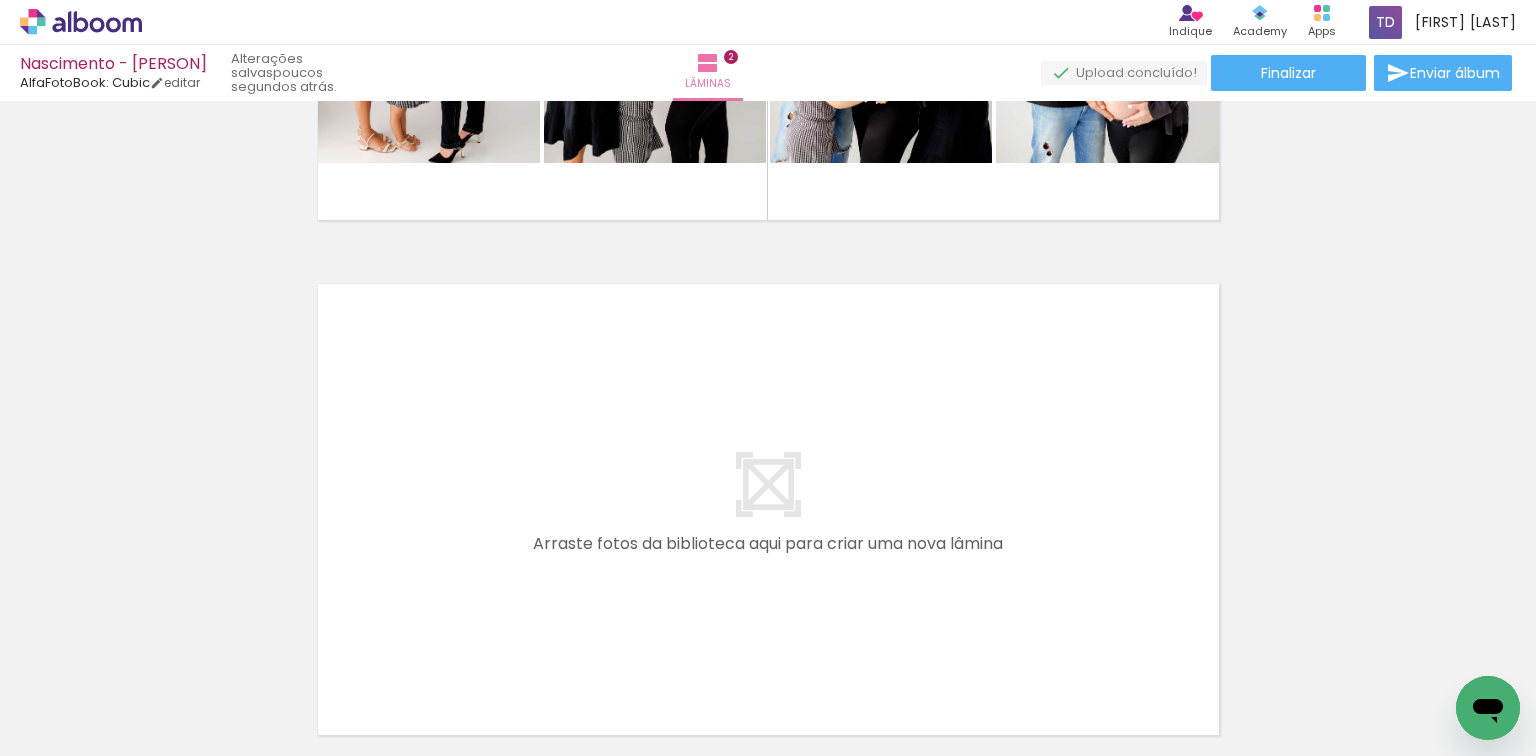 scroll, scrollTop: 940, scrollLeft: 0, axis: vertical 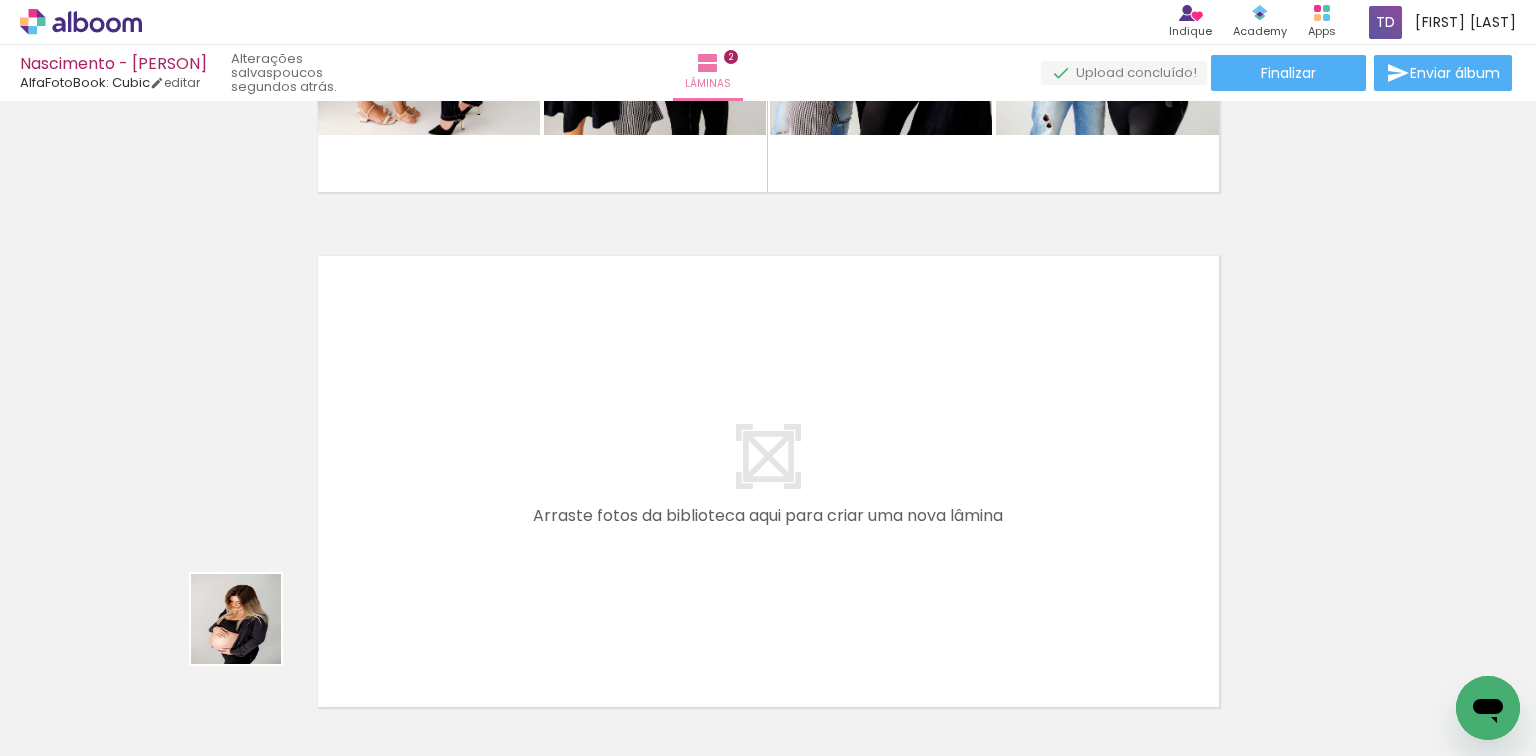 drag, startPoint x: 215, startPoint y: 677, endPoint x: 454, endPoint y: 466, distance: 318.81342 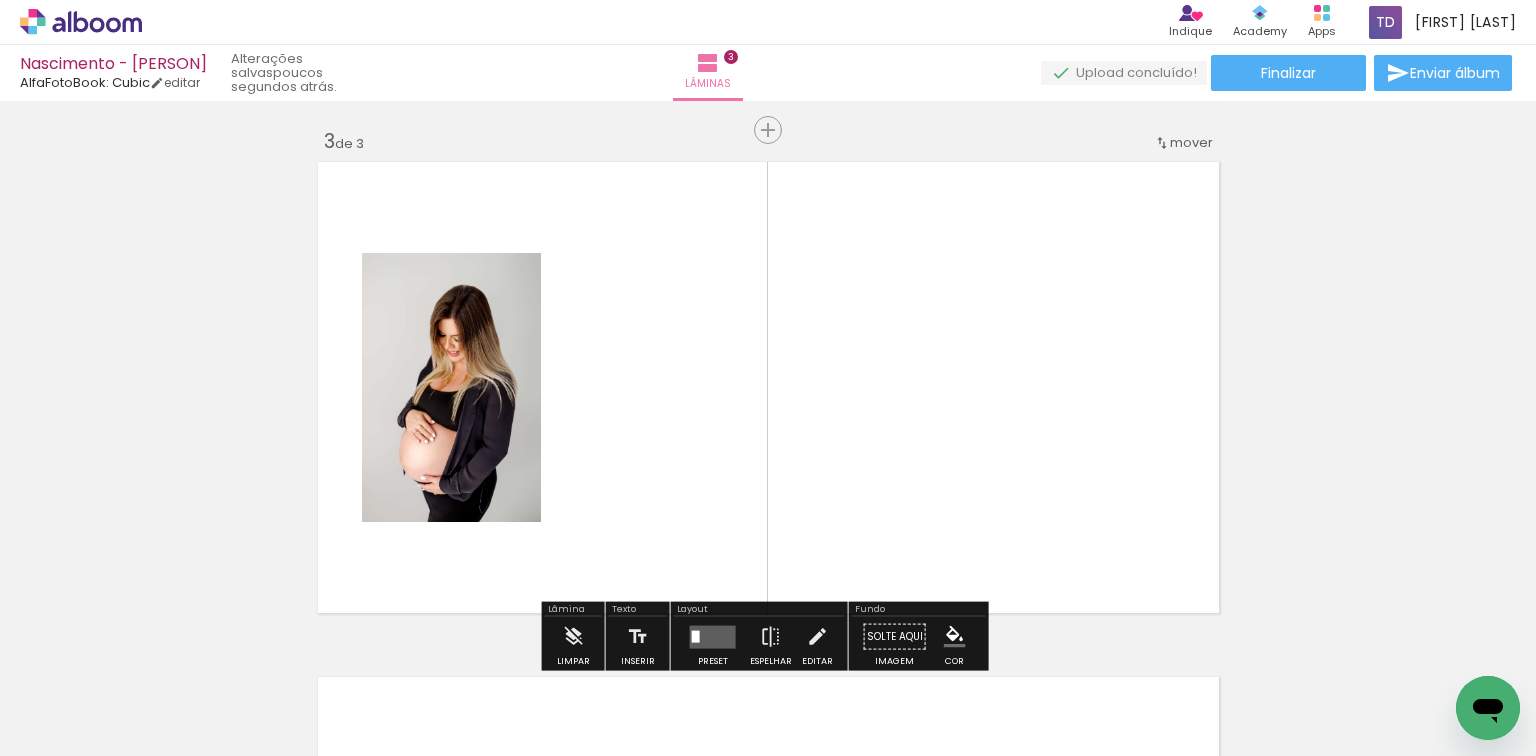 scroll, scrollTop: 1055, scrollLeft: 0, axis: vertical 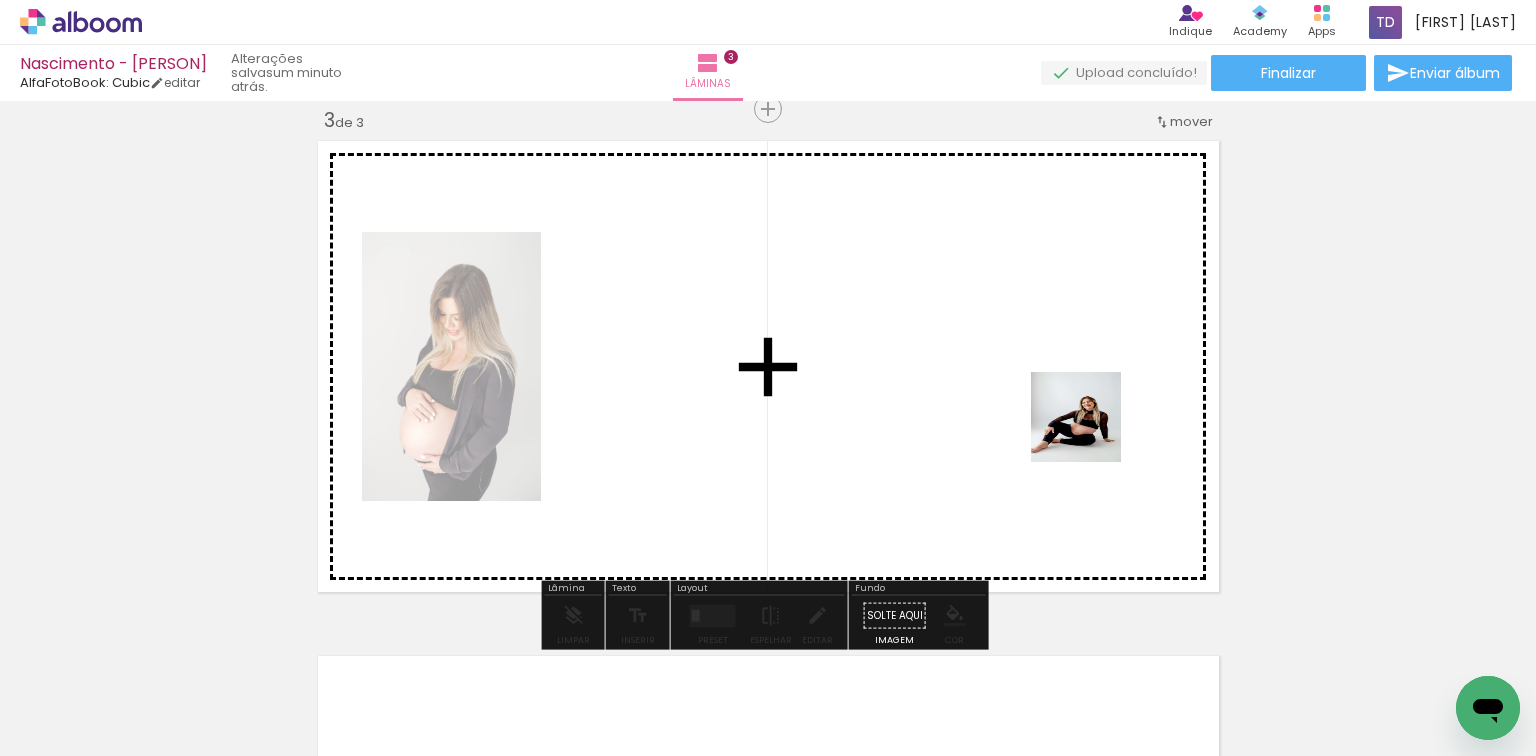 drag, startPoint x: 1337, startPoint y: 693, endPoint x: 1088, endPoint y: 441, distance: 354.26685 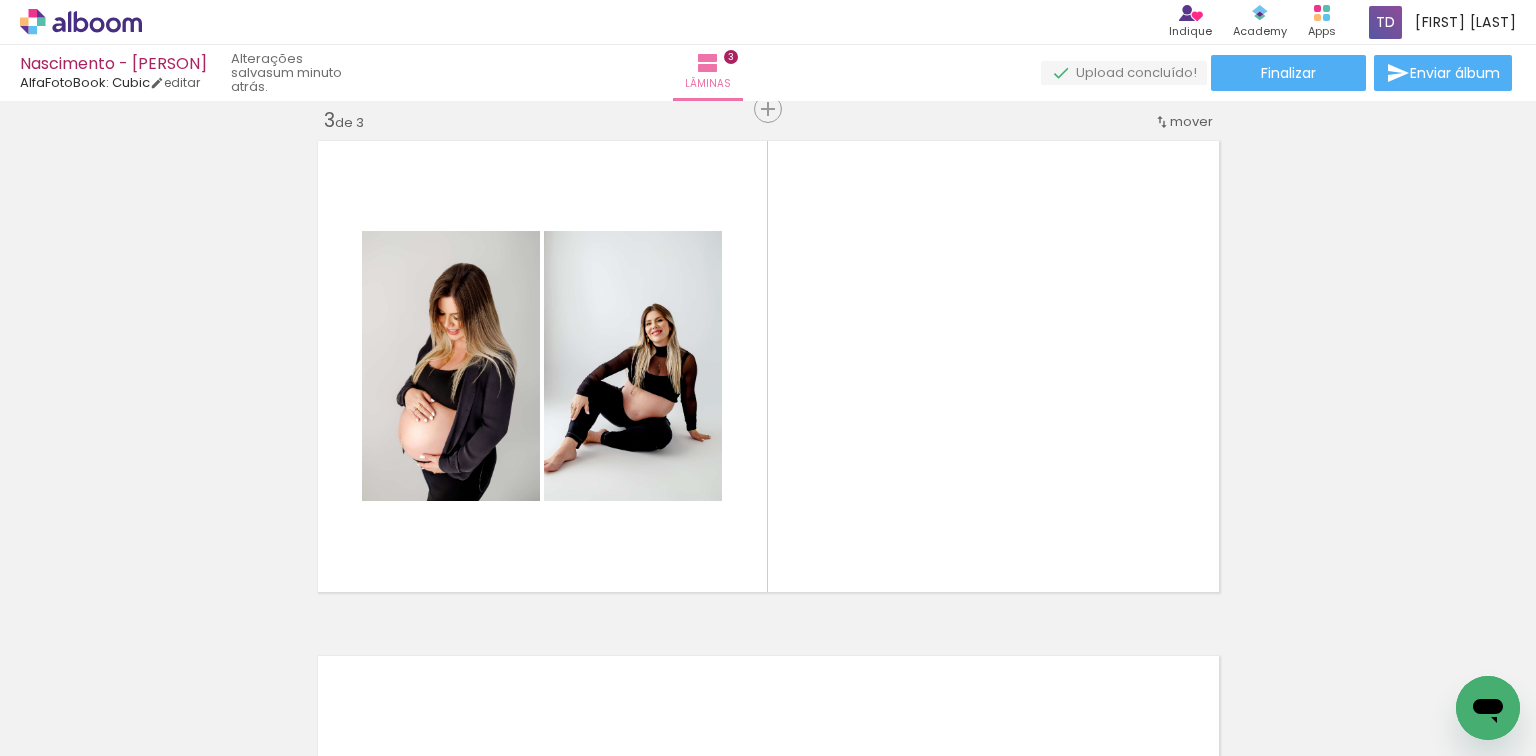 scroll, scrollTop: 0, scrollLeft: 496, axis: horizontal 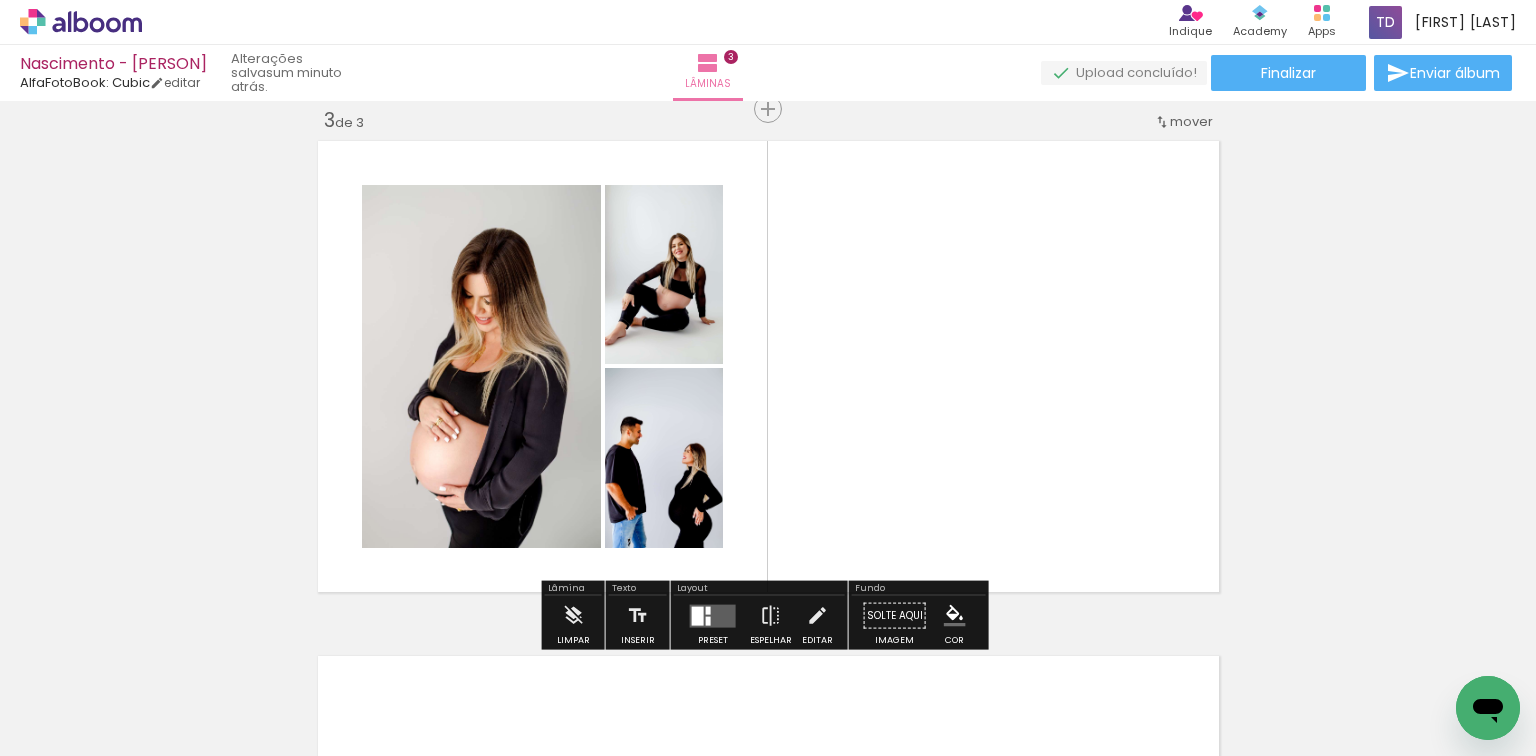 drag, startPoint x: 948, startPoint y: 701, endPoint x: 947, endPoint y: 430, distance: 271.00183 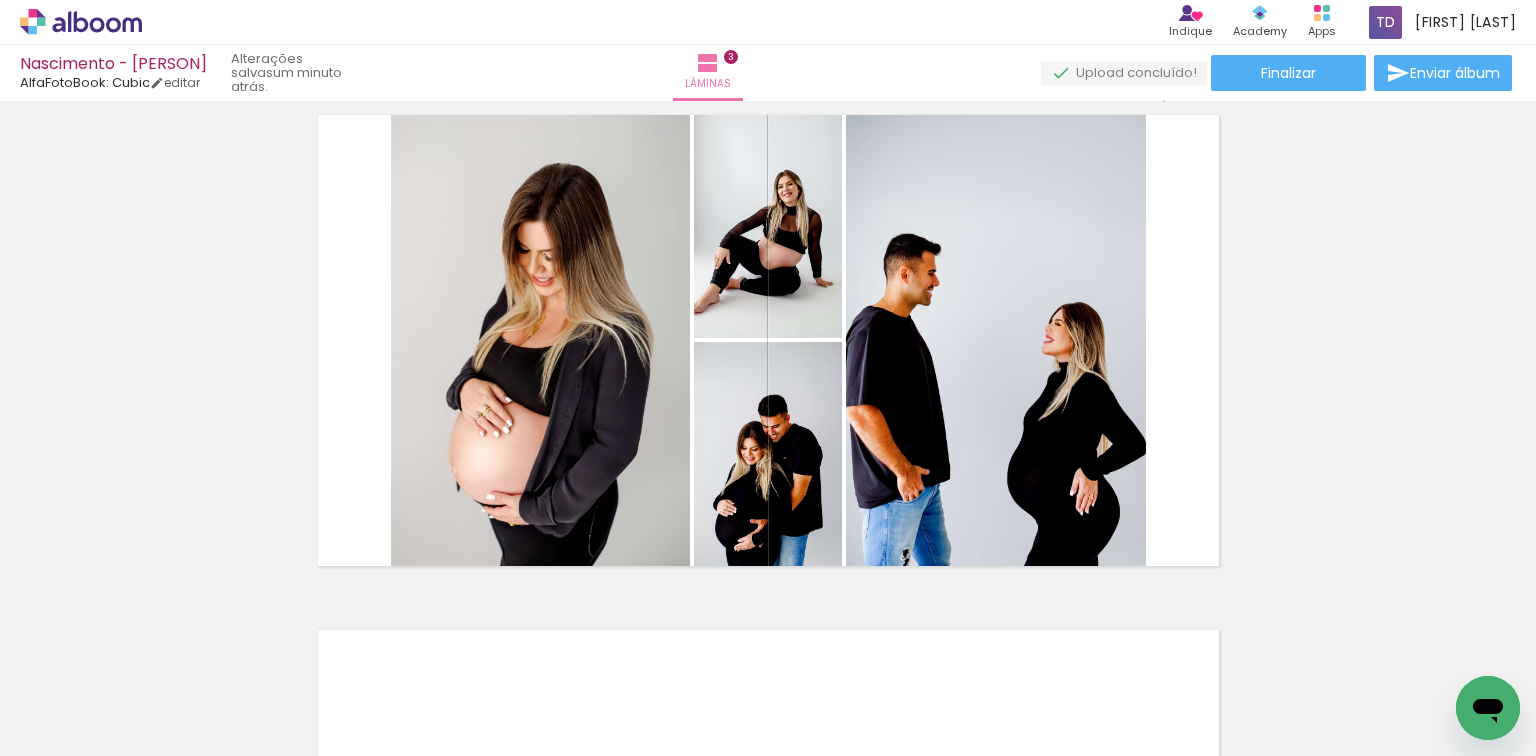 scroll, scrollTop: 1055, scrollLeft: 0, axis: vertical 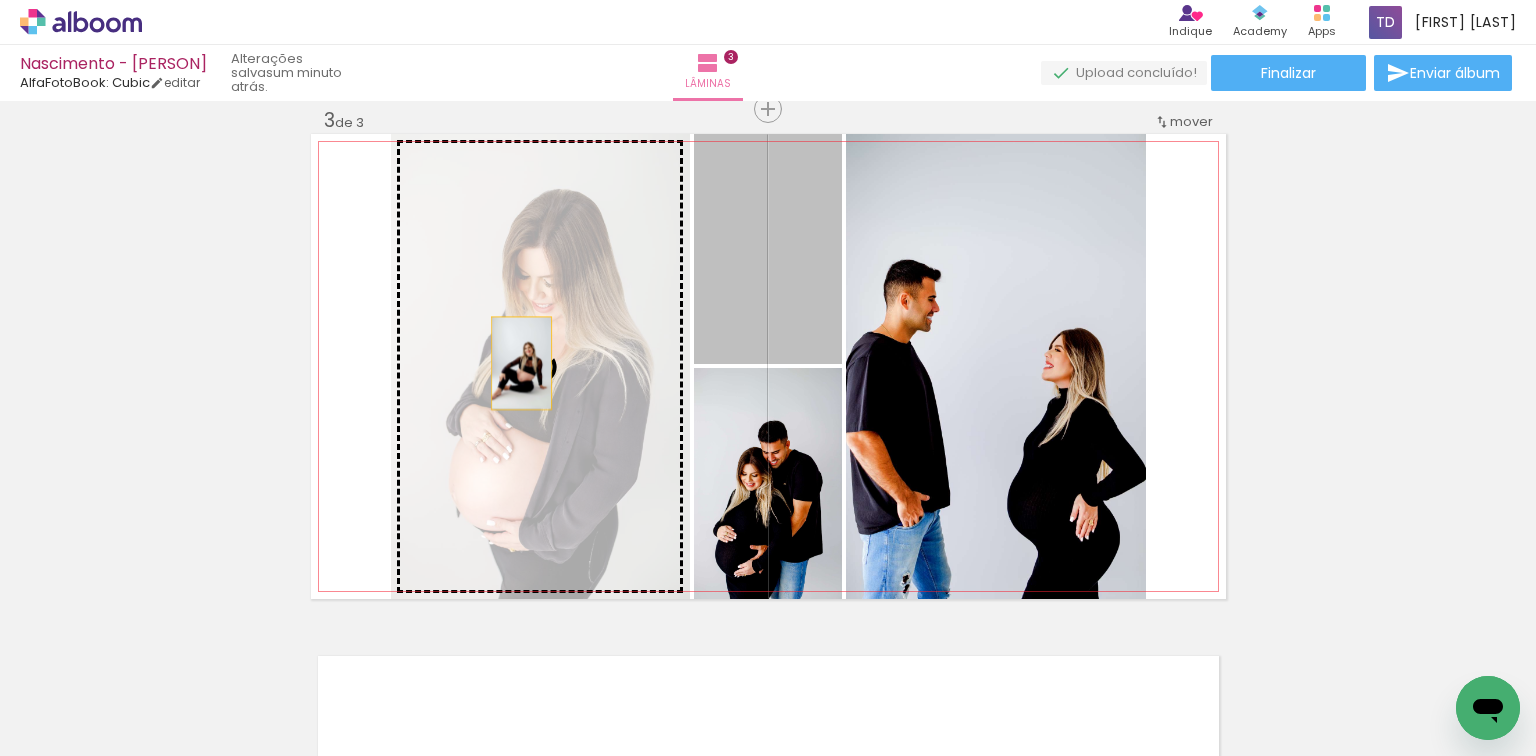 drag, startPoint x: 764, startPoint y: 296, endPoint x: 513, endPoint y: 363, distance: 259.78836 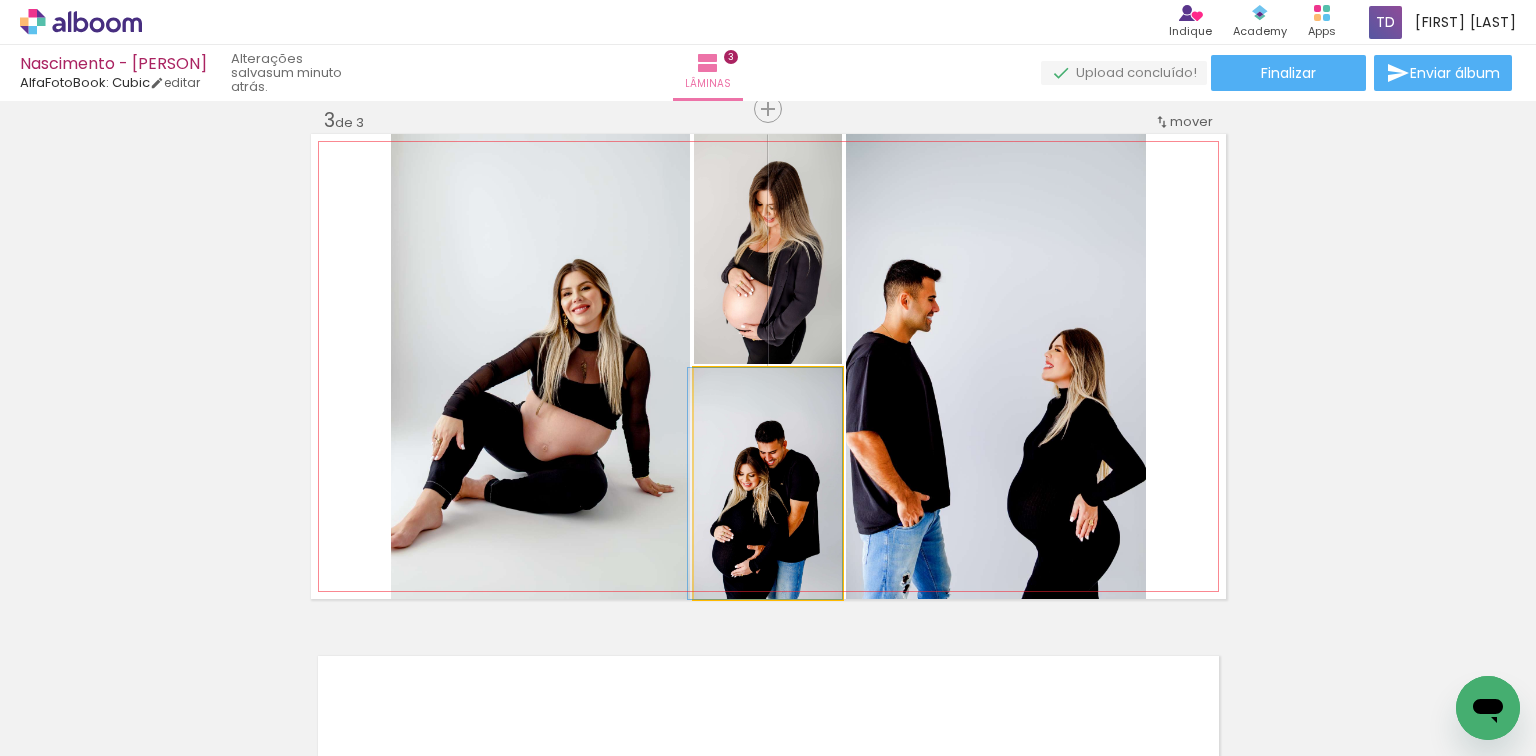 drag, startPoint x: 784, startPoint y: 494, endPoint x: 705, endPoint y: 464, distance: 84.50444 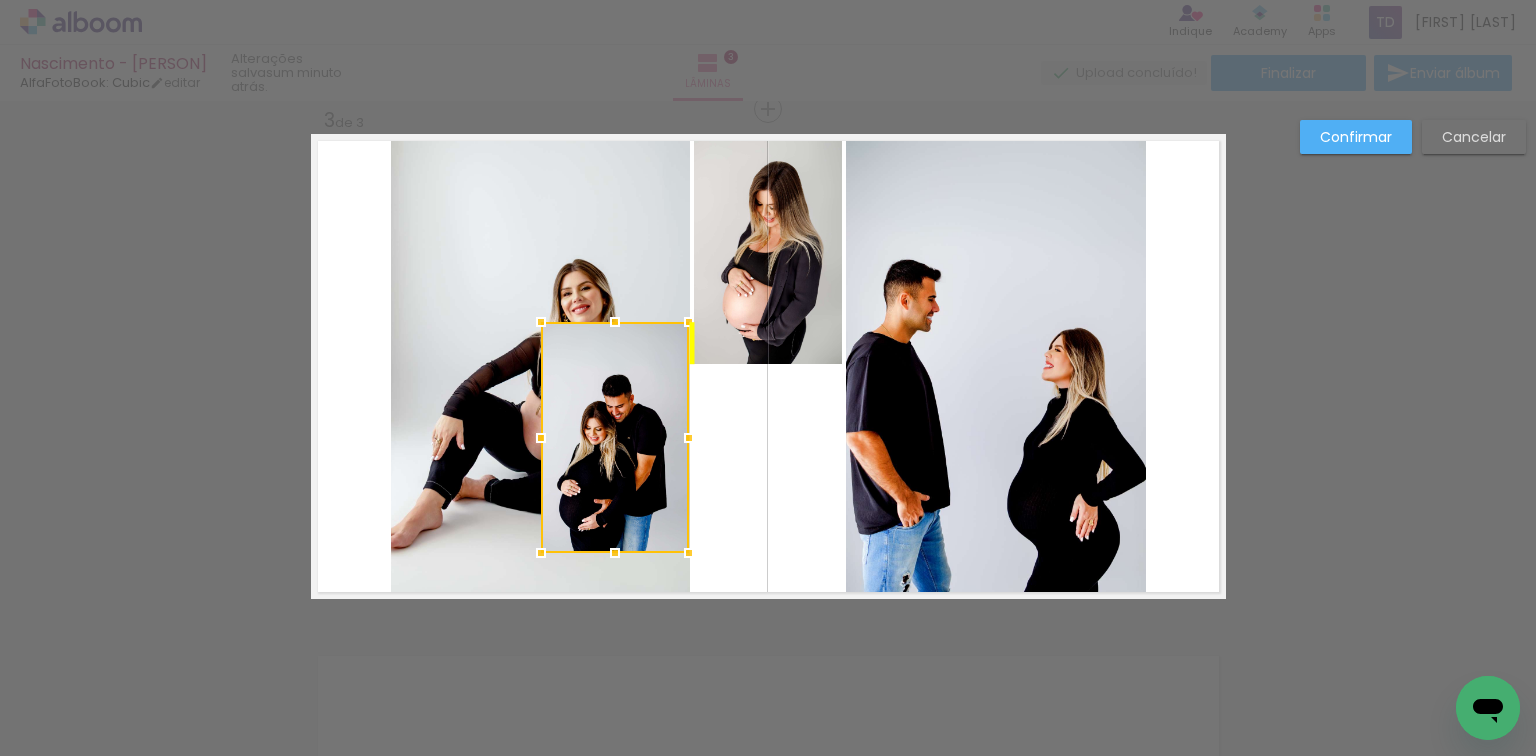 drag, startPoint x: 778, startPoint y: 488, endPoint x: 575, endPoint y: 404, distance: 219.69296 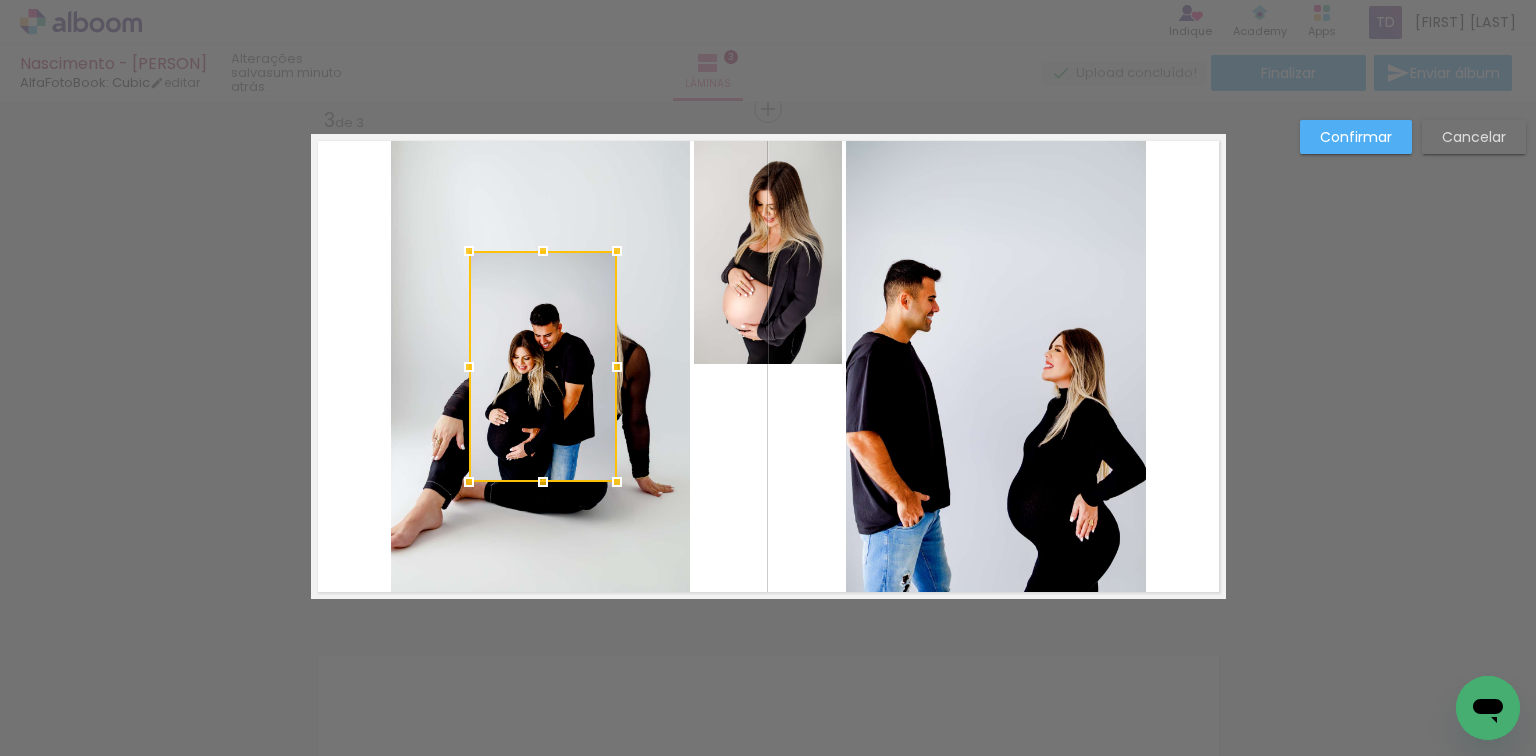 click on "Confirmar" at bounding box center [1356, 137] 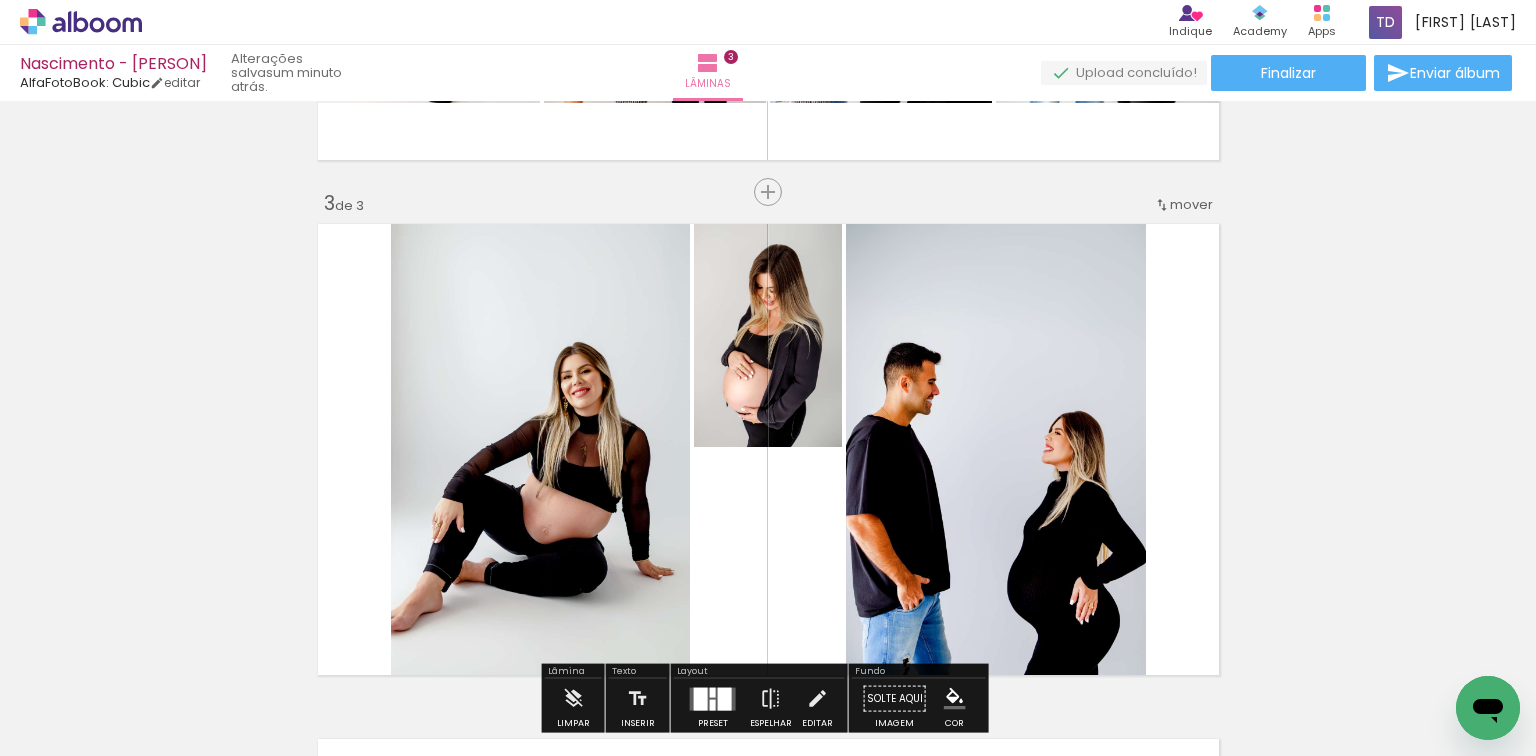 scroll, scrollTop: 1055, scrollLeft: 0, axis: vertical 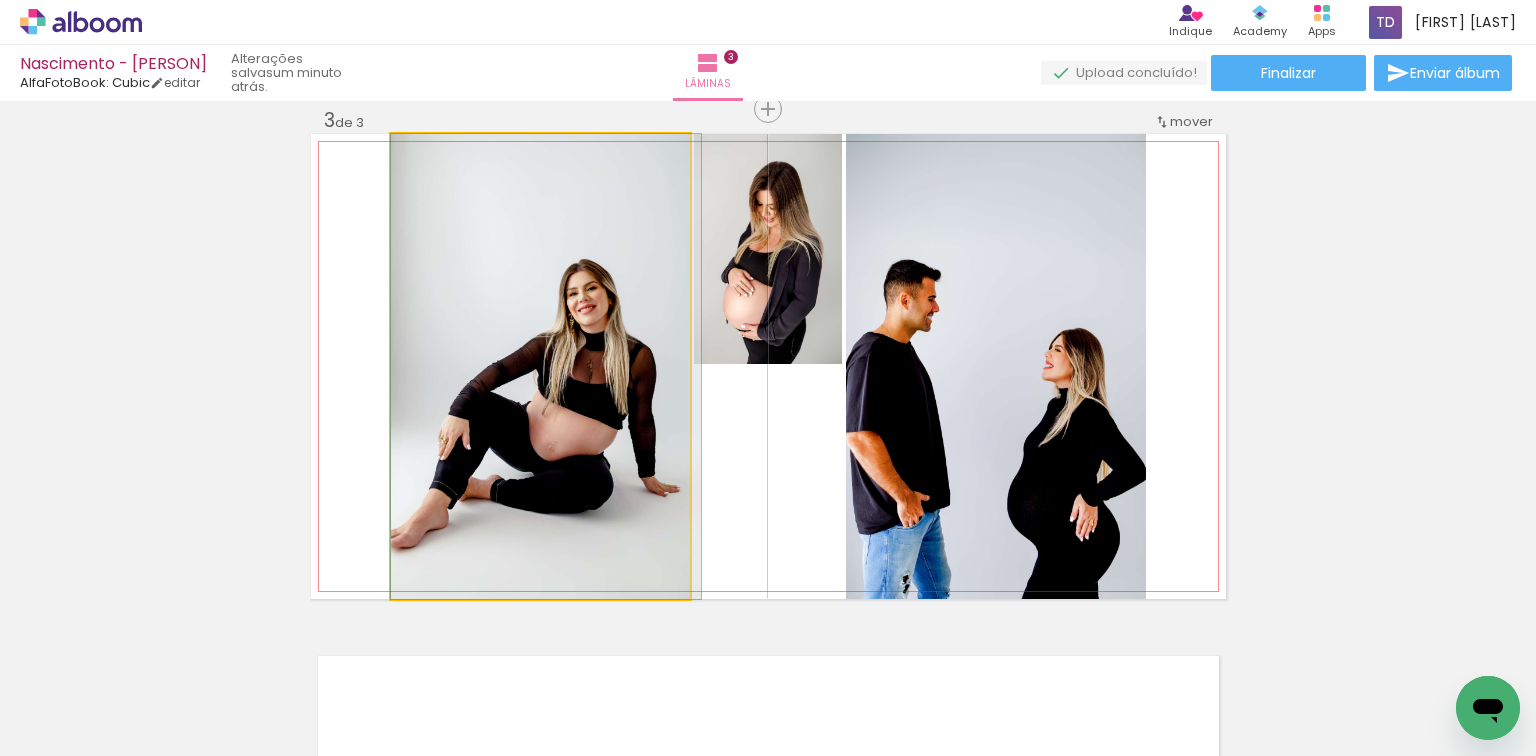 drag, startPoint x: 559, startPoint y: 336, endPoint x: 659, endPoint y: 424, distance: 133.2066 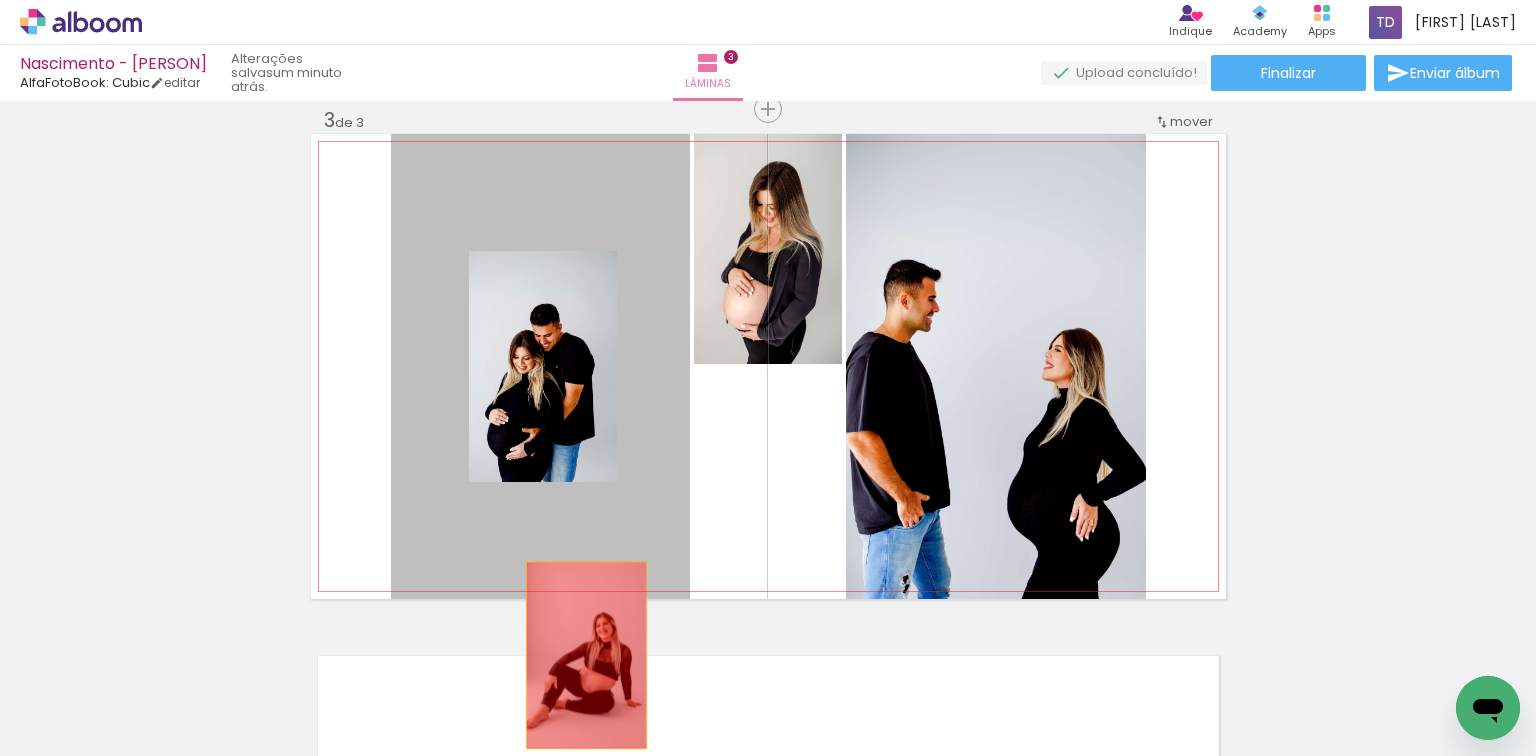 drag, startPoint x: 583, startPoint y: 421, endPoint x: 603, endPoint y: 610, distance: 190.05525 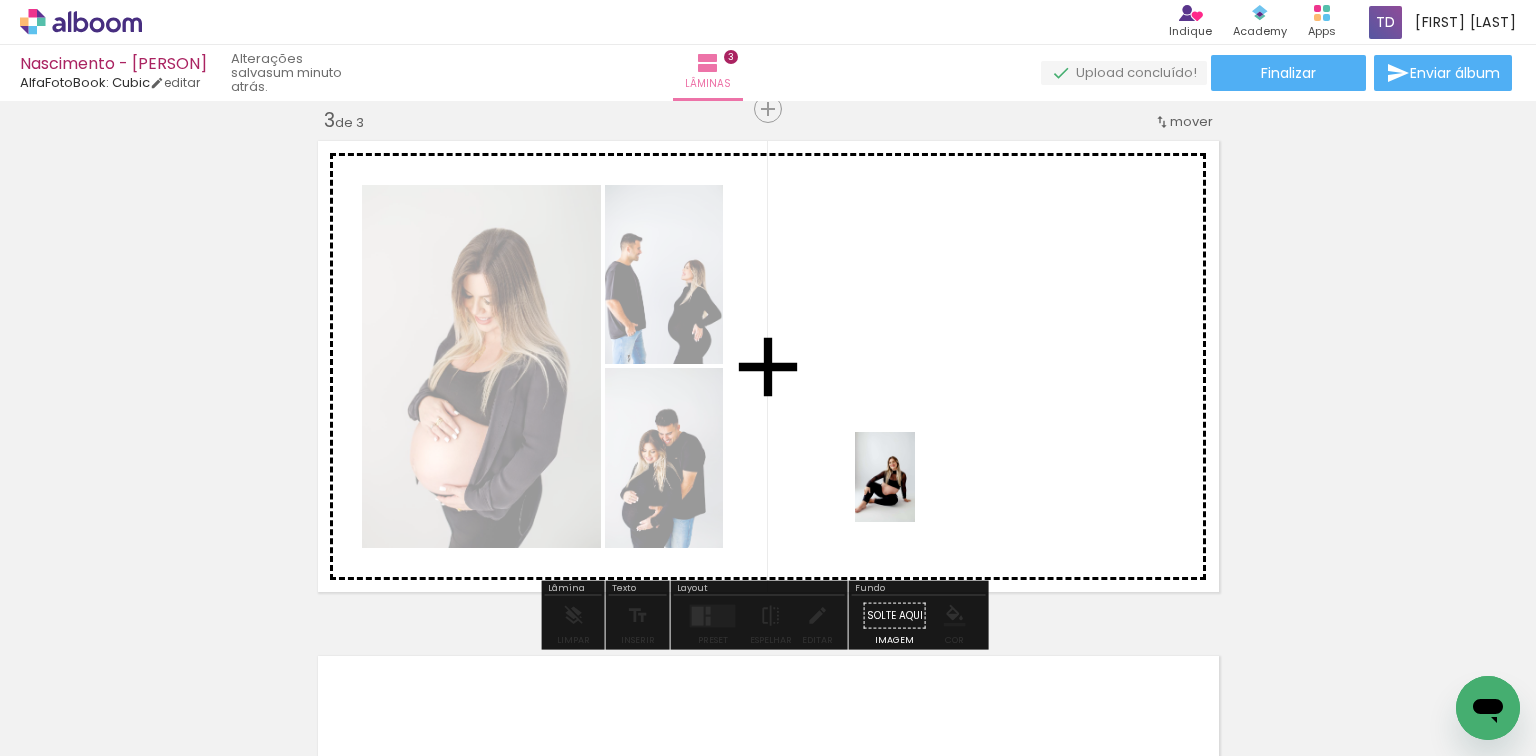 drag, startPoint x: 840, startPoint y: 709, endPoint x: 915, endPoint y: 483, distance: 238.11972 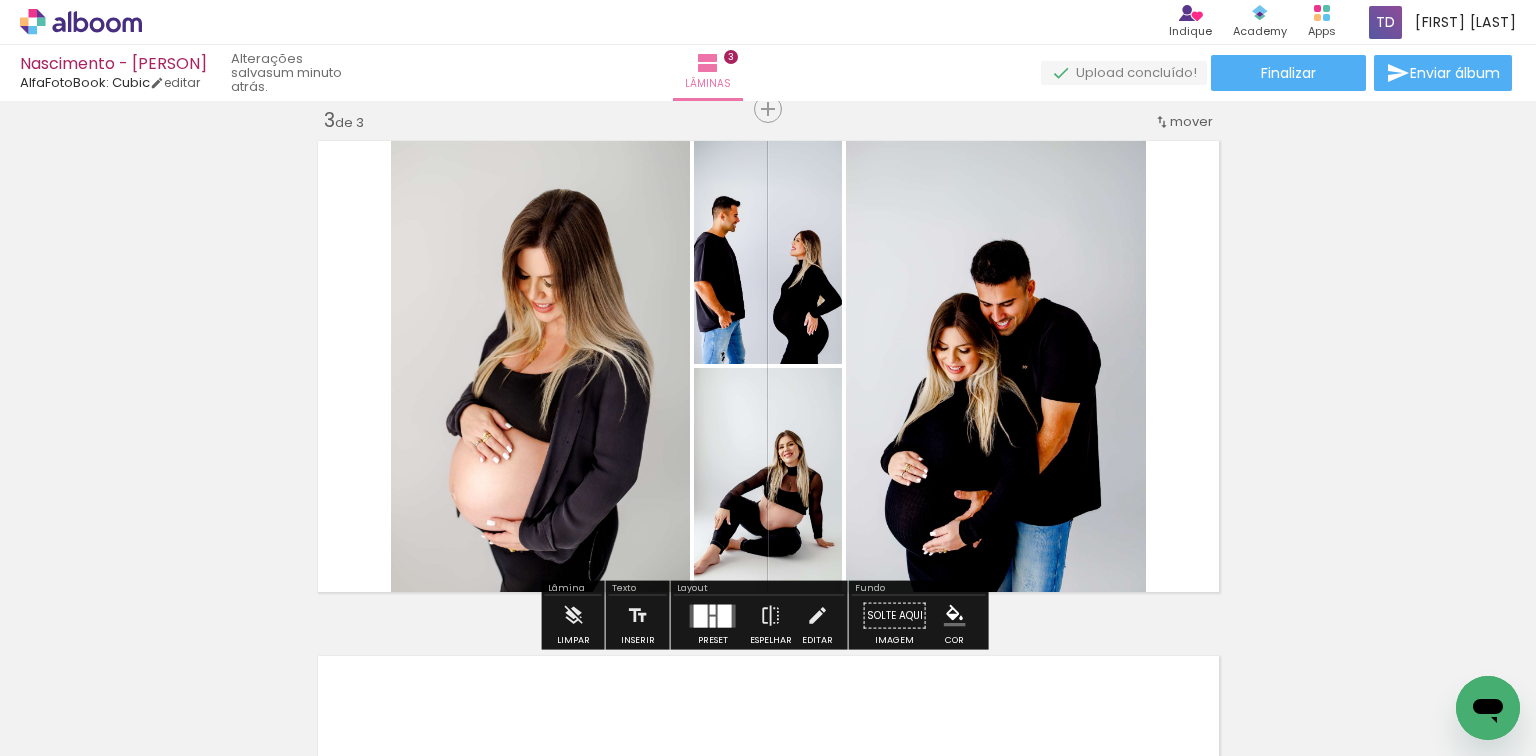 scroll, scrollTop: 1135, scrollLeft: 0, axis: vertical 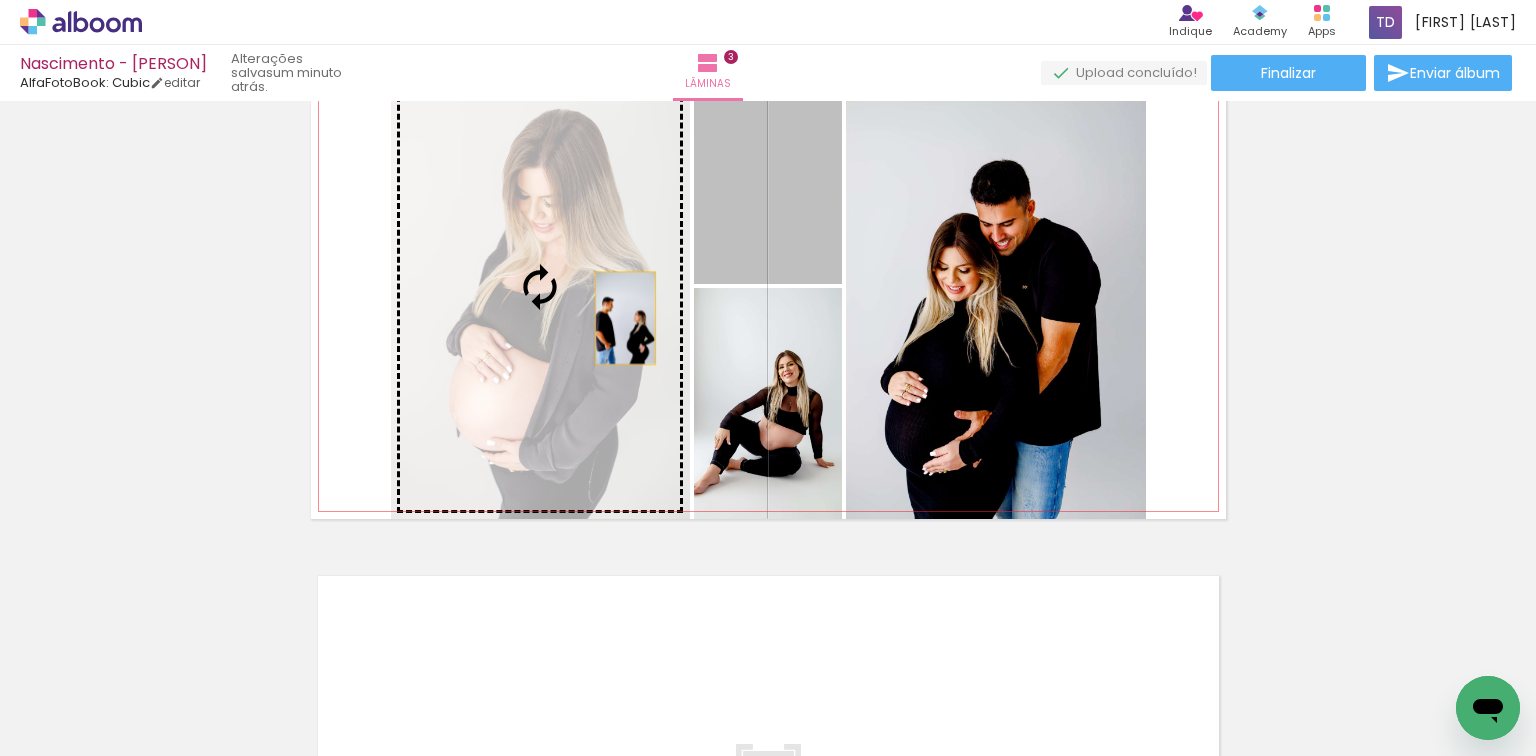 drag, startPoint x: 776, startPoint y: 209, endPoint x: 582, endPoint y: 328, distance: 227.58954 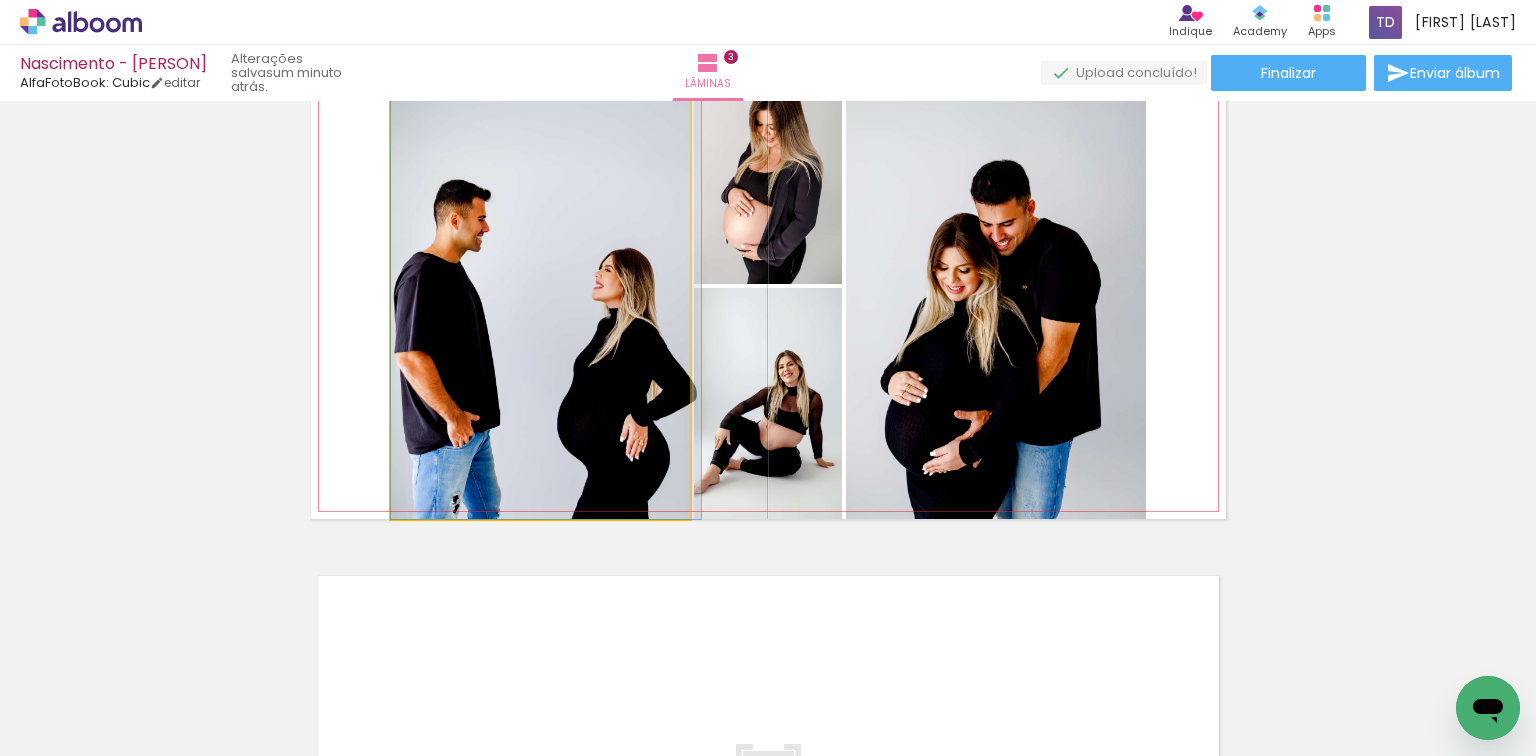 drag, startPoint x: 512, startPoint y: 254, endPoint x: 544, endPoint y: 253, distance: 32.01562 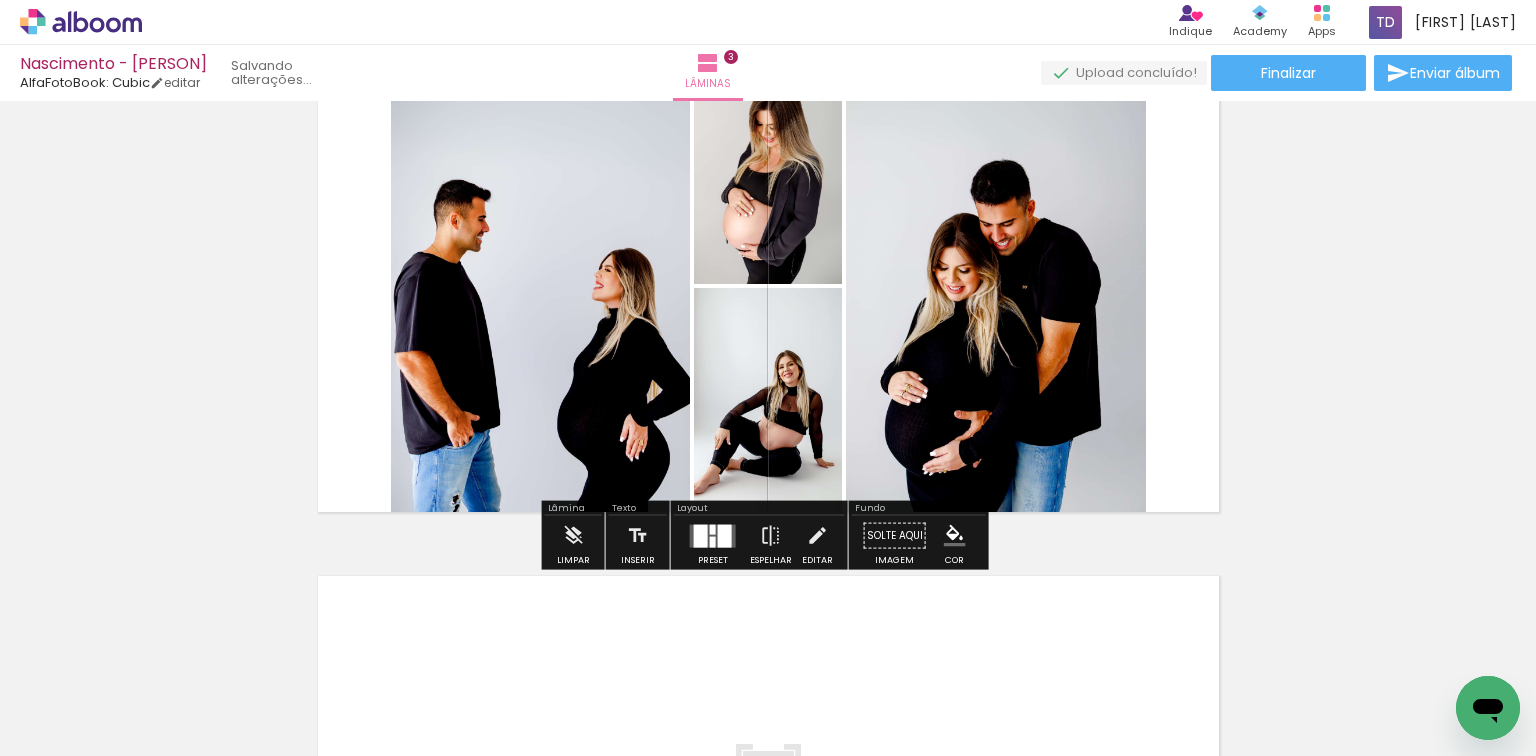 scroll, scrollTop: 1055, scrollLeft: 0, axis: vertical 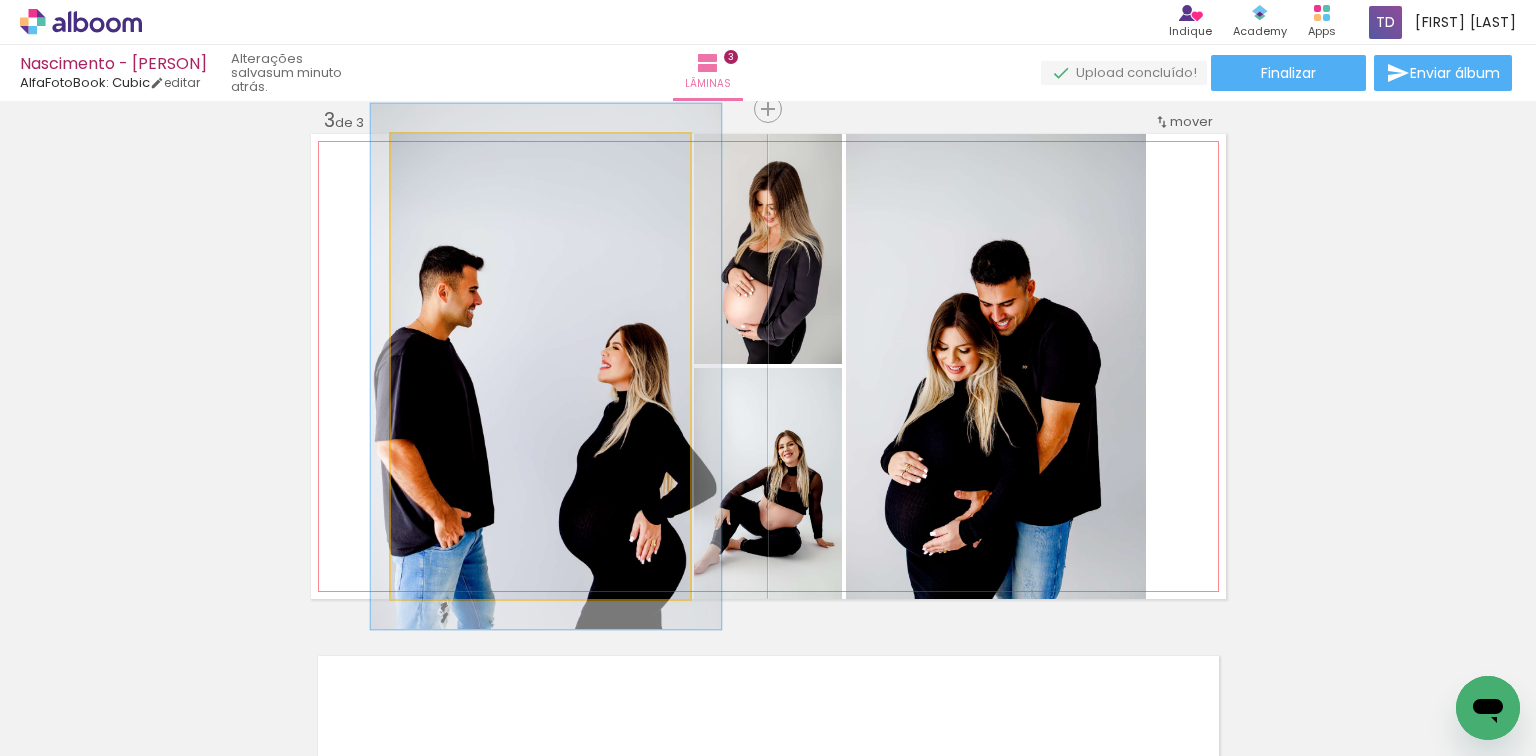 click at bounding box center [446, 155] 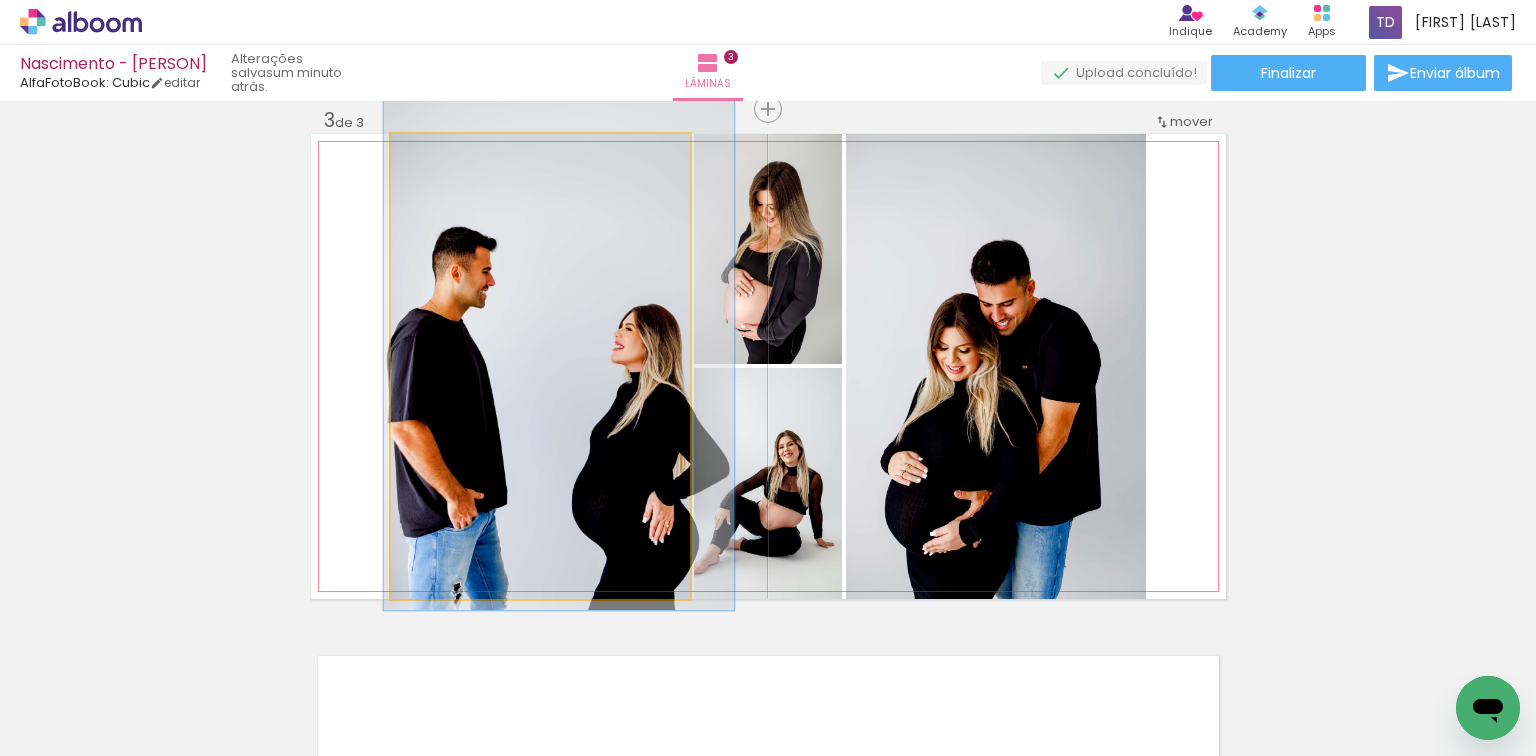 drag, startPoint x: 526, startPoint y: 279, endPoint x: 539, endPoint y: 260, distance: 23.021729 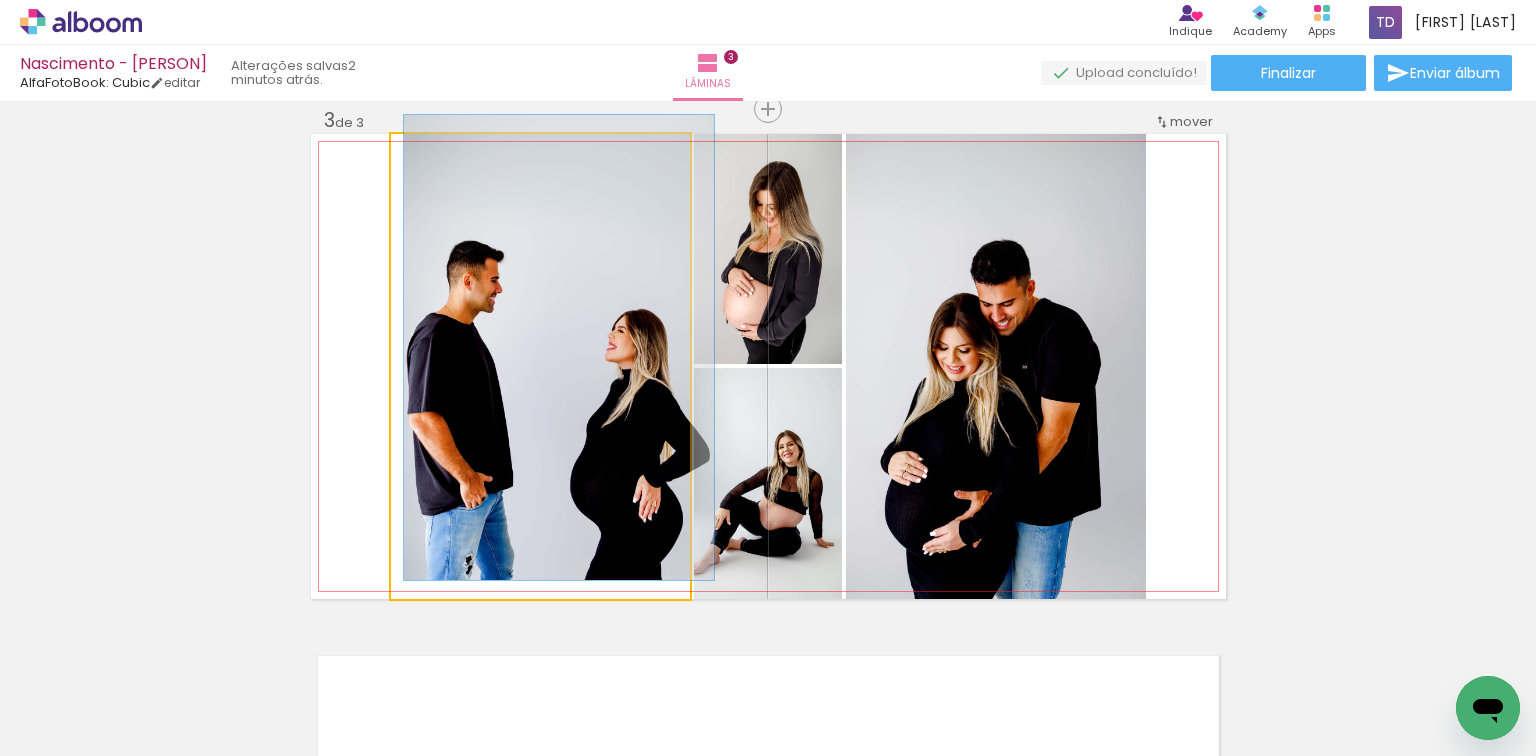 drag, startPoint x: 438, startPoint y: 148, endPoint x: 427, endPoint y: 151, distance: 11.401754 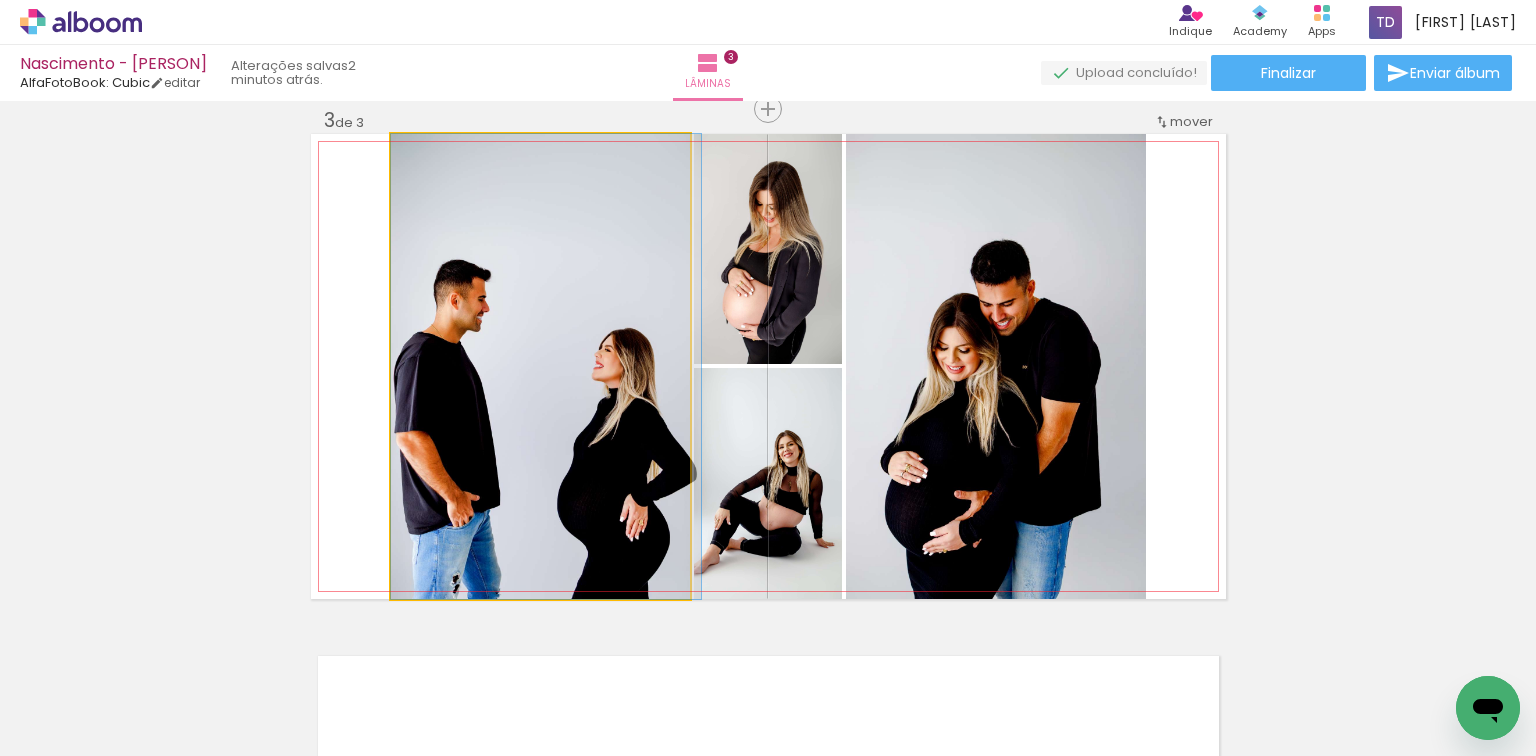 drag, startPoint x: 587, startPoint y: 247, endPoint x: 592, endPoint y: 199, distance: 48.259712 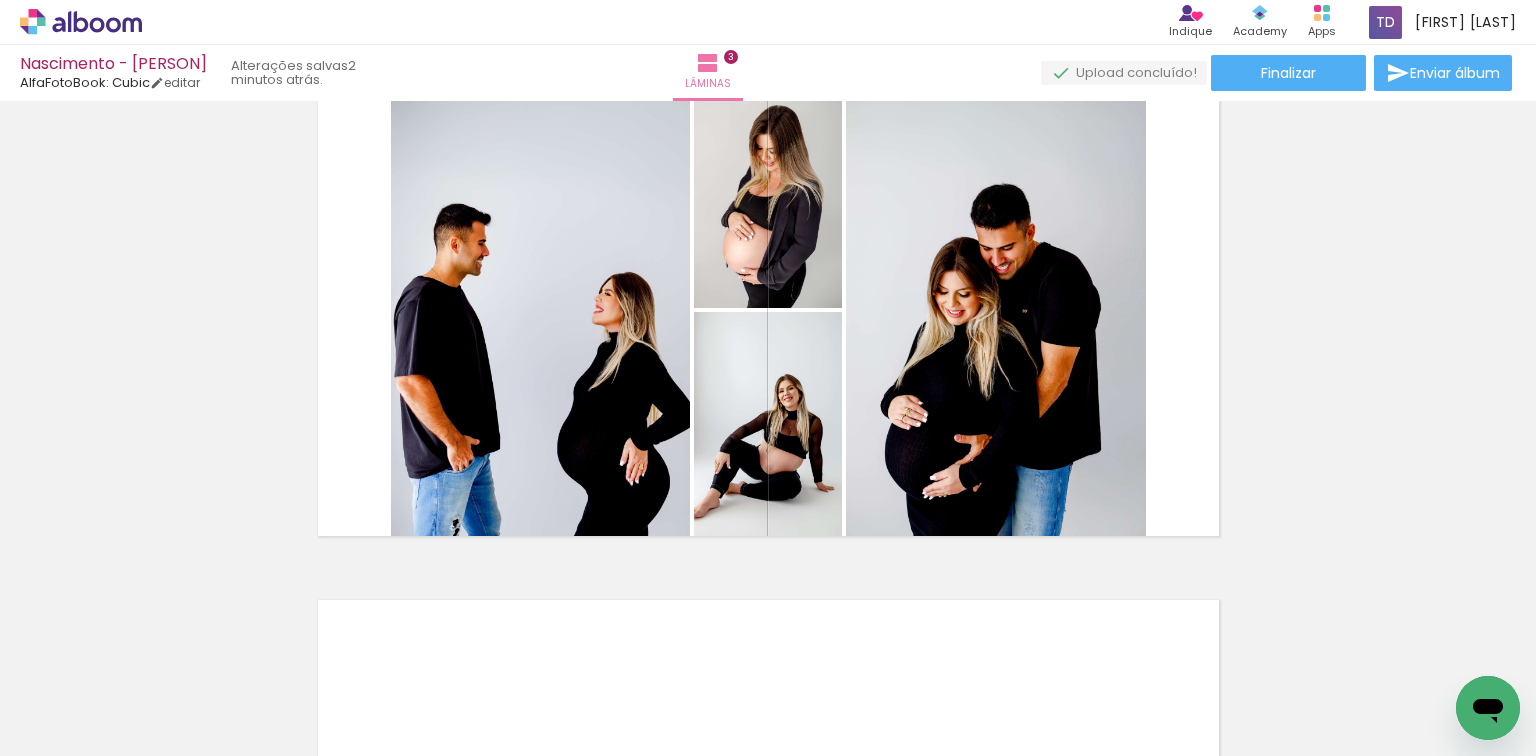 scroll, scrollTop: 1122, scrollLeft: 0, axis: vertical 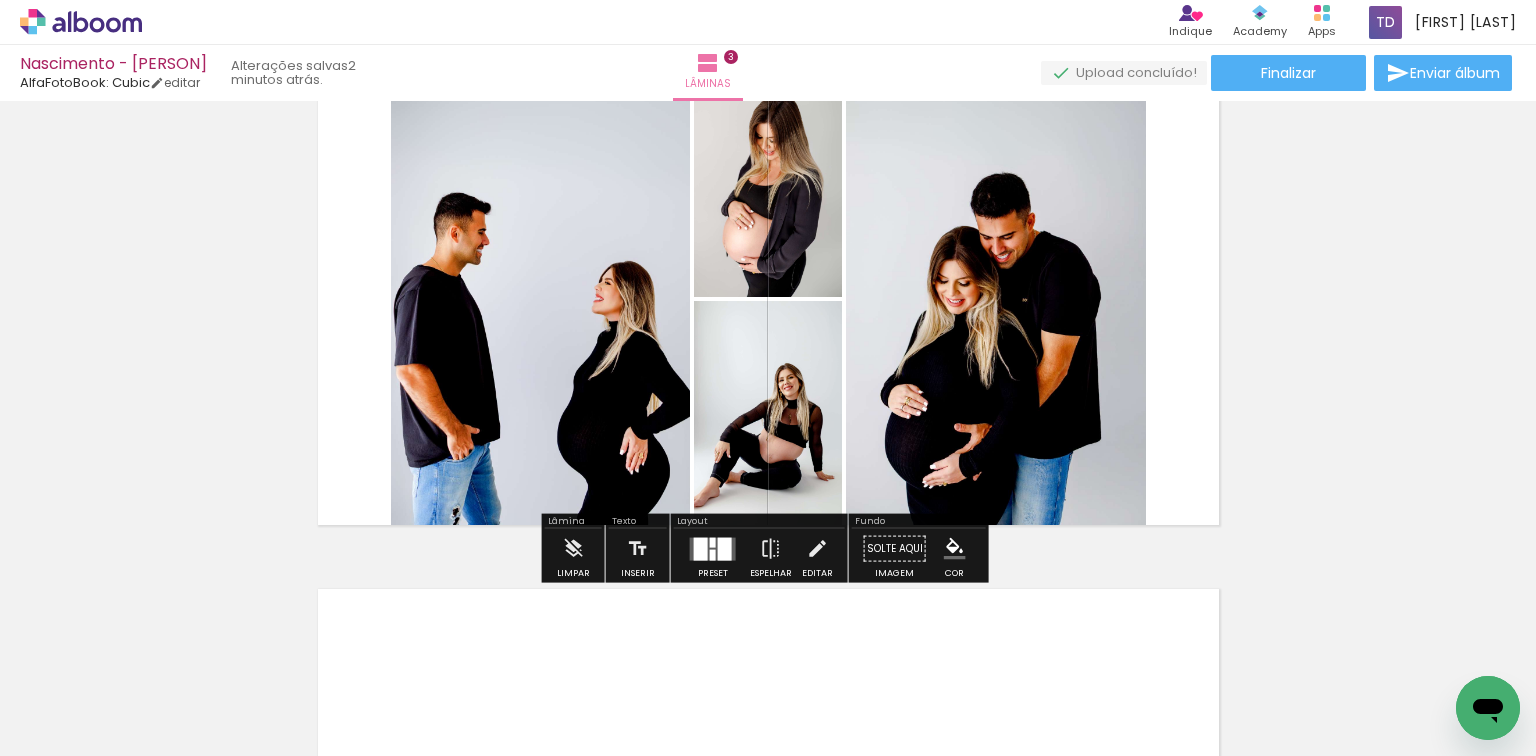 click at bounding box center (701, 548) 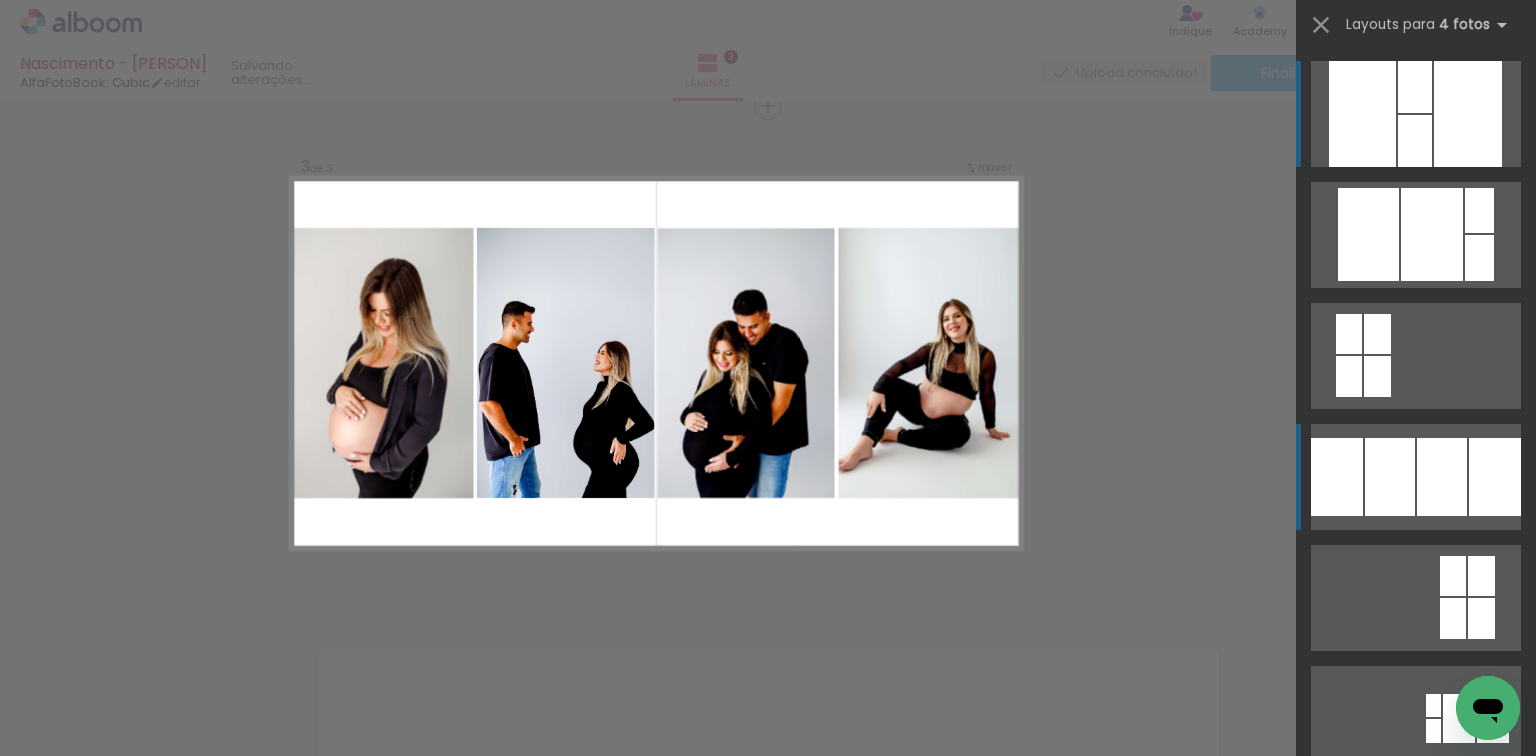 scroll, scrollTop: 1055, scrollLeft: 0, axis: vertical 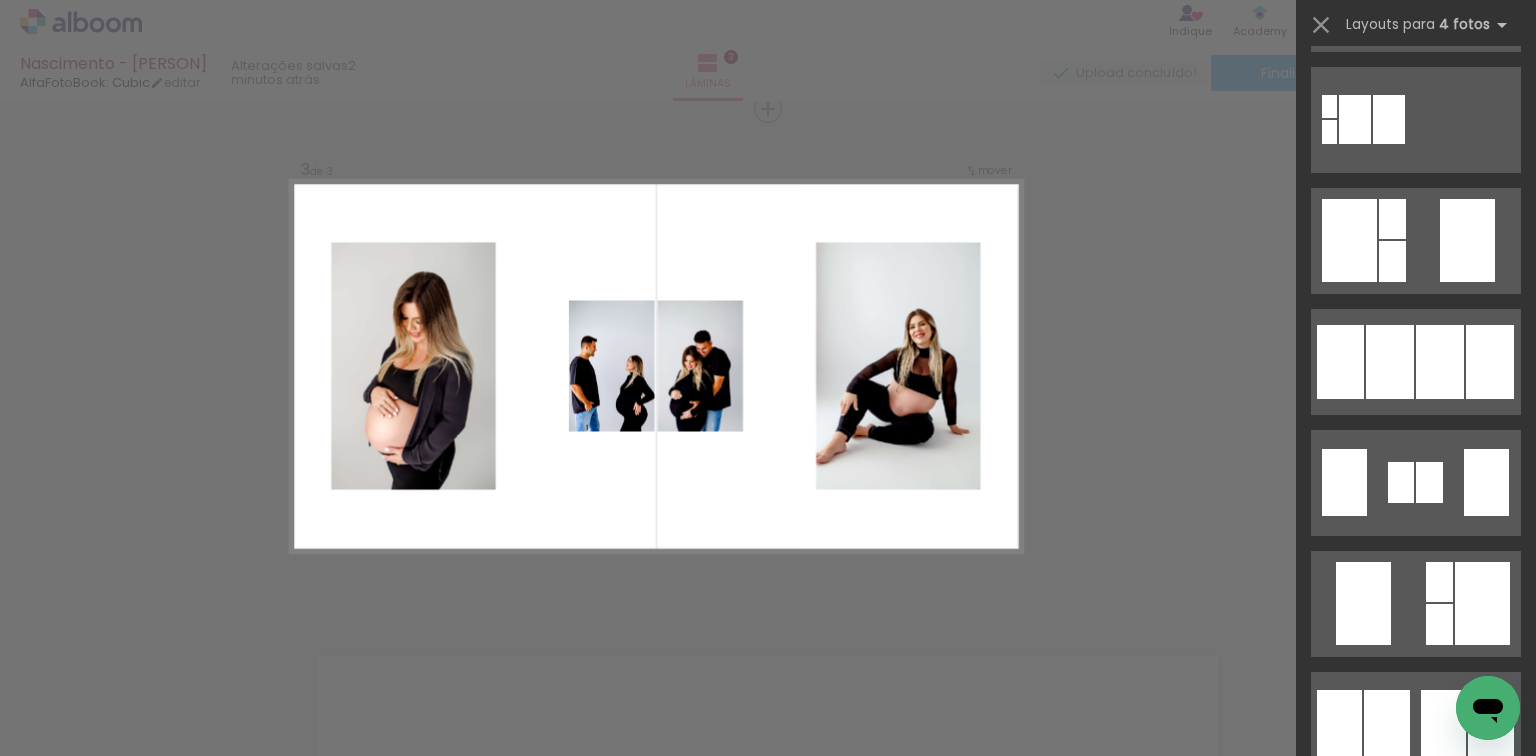 click on "Confirmar Cancelar" at bounding box center [768, 100] 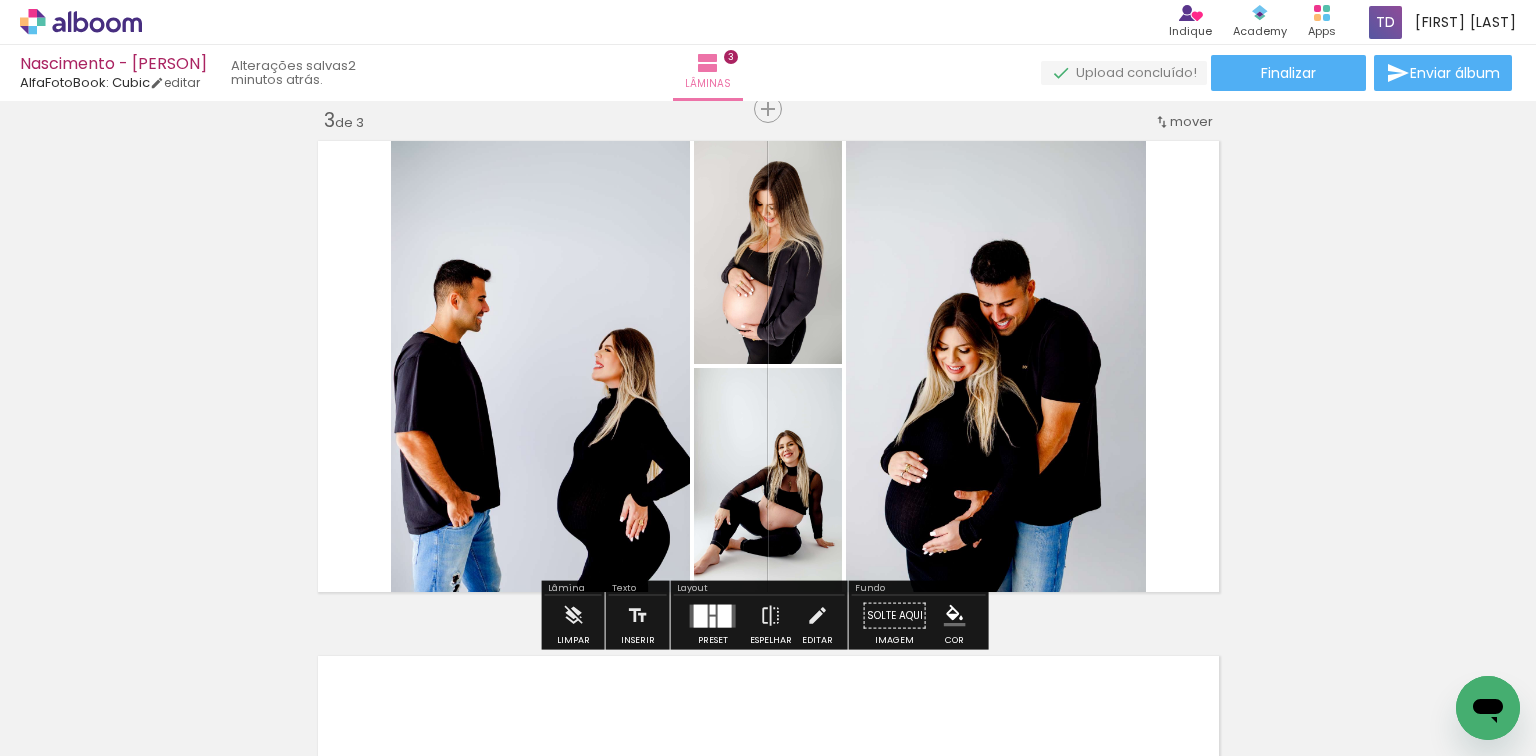 scroll, scrollTop: 1135, scrollLeft: 0, axis: vertical 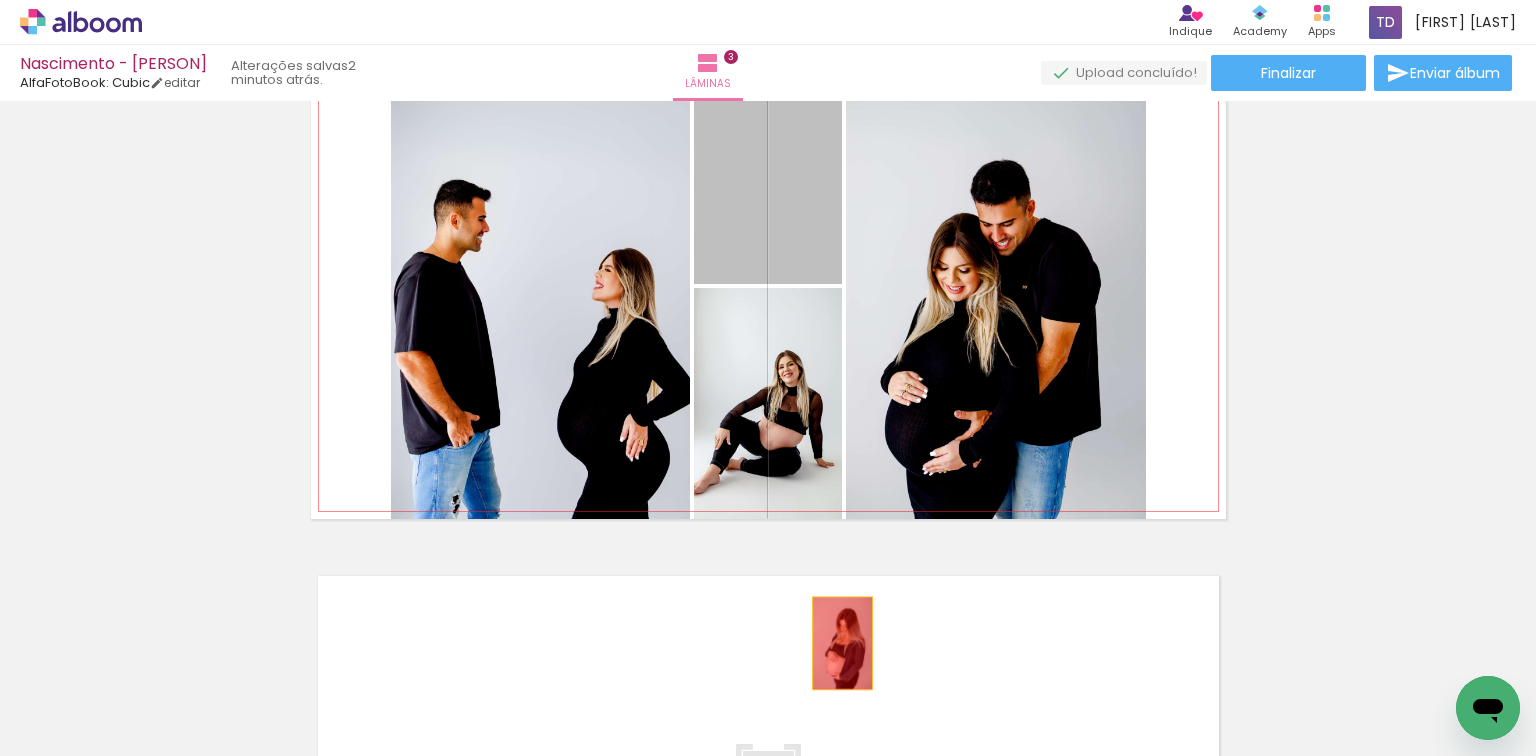 drag, startPoint x: 752, startPoint y: 182, endPoint x: 806, endPoint y: 576, distance: 397.6833 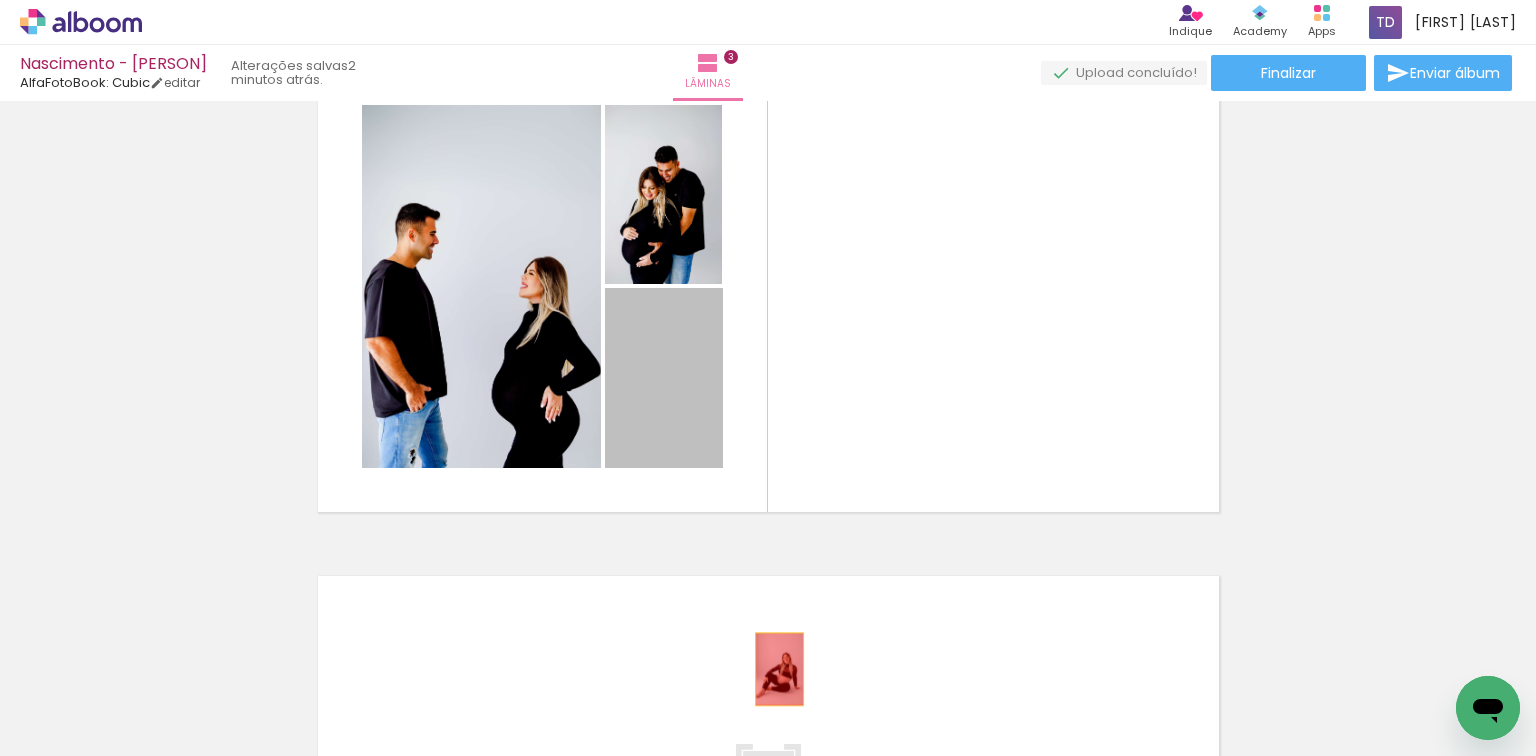 drag, startPoint x: 694, startPoint y: 341, endPoint x: 780, endPoint y: 659, distance: 329.42374 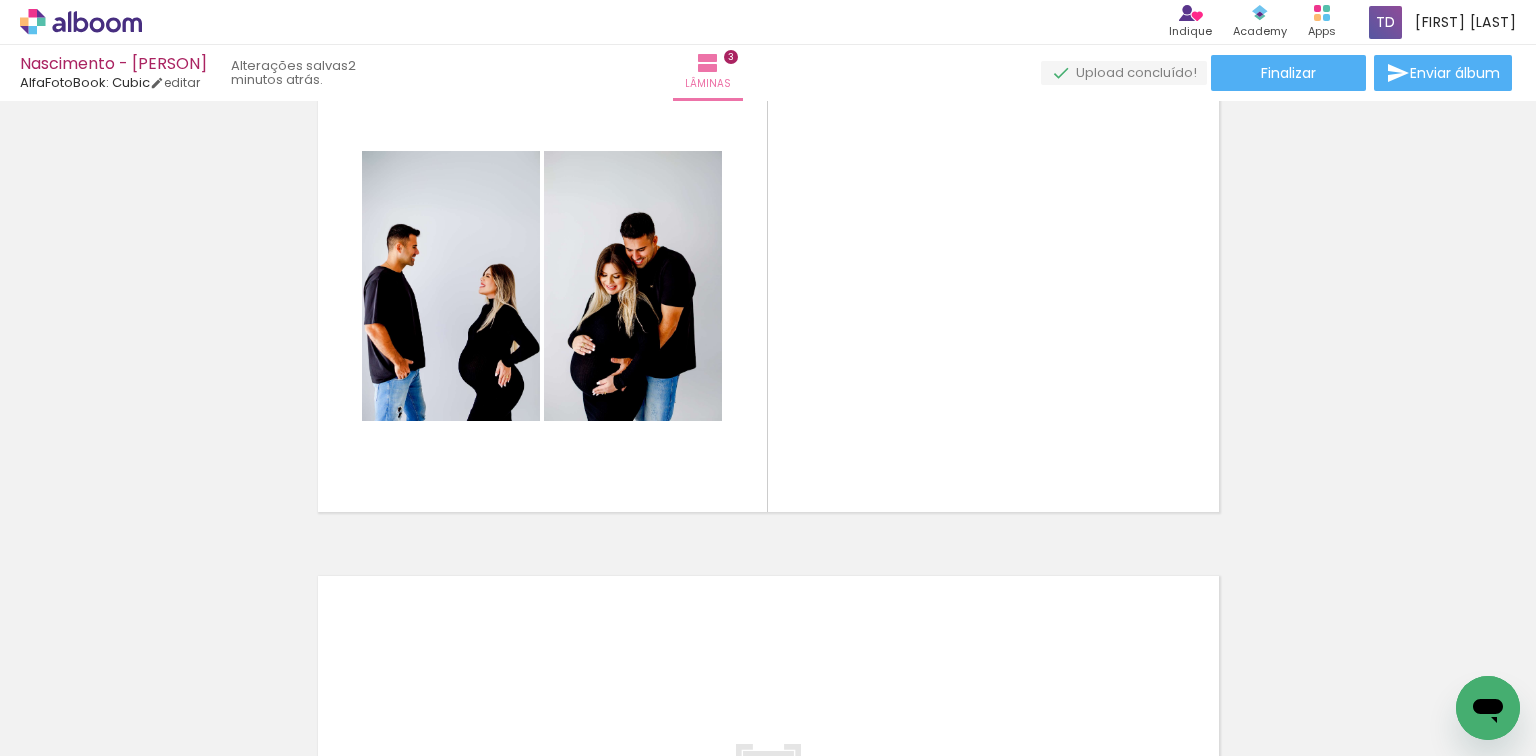 scroll, scrollTop: 0, scrollLeft: 1694, axis: horizontal 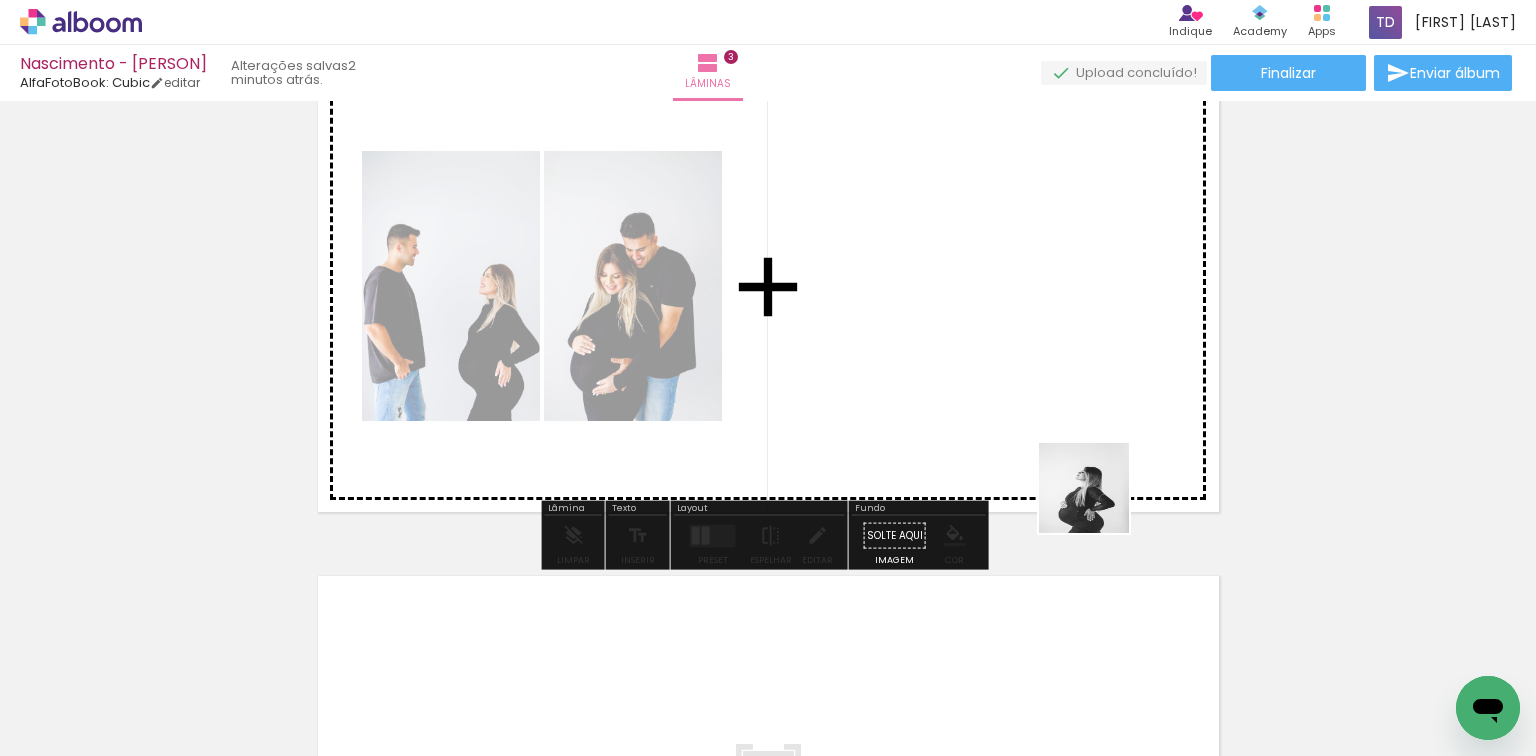 drag, startPoint x: 1092, startPoint y: 685, endPoint x: 1103, endPoint y: 421, distance: 264.22906 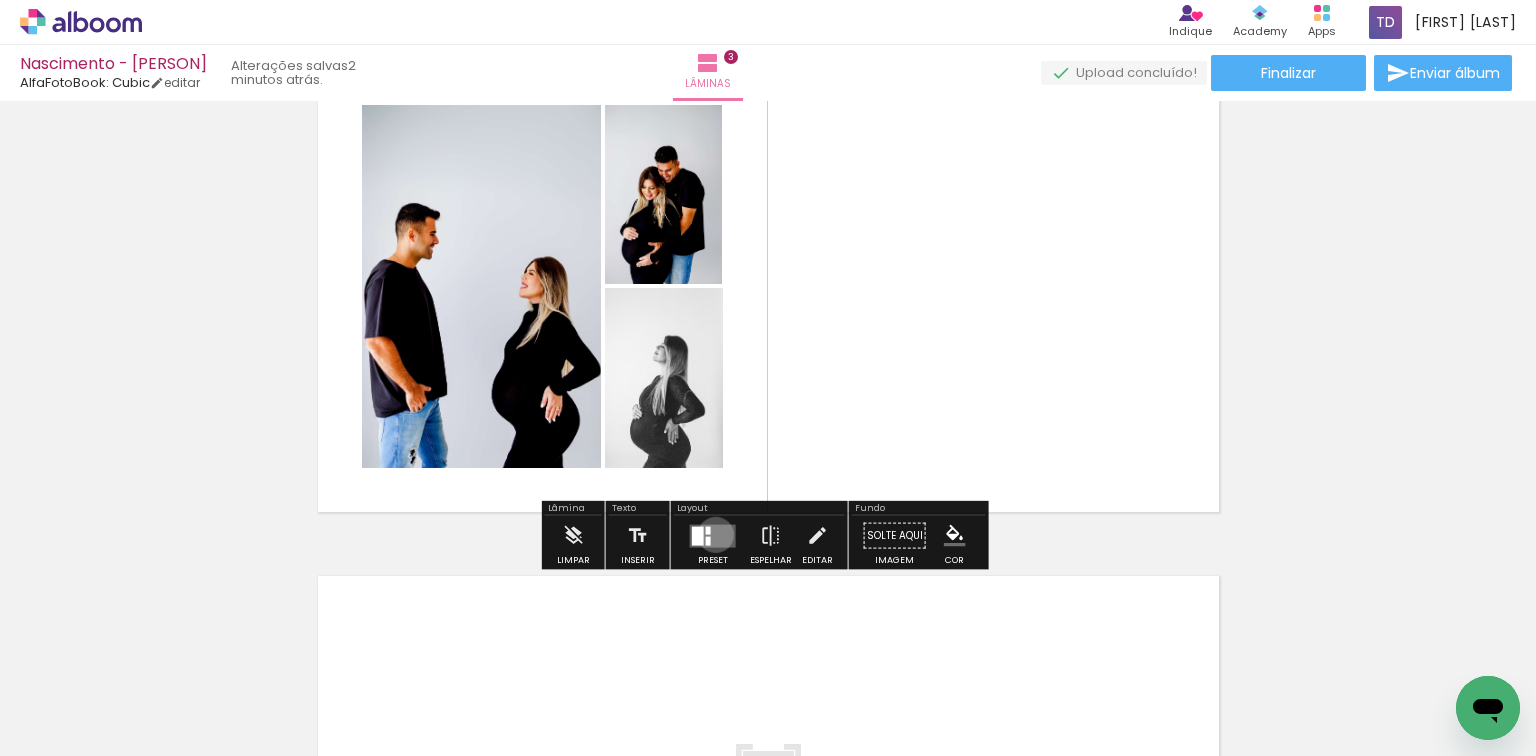 click at bounding box center [713, 535] 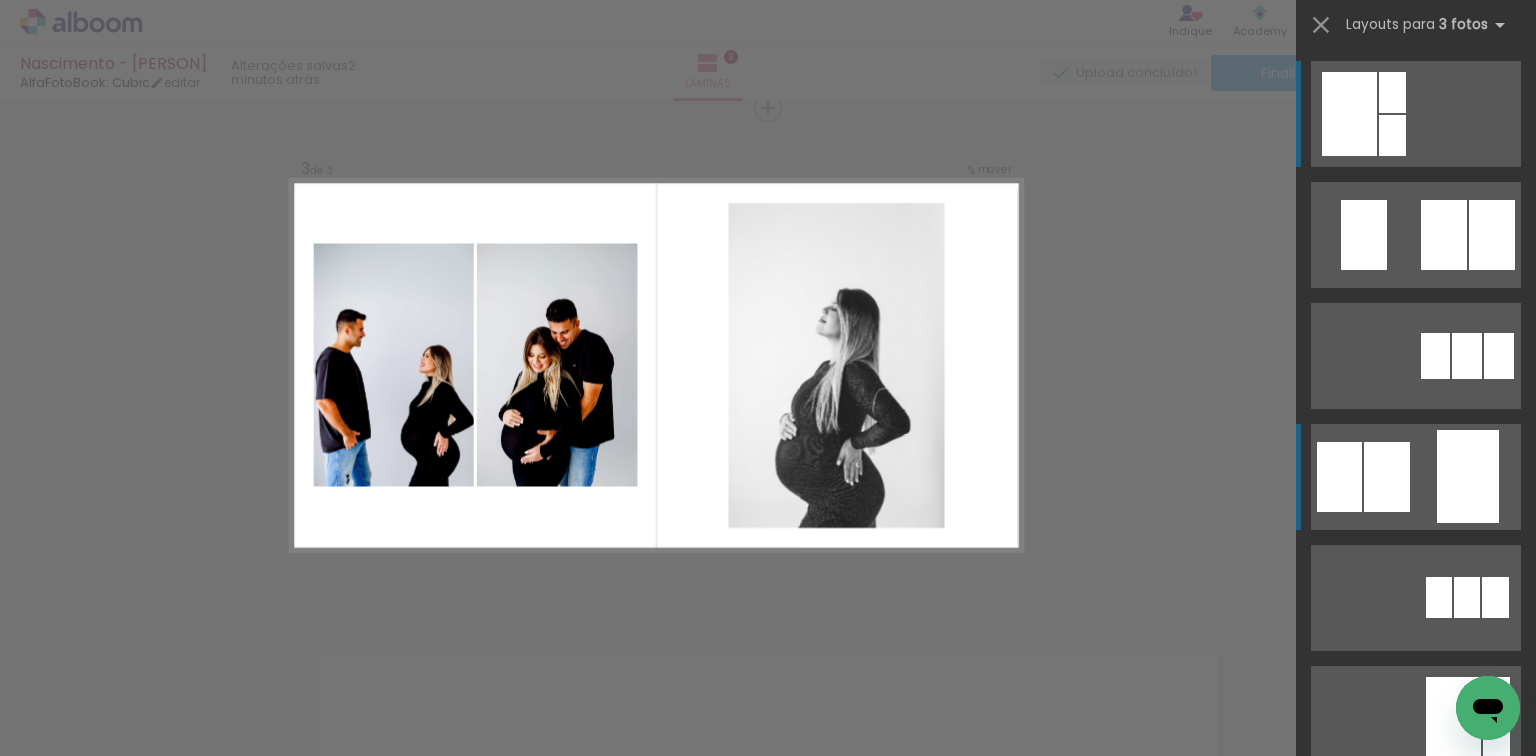 scroll, scrollTop: 1055, scrollLeft: 0, axis: vertical 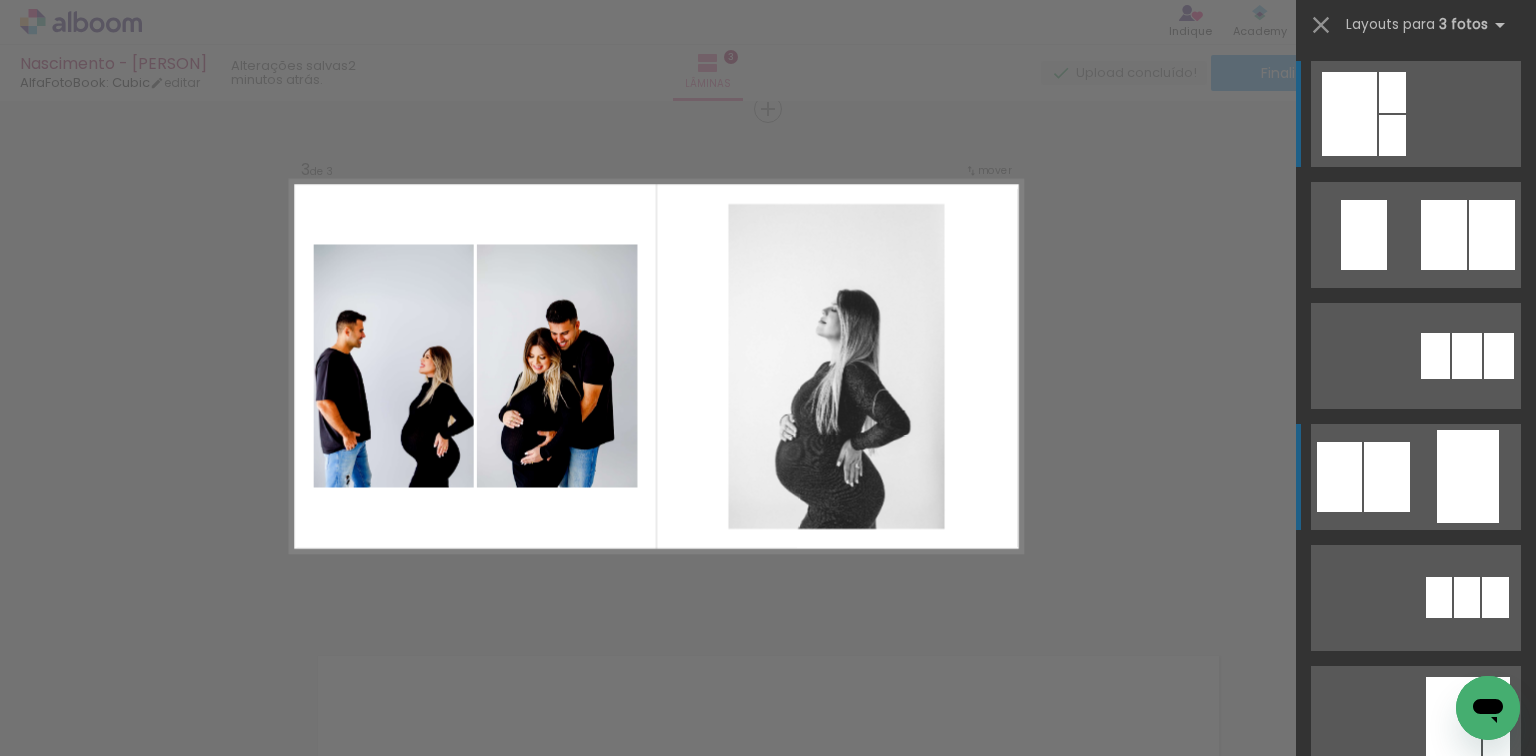 click at bounding box center (1392, 135) 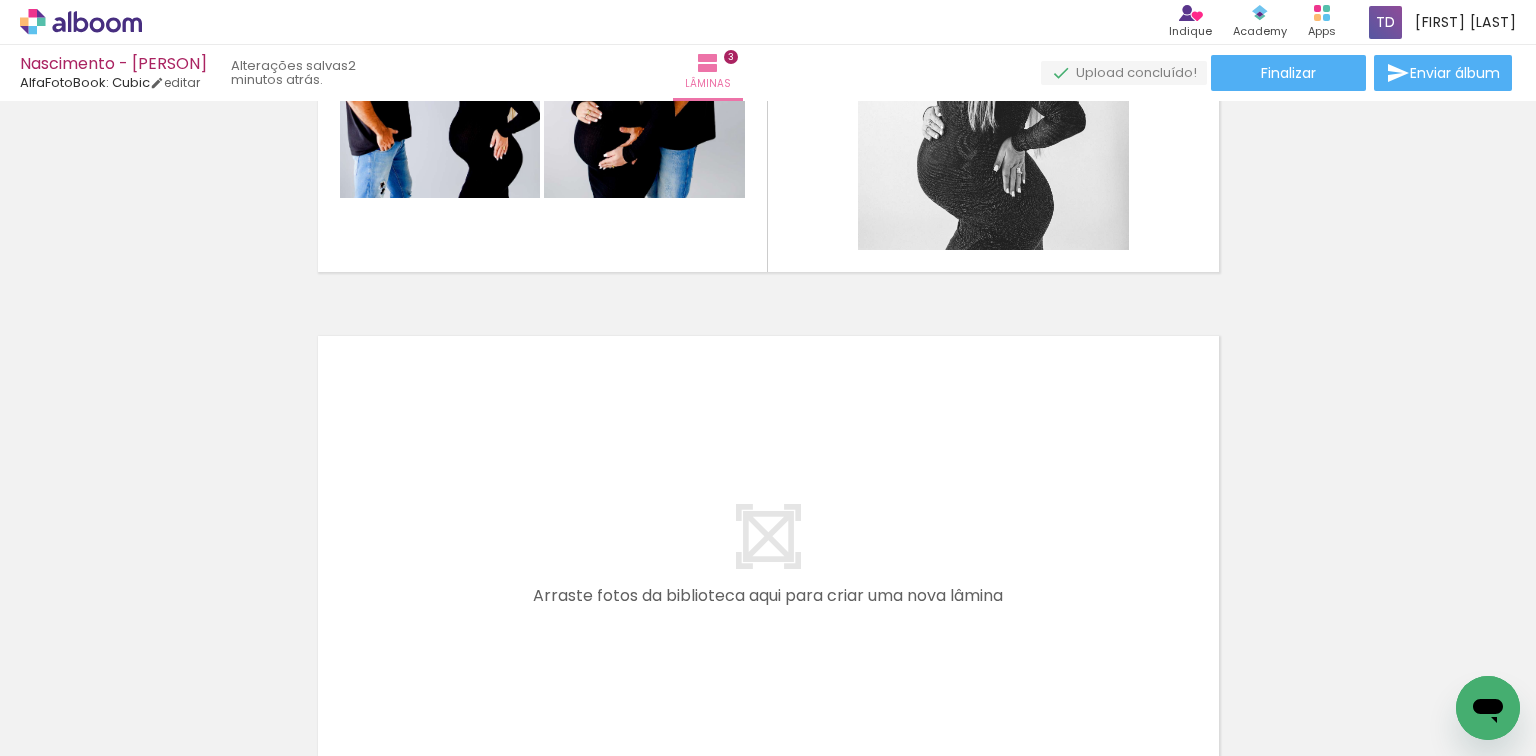 scroll, scrollTop: 1455, scrollLeft: 0, axis: vertical 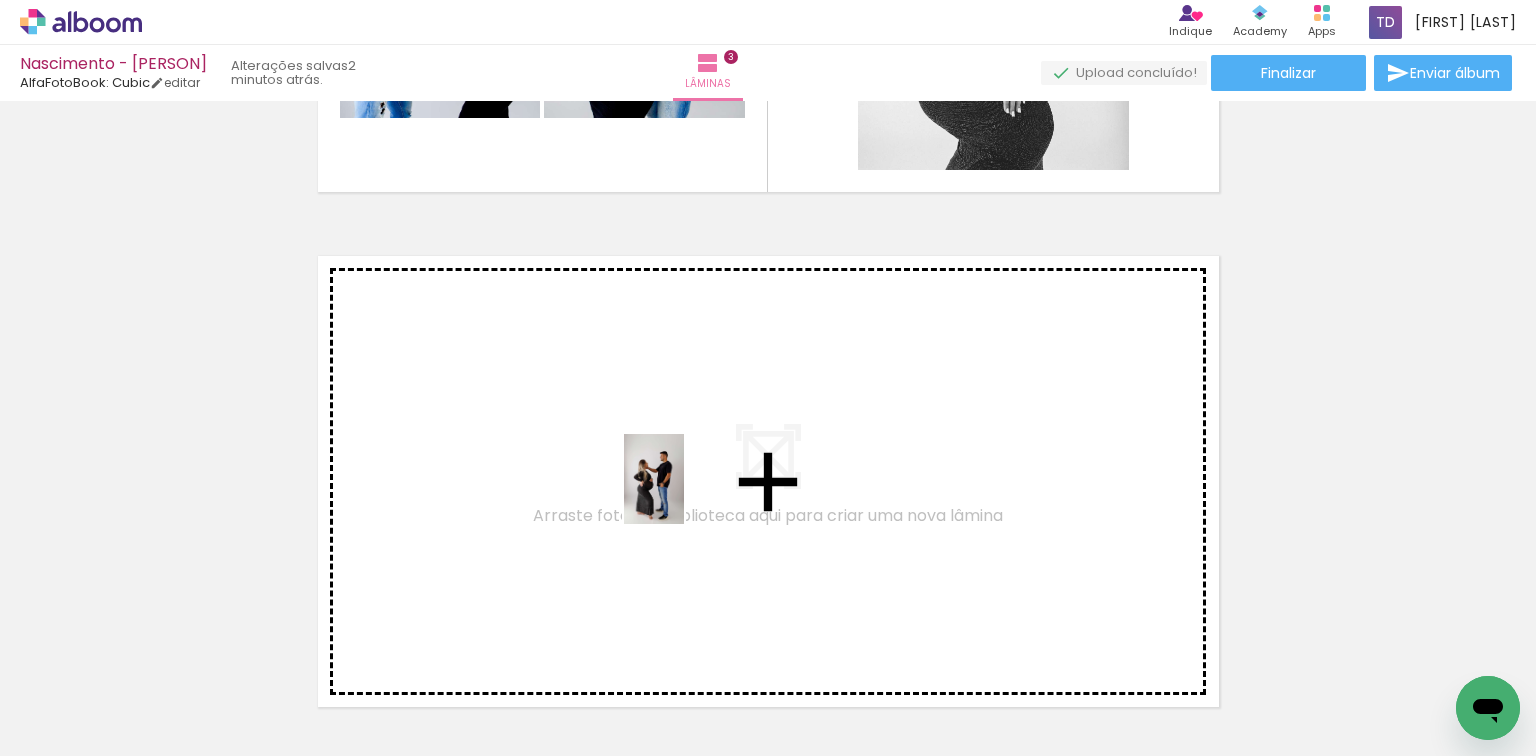 drag, startPoint x: 1208, startPoint y: 692, endPoint x: 630, endPoint y: 485, distance: 613.94867 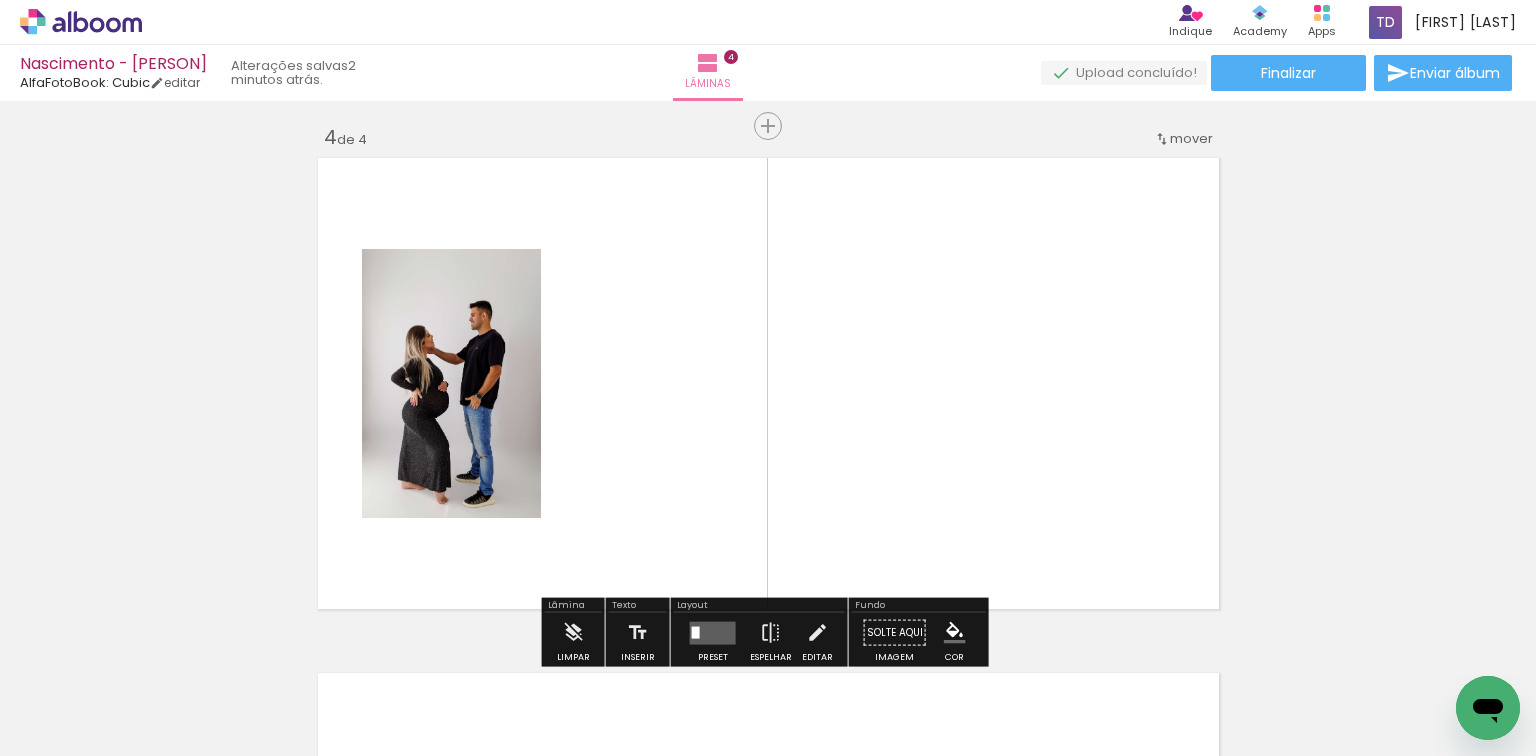 scroll, scrollTop: 1570, scrollLeft: 0, axis: vertical 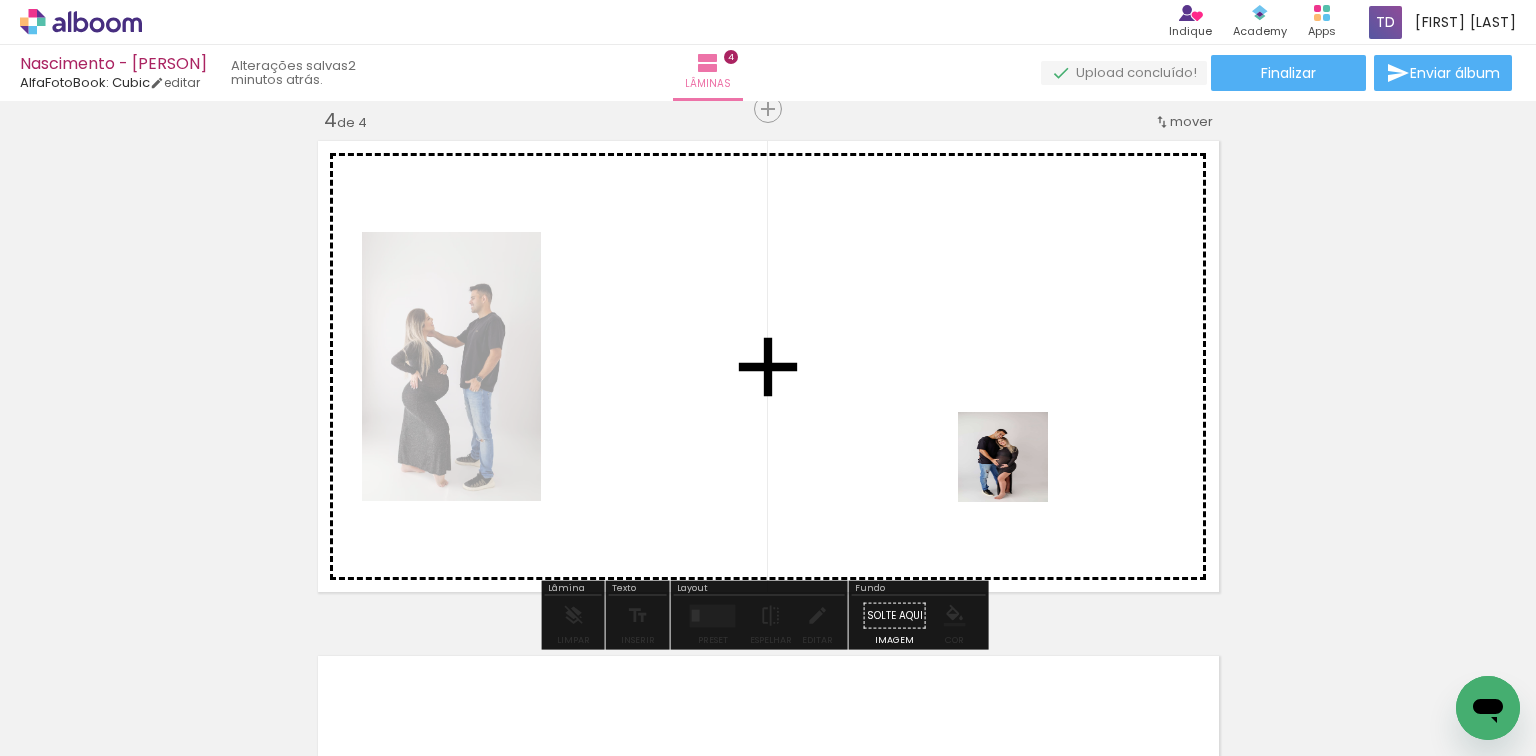 drag, startPoint x: 1320, startPoint y: 685, endPoint x: 1018, endPoint y: 472, distance: 369.55783 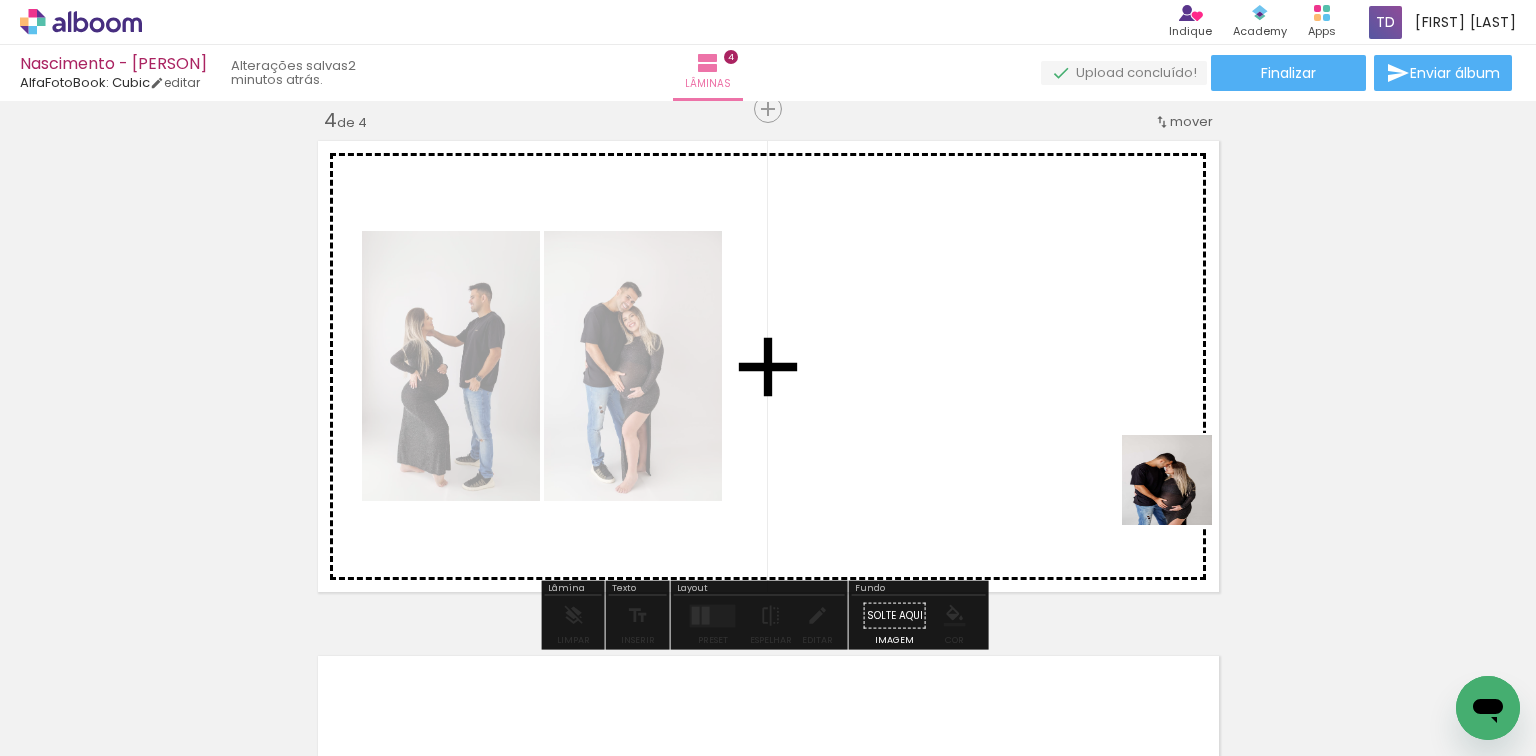 drag, startPoint x: 1420, startPoint y: 695, endPoint x: 1170, endPoint y: 468, distance: 337.6818 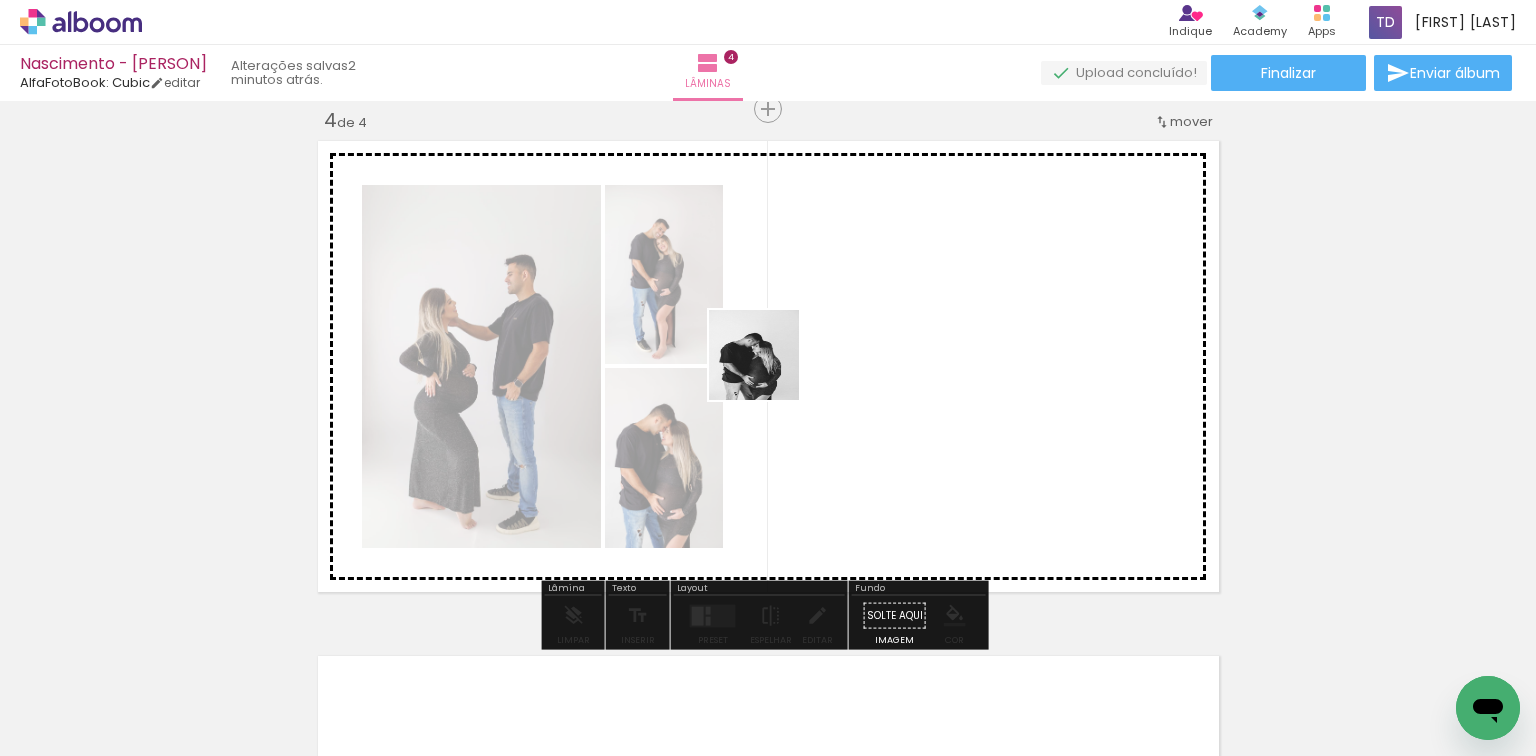 drag, startPoint x: 1531, startPoint y: 683, endPoint x: 675, endPoint y: 332, distance: 925.16864 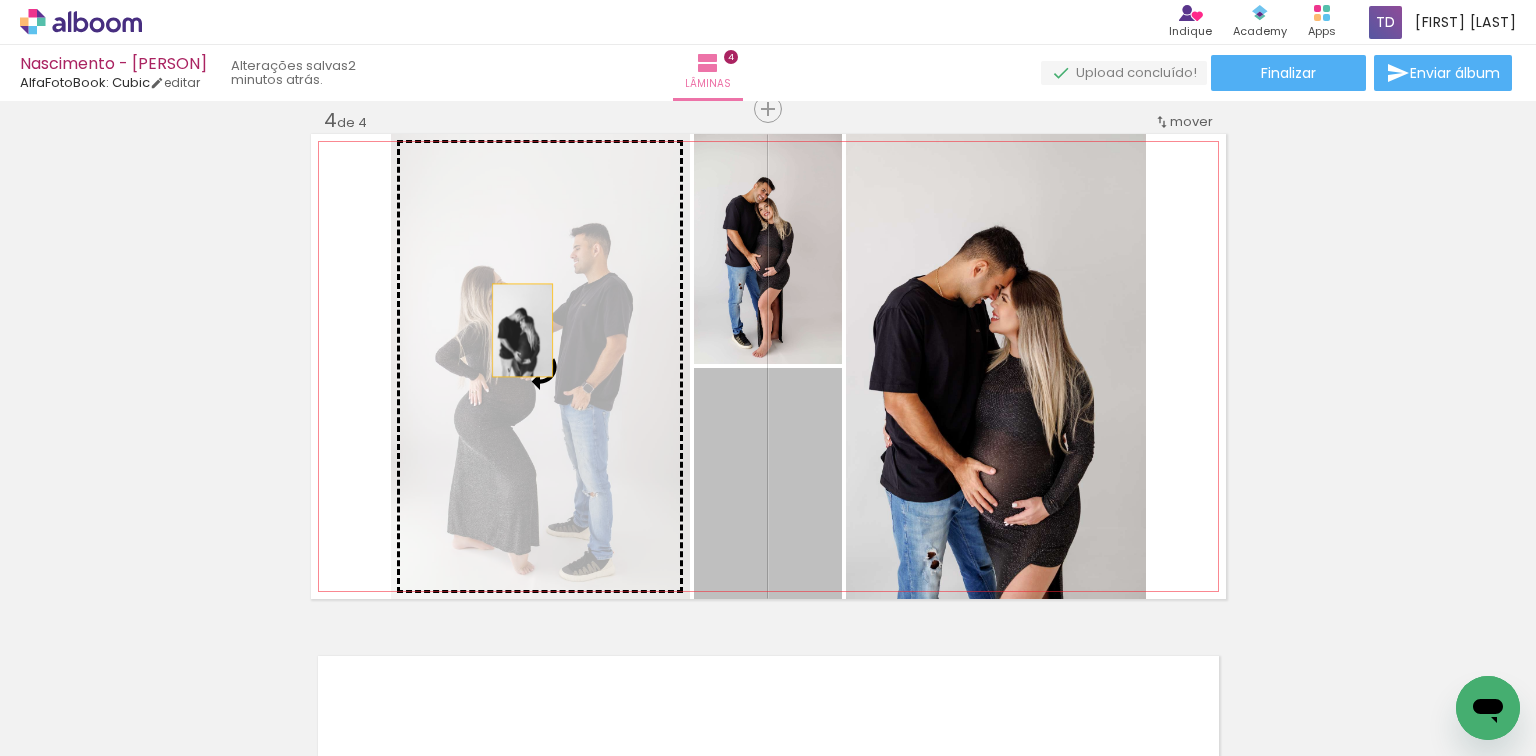 drag, startPoint x: 744, startPoint y: 517, endPoint x: 516, endPoint y: 330, distance: 294.87793 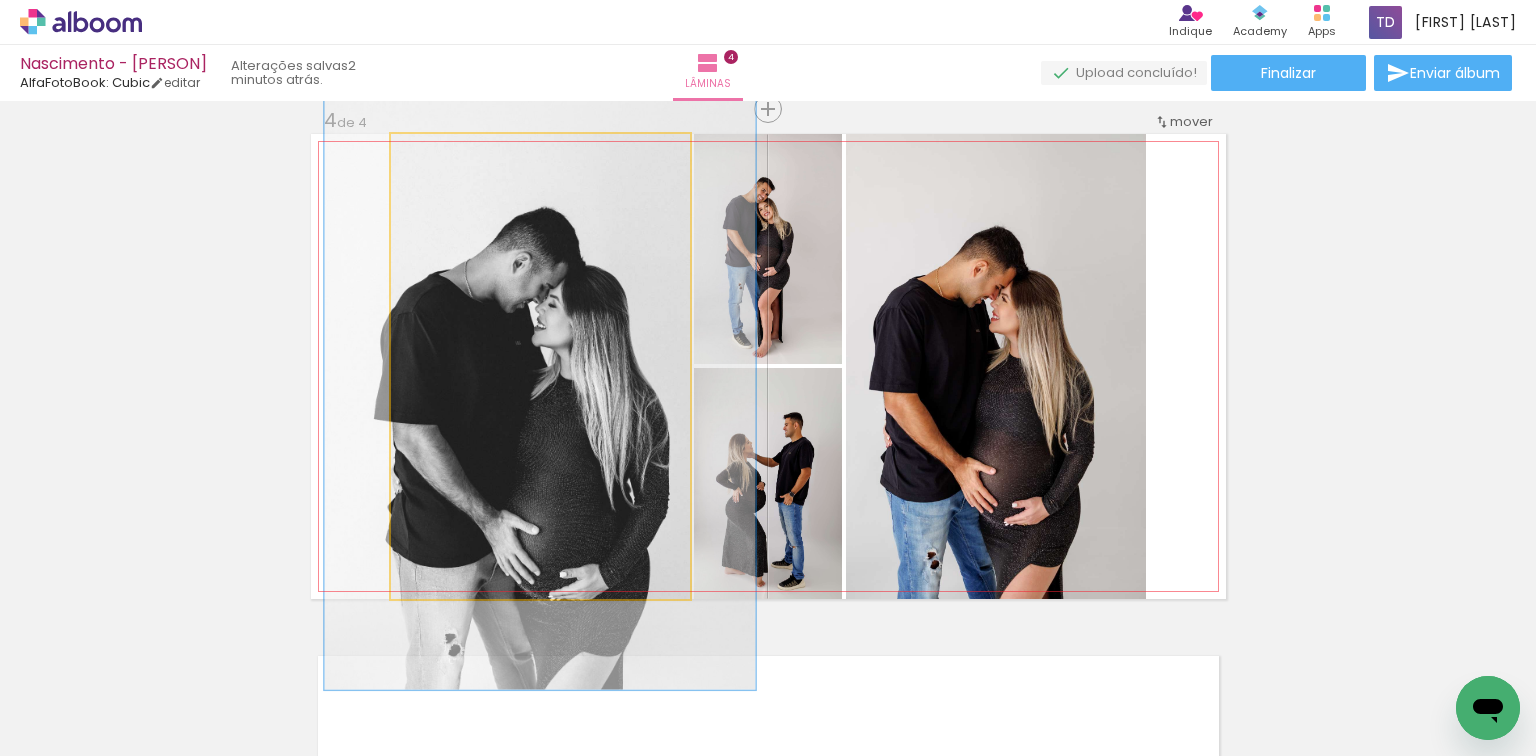 drag, startPoint x: 428, startPoint y: 156, endPoint x: 455, endPoint y: 160, distance: 27.294687 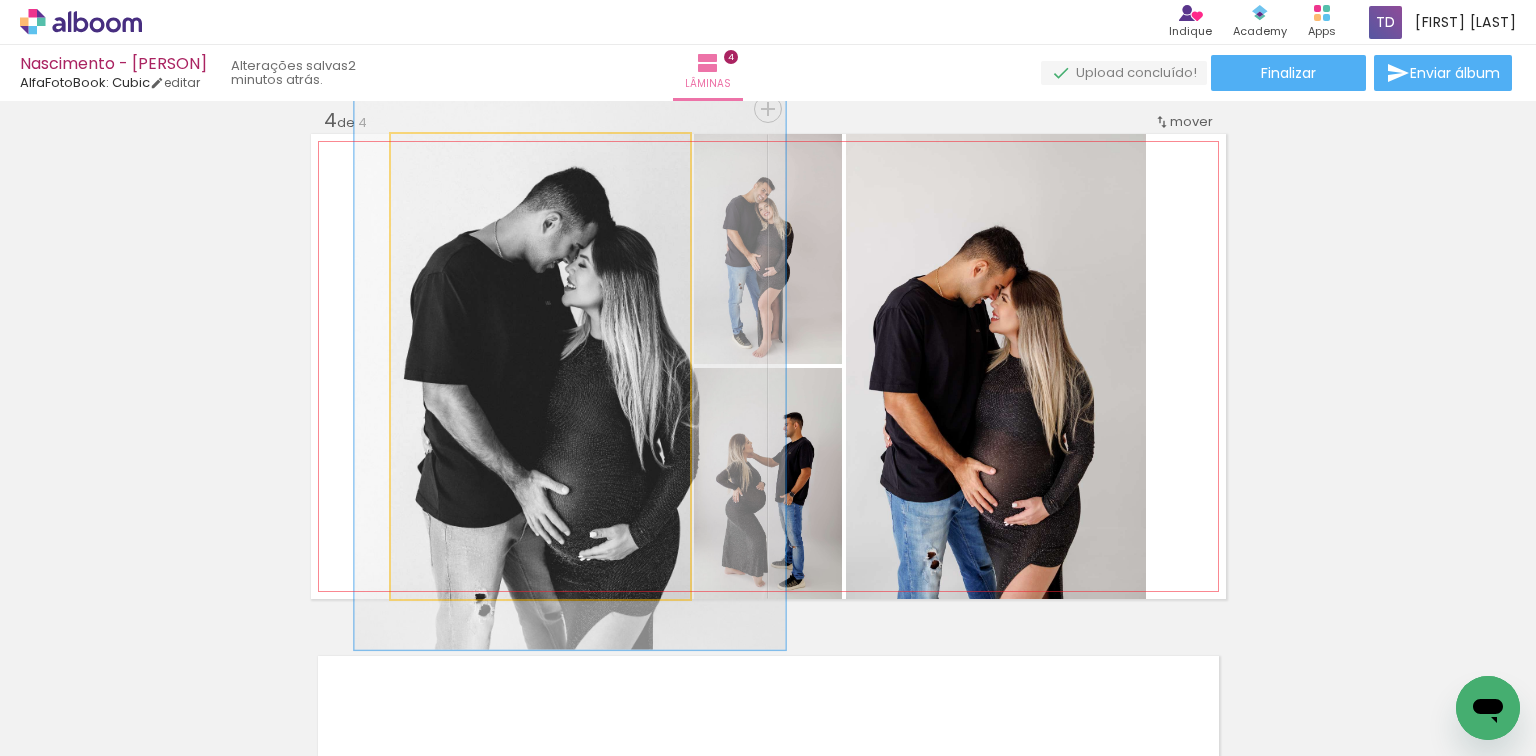 drag, startPoint x: 504, startPoint y: 349, endPoint x: 528, endPoint y: 312, distance: 44.102154 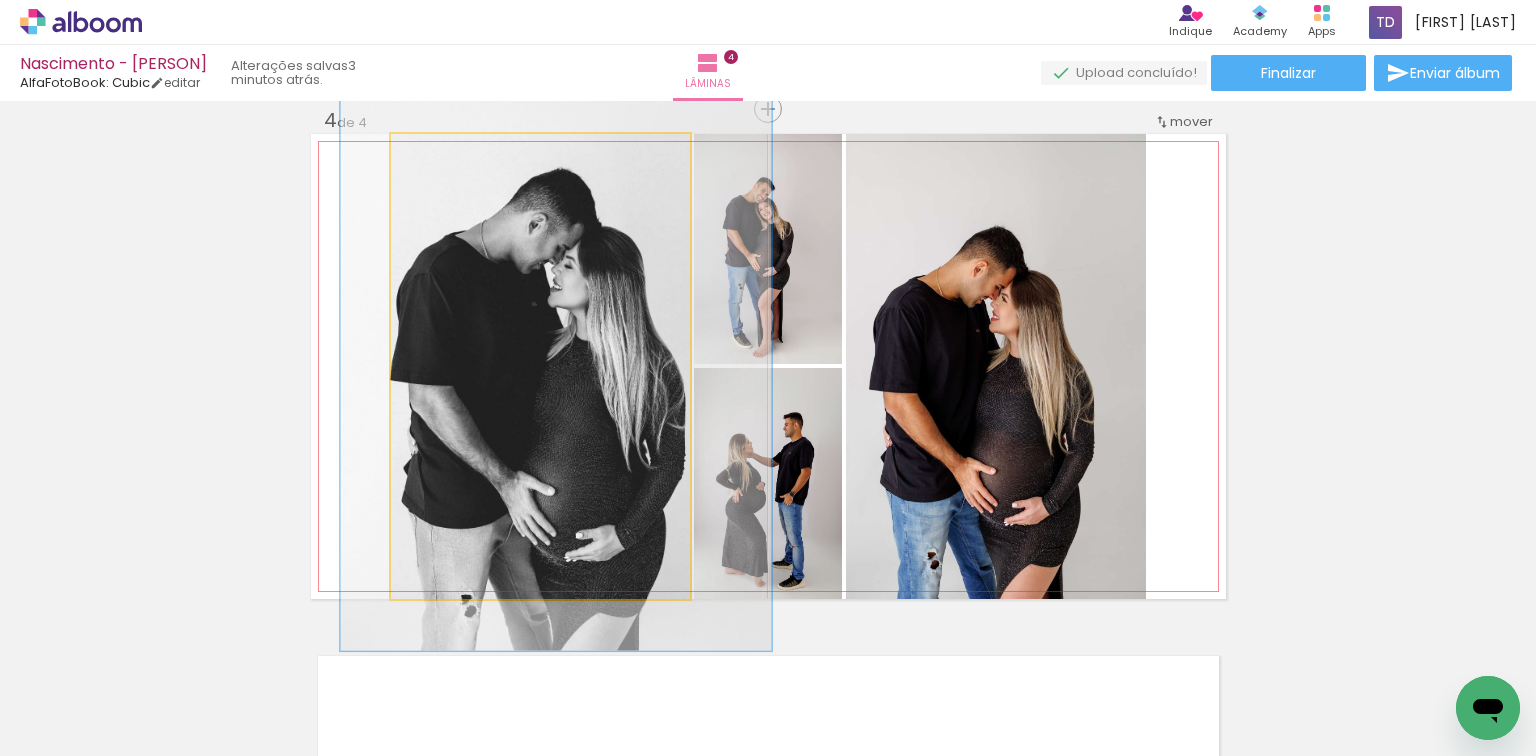 drag, startPoint x: 606, startPoint y: 304, endPoint x: 592, endPoint y: 304, distance: 14 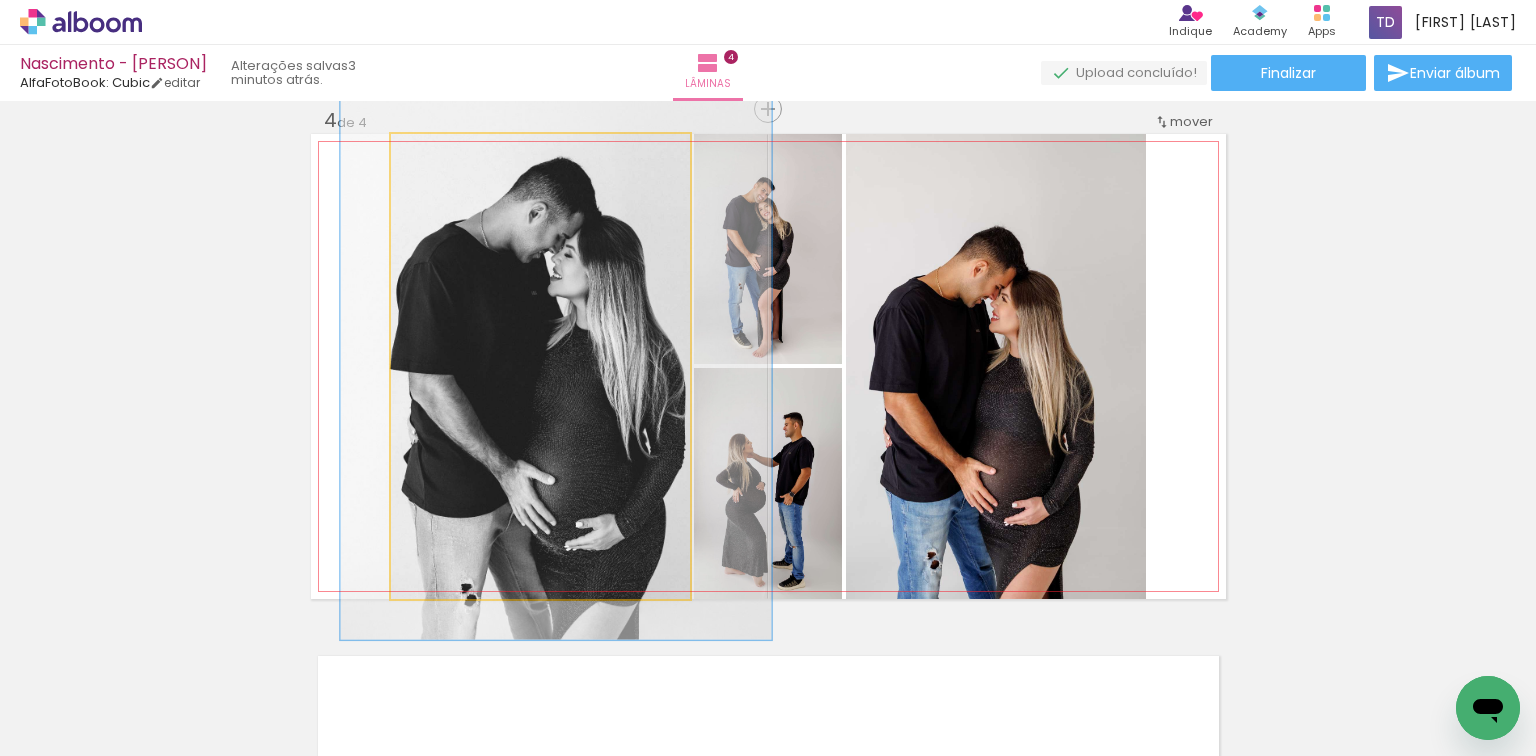 drag, startPoint x: 580, startPoint y: 304, endPoint x: 580, endPoint y: 292, distance: 12 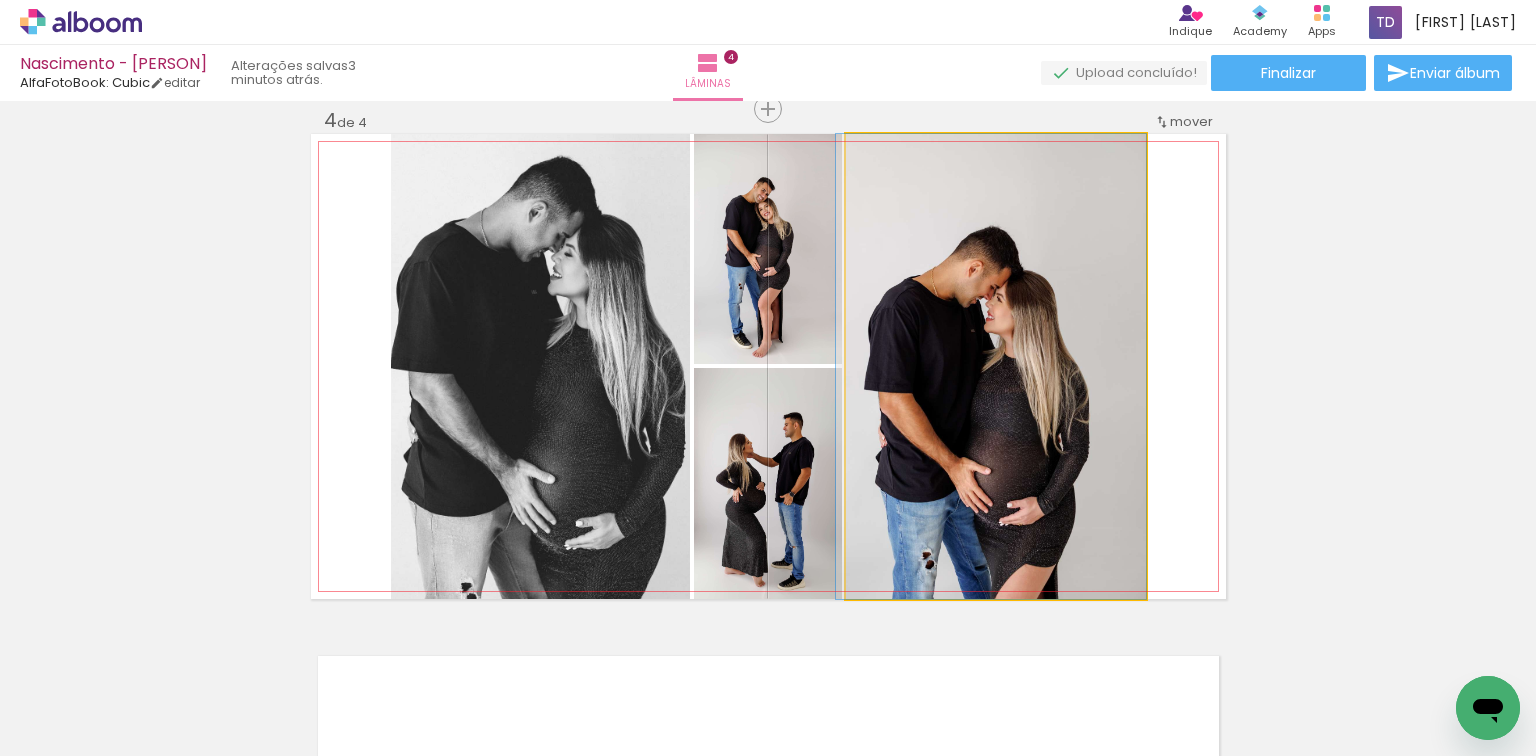 drag, startPoint x: 990, startPoint y: 376, endPoint x: 983, endPoint y: 312, distance: 64.381676 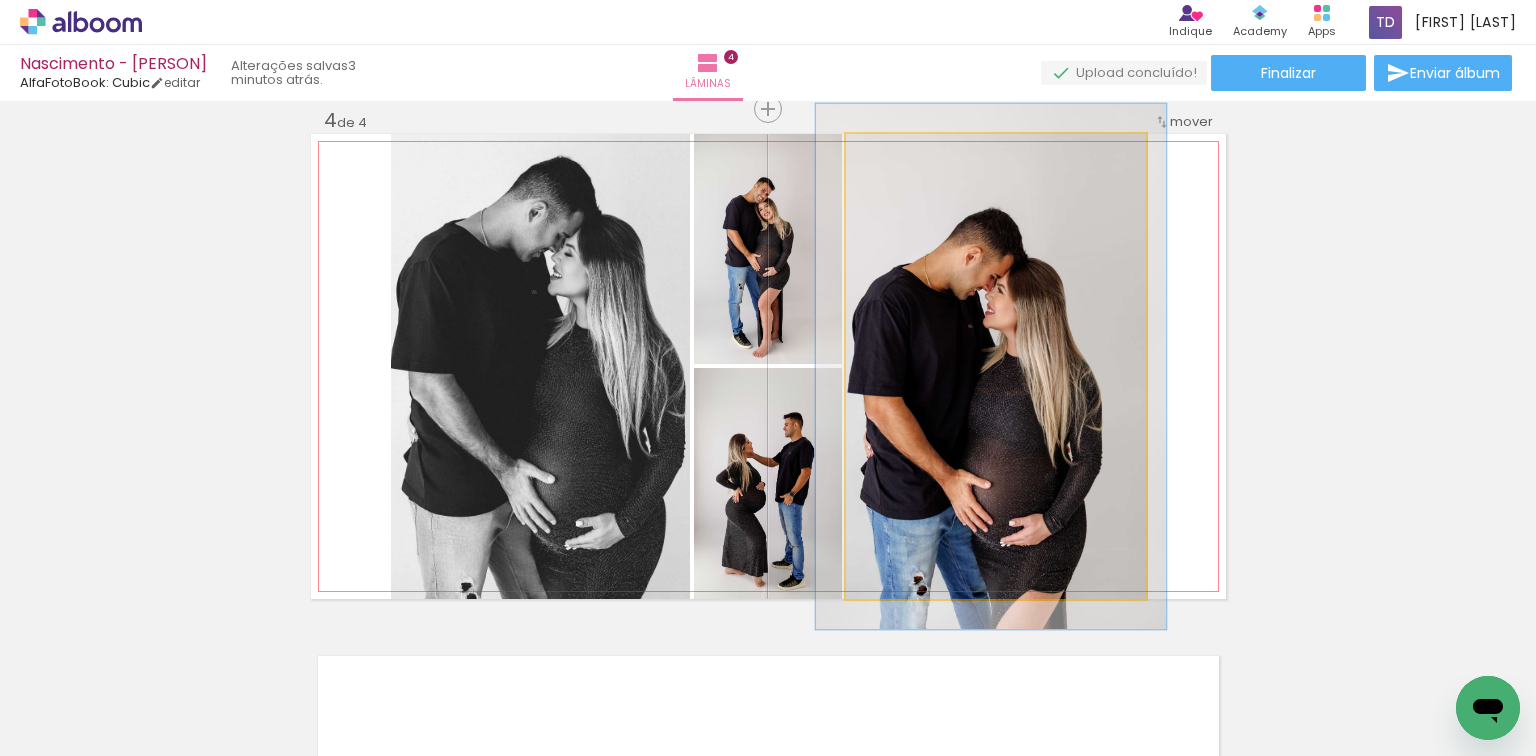 click at bounding box center (901, 155) 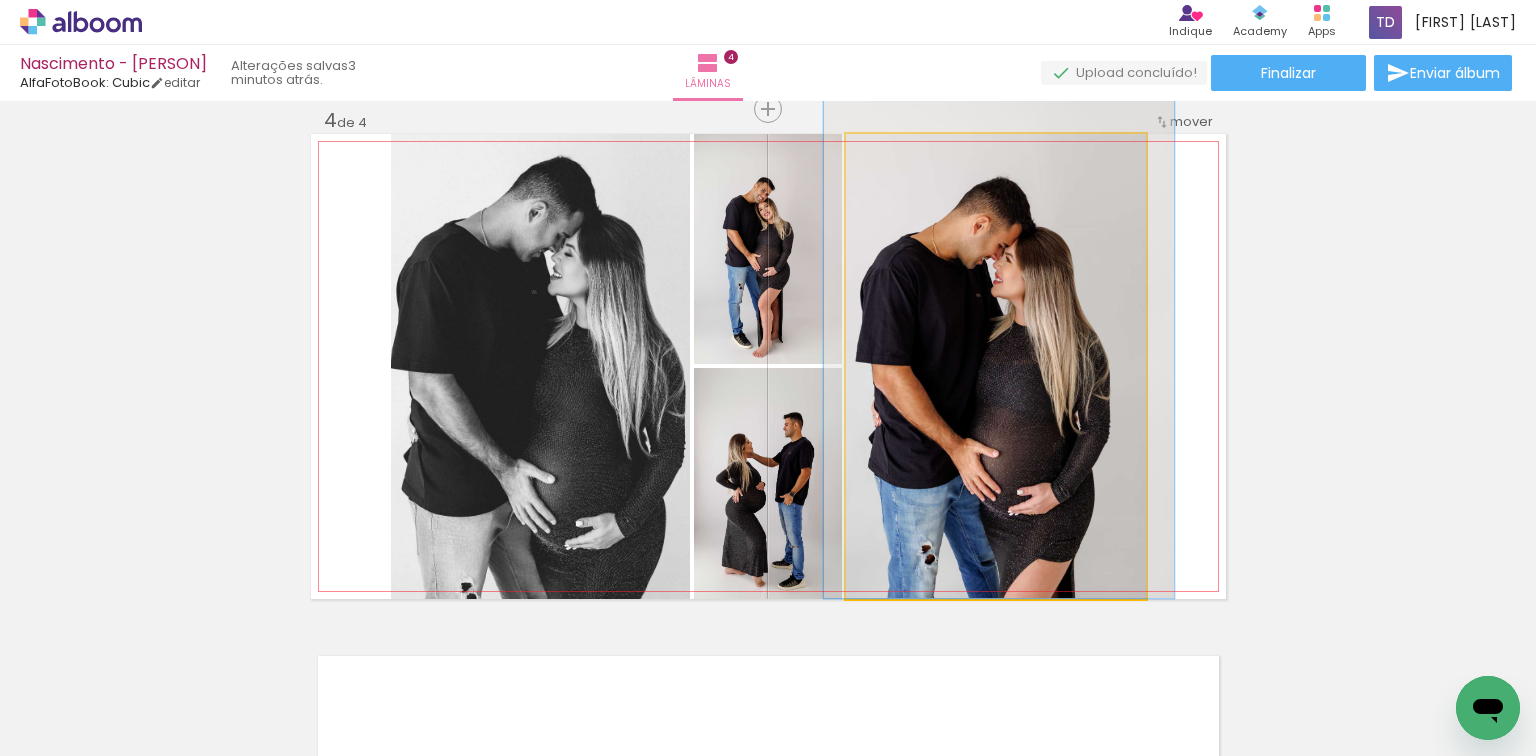 drag, startPoint x: 933, startPoint y: 295, endPoint x: 943, endPoint y: 207, distance: 88.56636 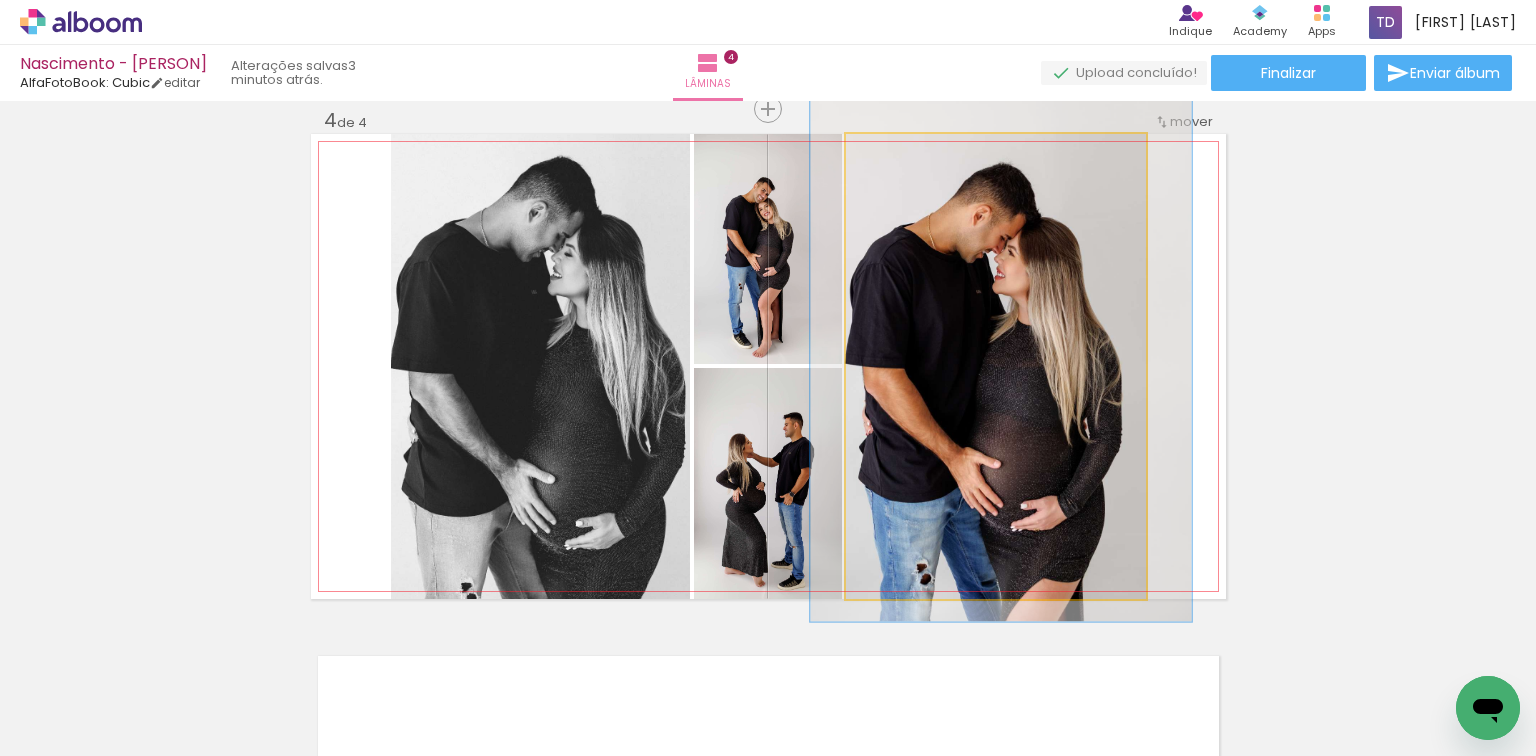 type on "123" 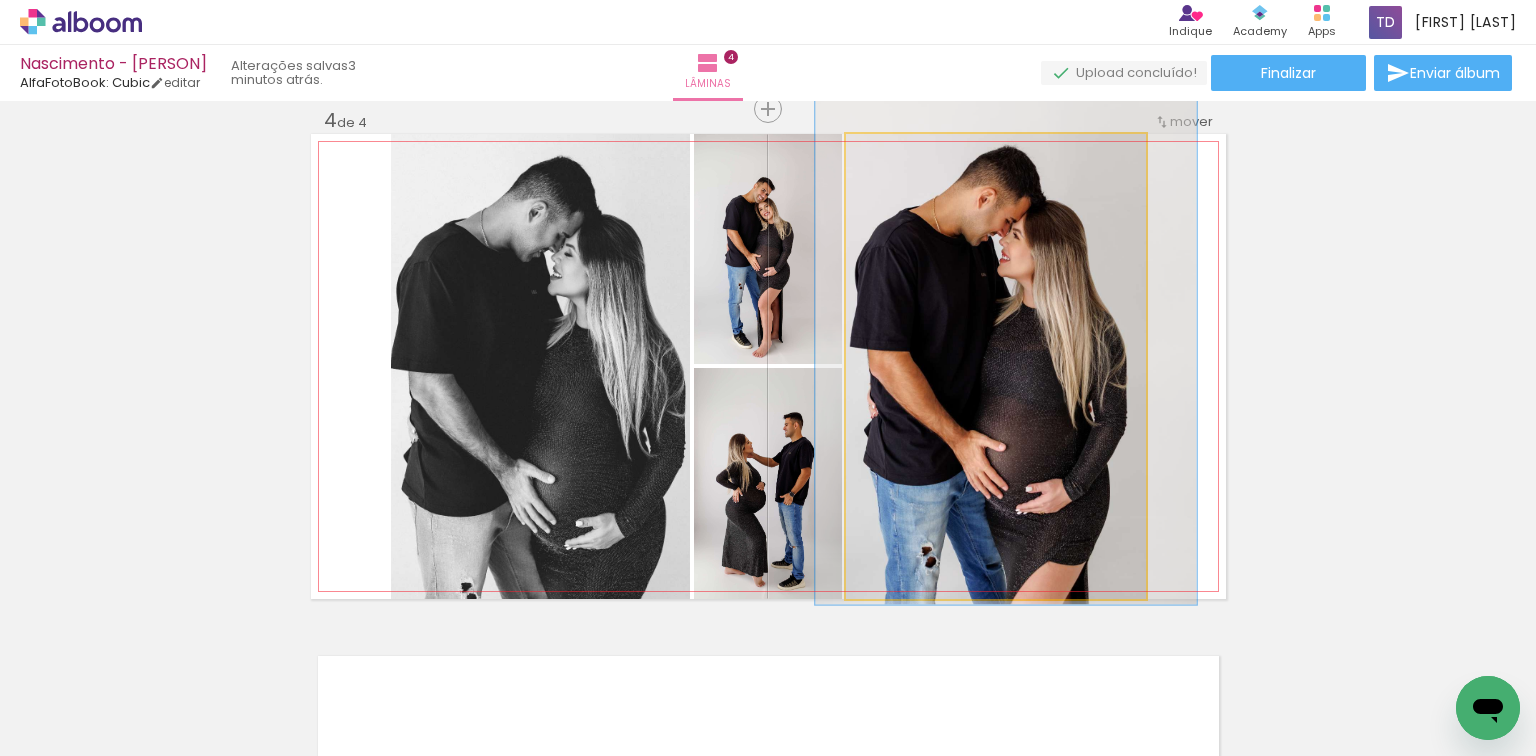 drag, startPoint x: 988, startPoint y: 321, endPoint x: 993, endPoint y: 304, distance: 17.720045 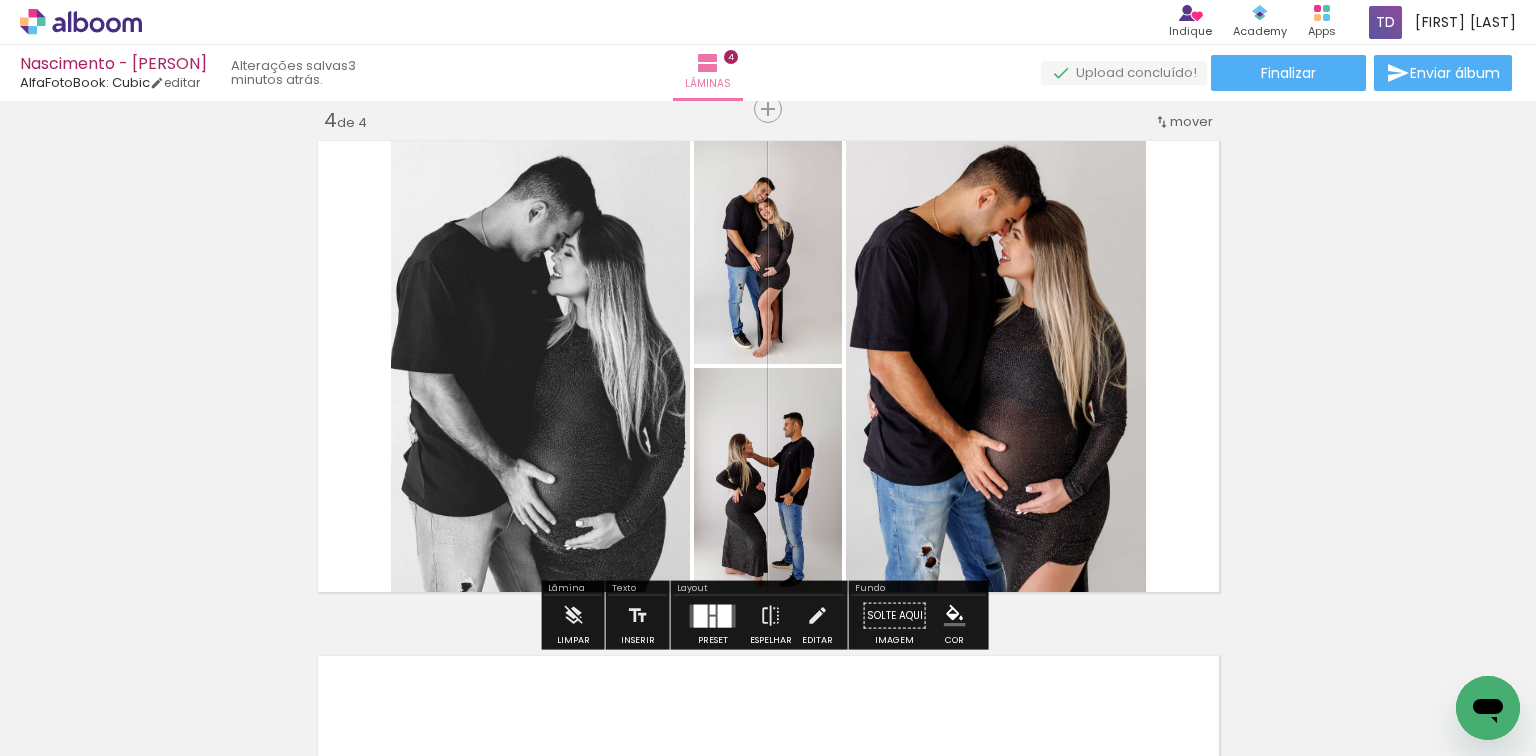 click on "Inserir lâmina 1  de 4  Inserir lâmina 2  de 4  Inserir lâmina 3  de 4  Inserir lâmina 4  de 4" at bounding box center (768, -174) 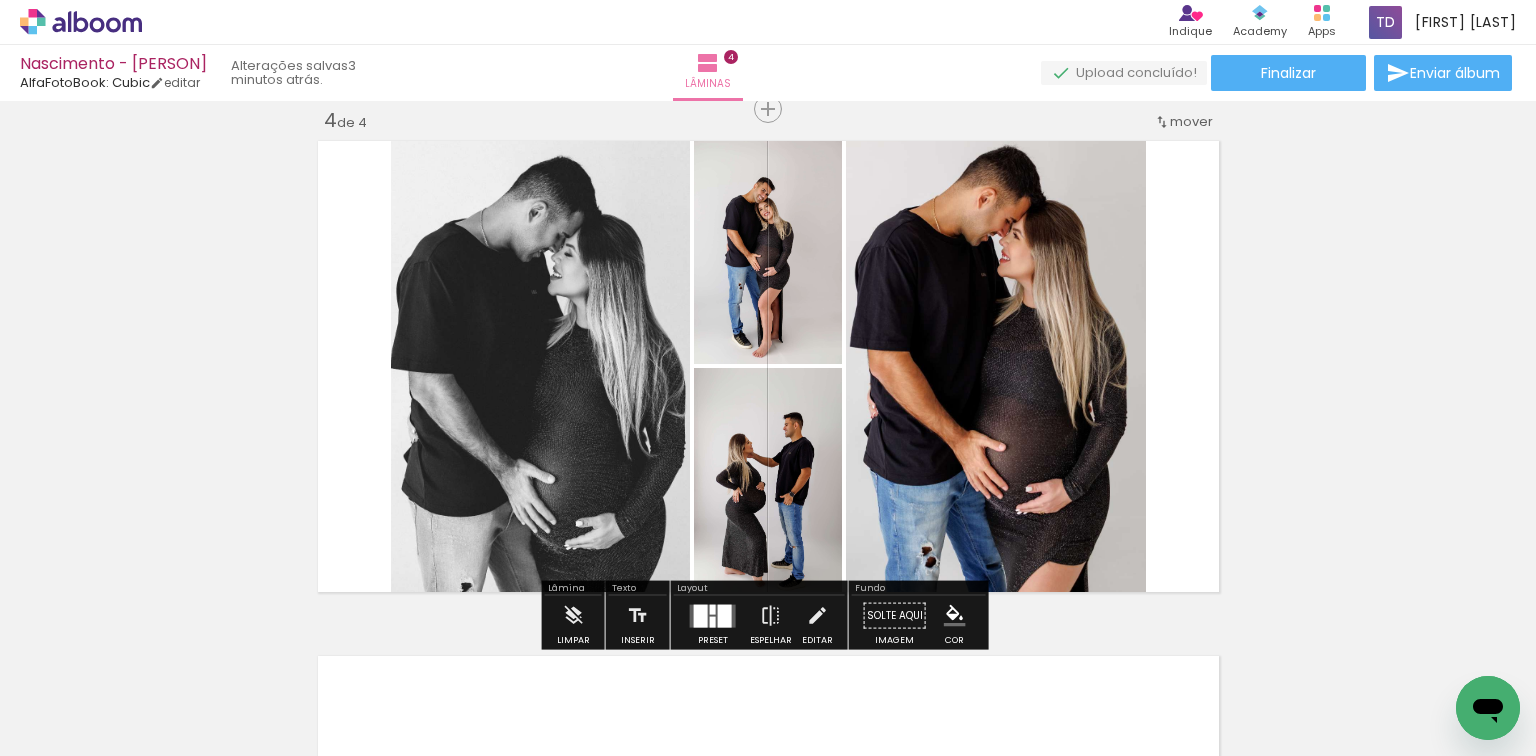 click at bounding box center (701, 615) 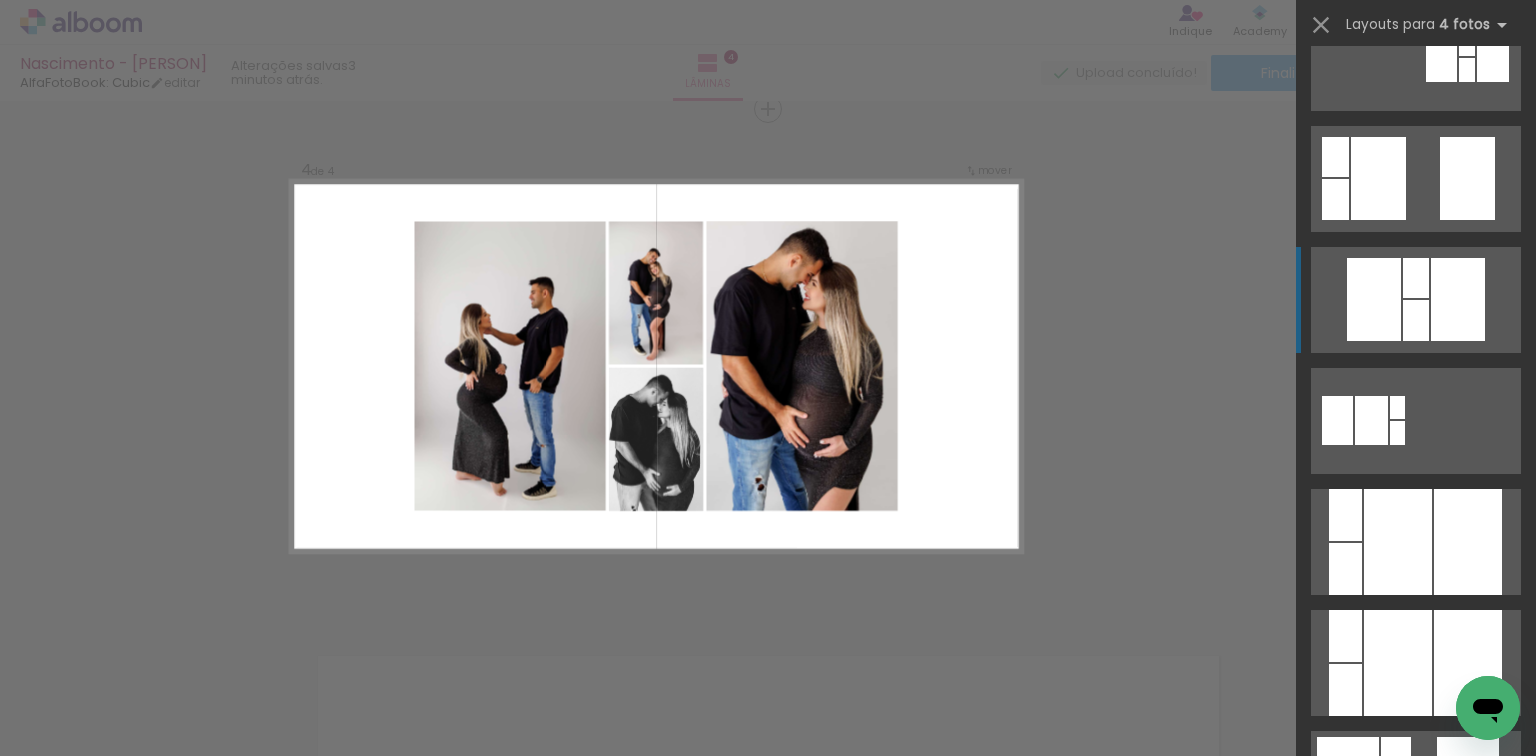 scroll, scrollTop: 2000, scrollLeft: 0, axis: vertical 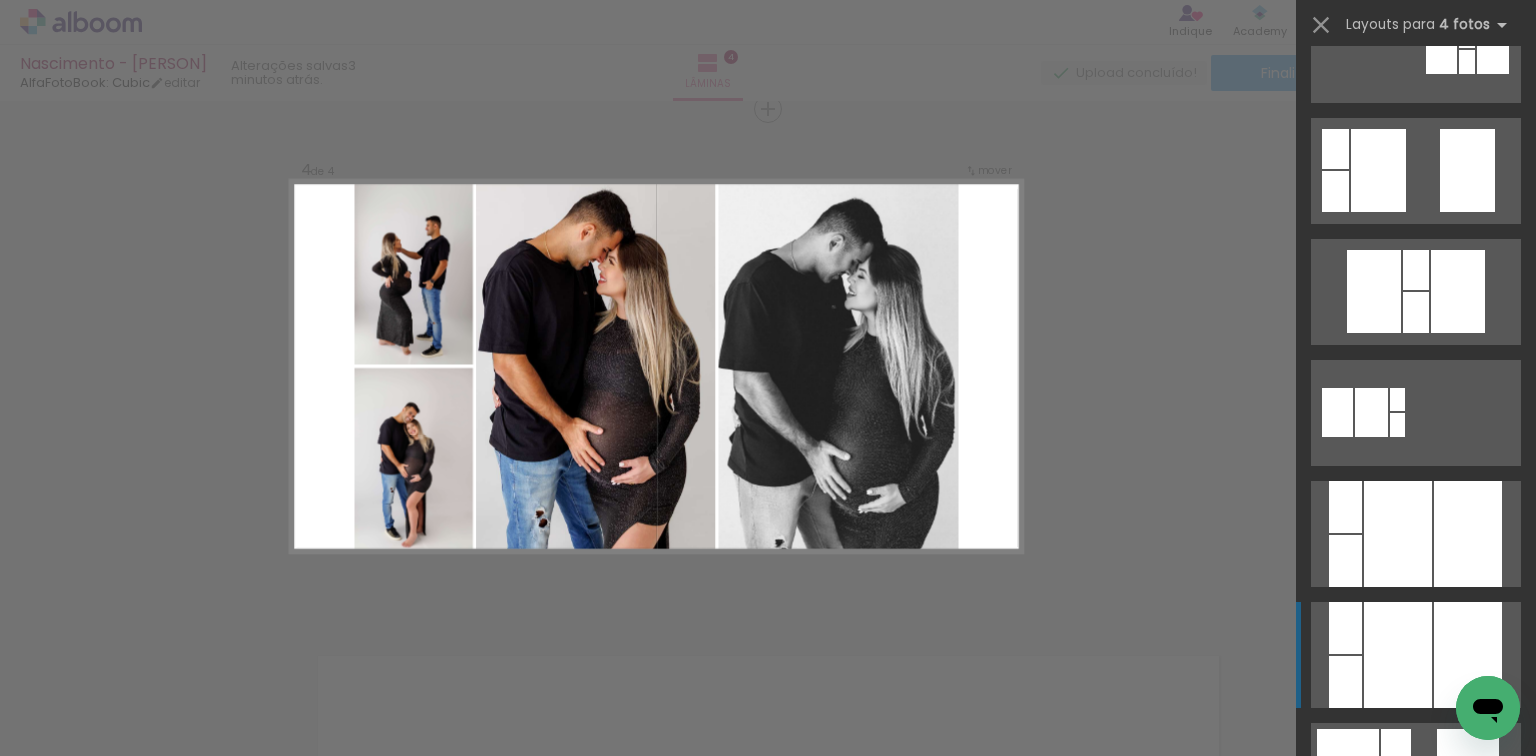 click at bounding box center [1398, 655] 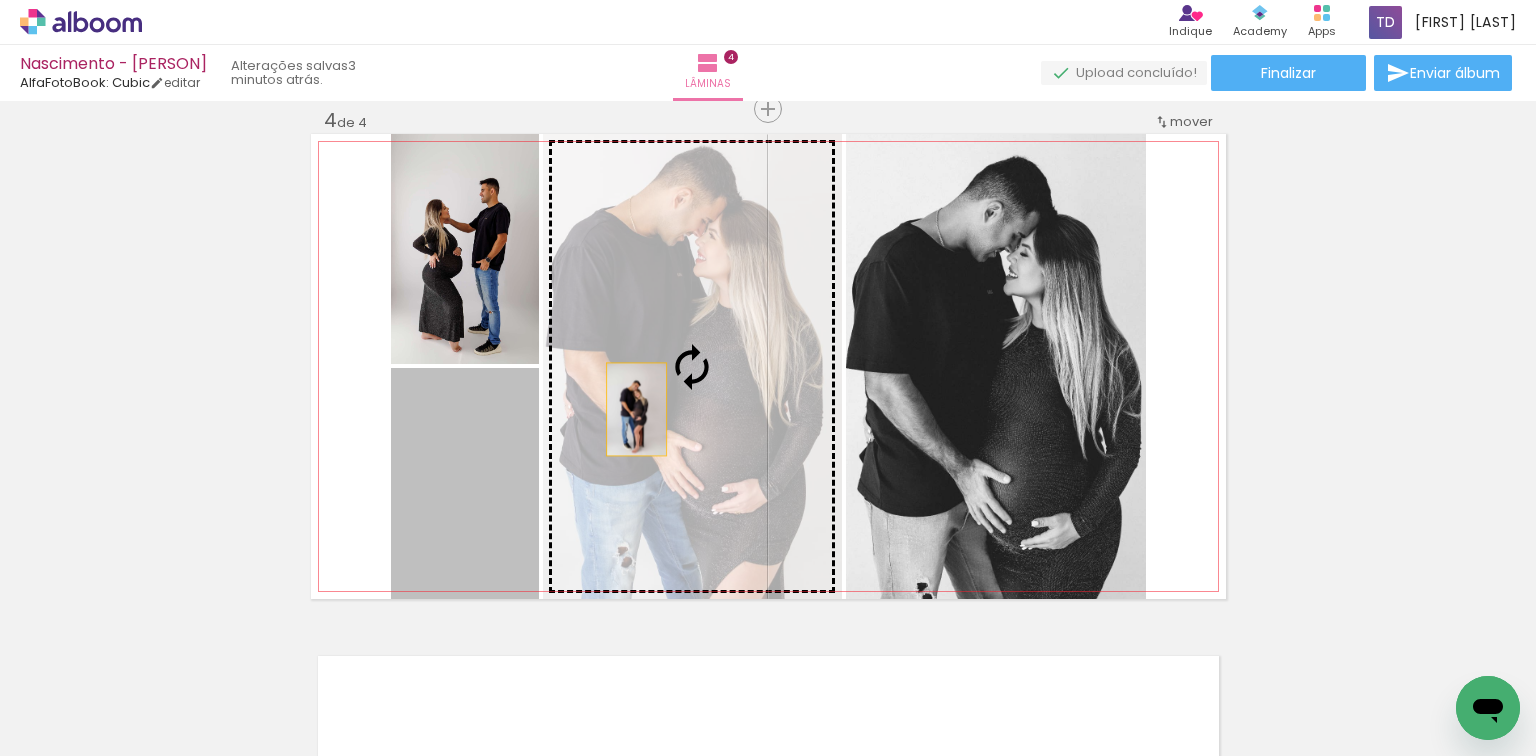 drag, startPoint x: 457, startPoint y: 492, endPoint x: 644, endPoint y: 400, distance: 208.40585 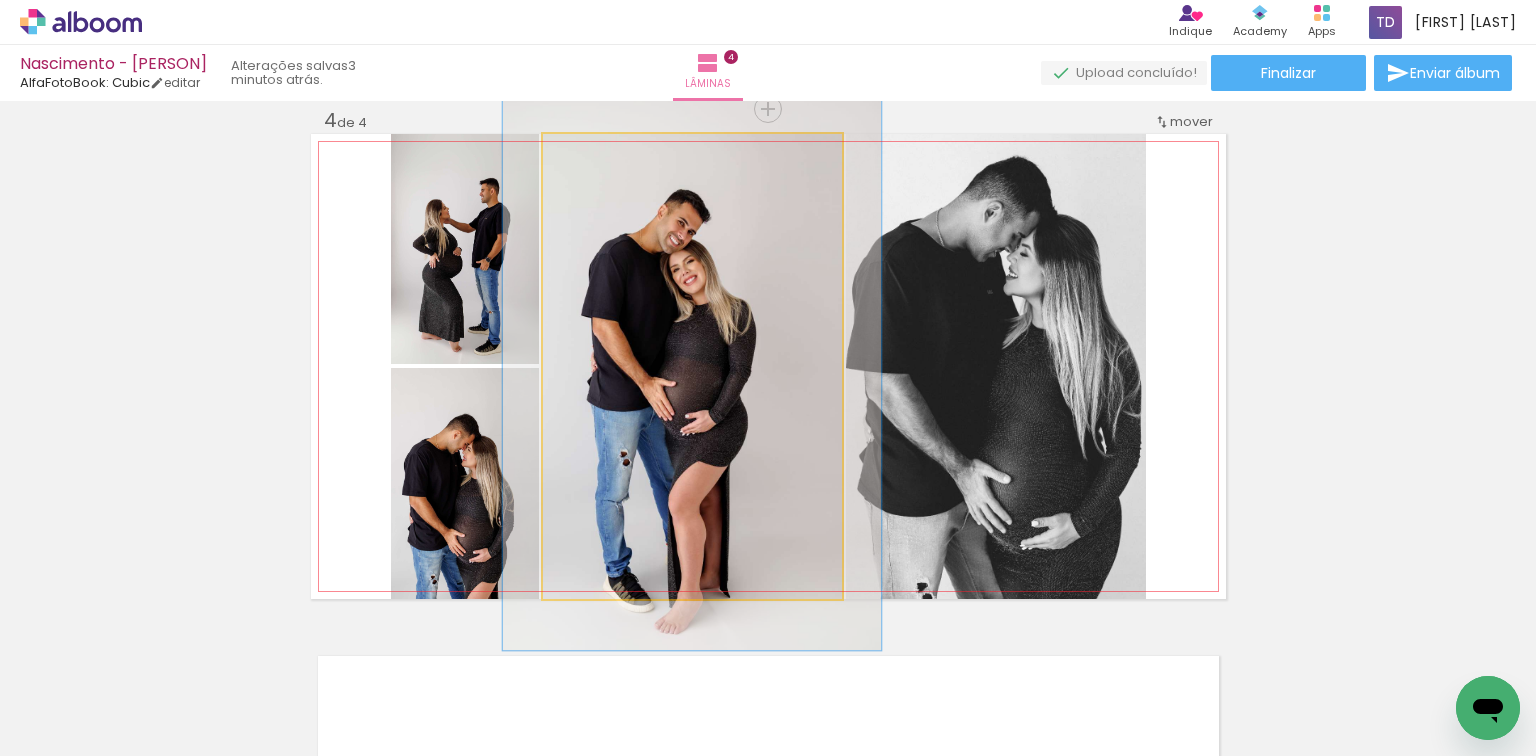 drag, startPoint x: 589, startPoint y: 160, endPoint x: 604, endPoint y: 151, distance: 17.492855 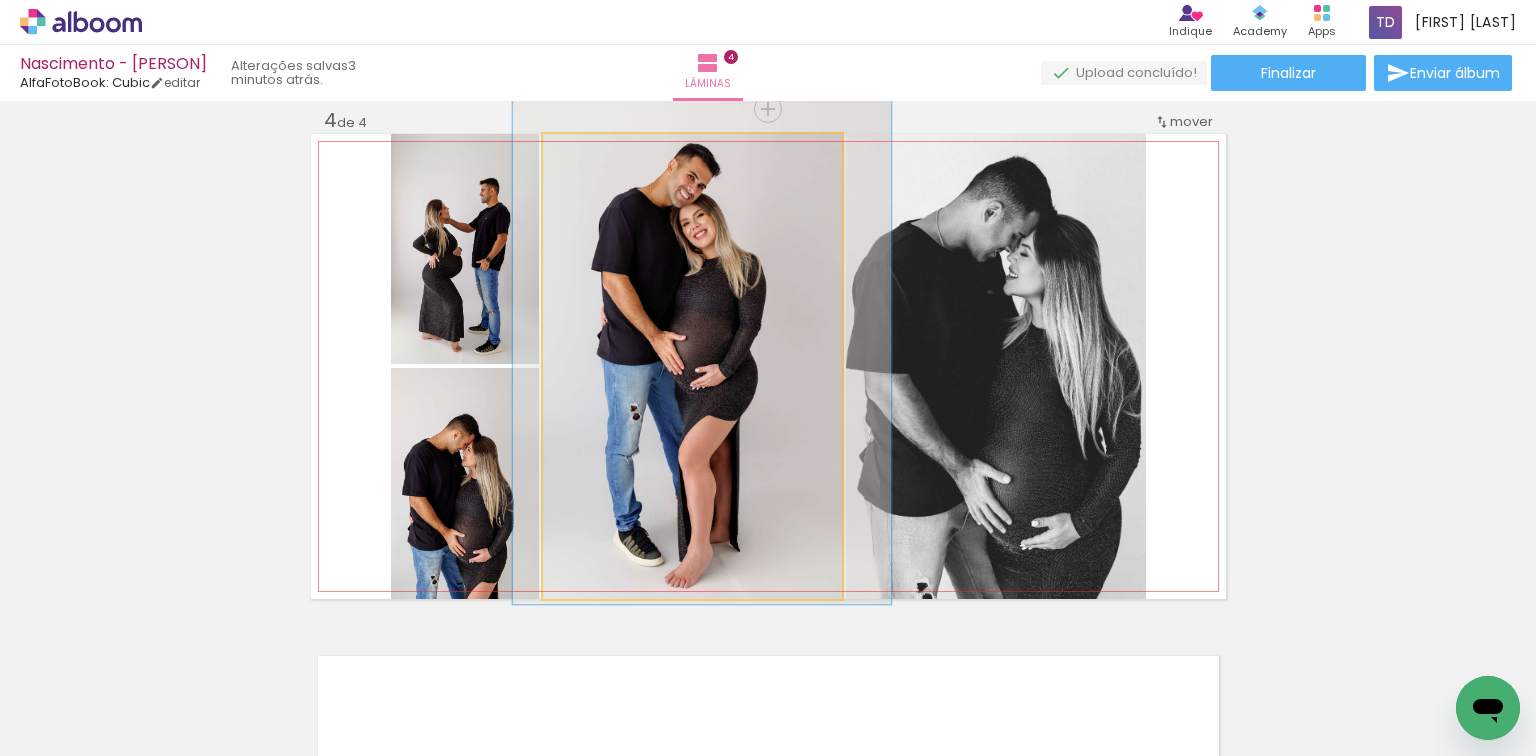 drag, startPoint x: 752, startPoint y: 320, endPoint x: 759, endPoint y: 274, distance: 46.52956 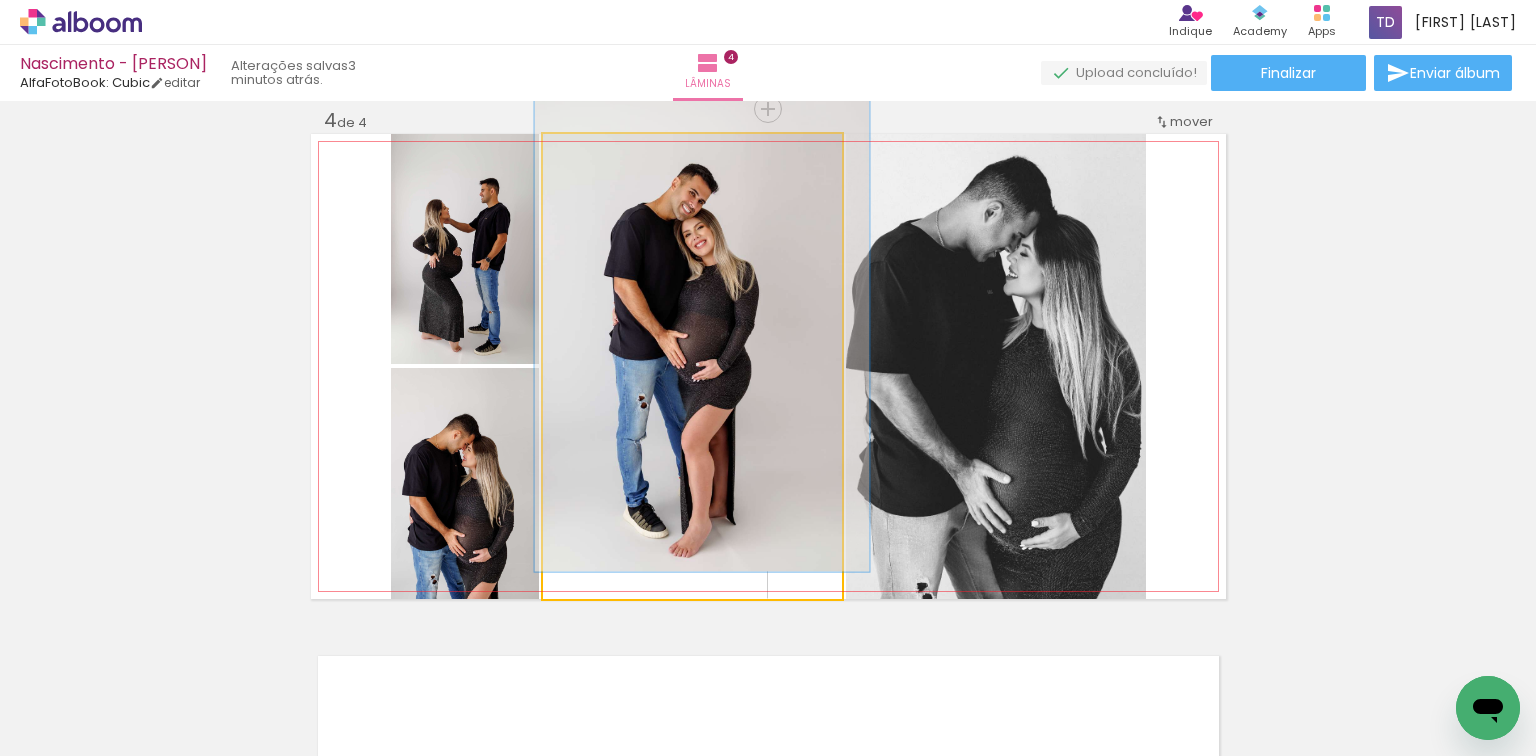 drag, startPoint x: 591, startPoint y: 151, endPoint x: 580, endPoint y: 156, distance: 12.083046 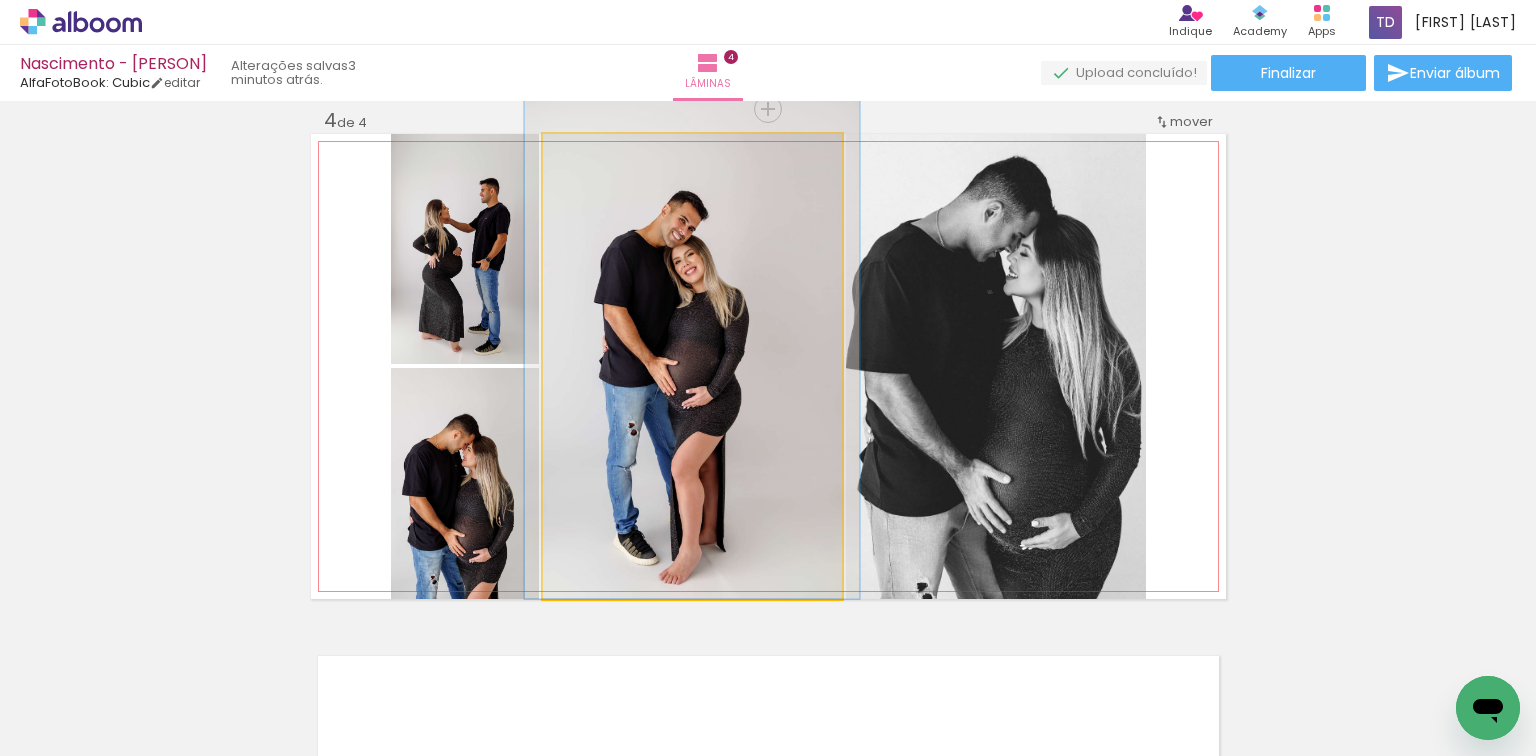 drag, startPoint x: 708, startPoint y: 253, endPoint x: 700, endPoint y: 272, distance: 20.615528 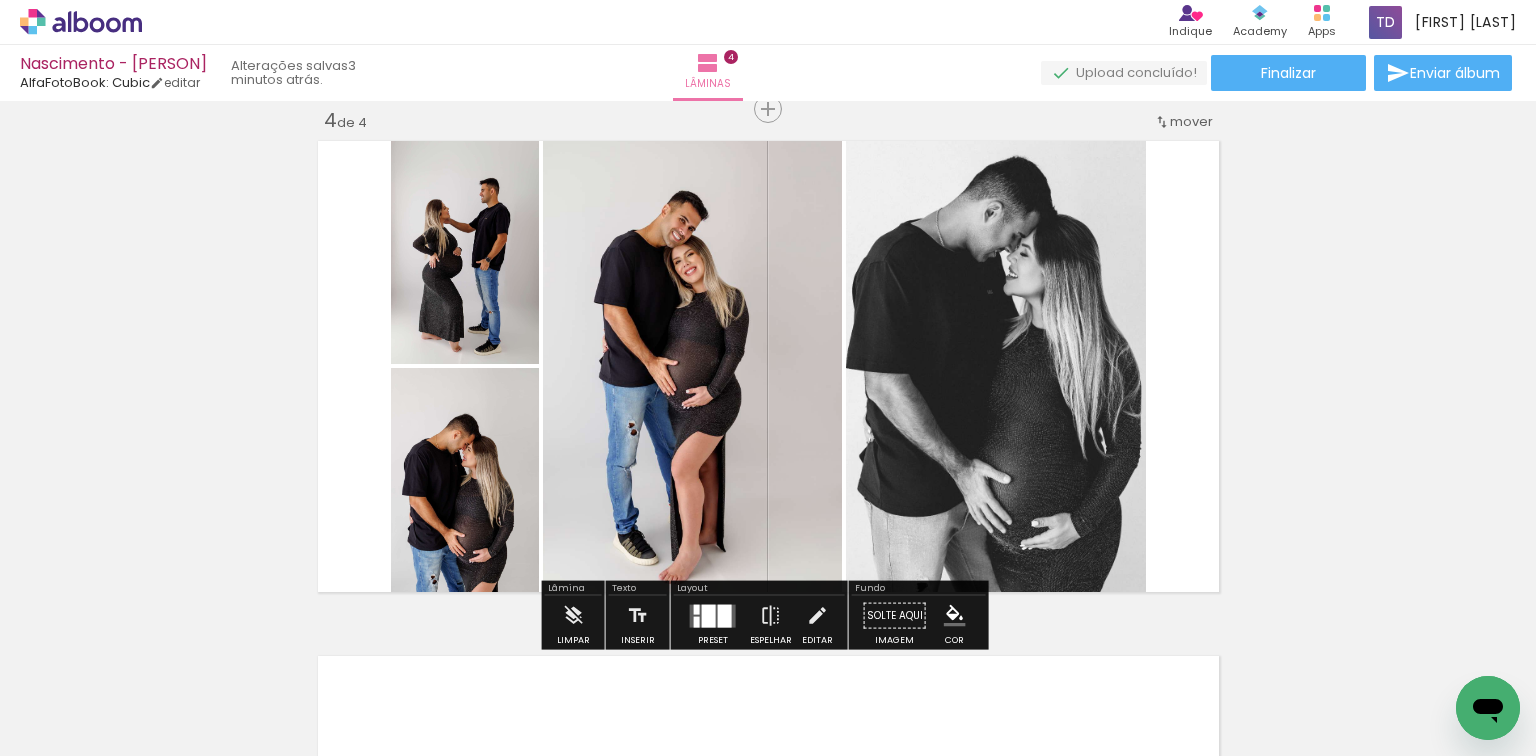 click on "Inserir lâmina 1  de 4  Inserir lâmina 2  de 4  Inserir lâmina 3  de 4  Inserir lâmina 4  de 4" at bounding box center [768, -174] 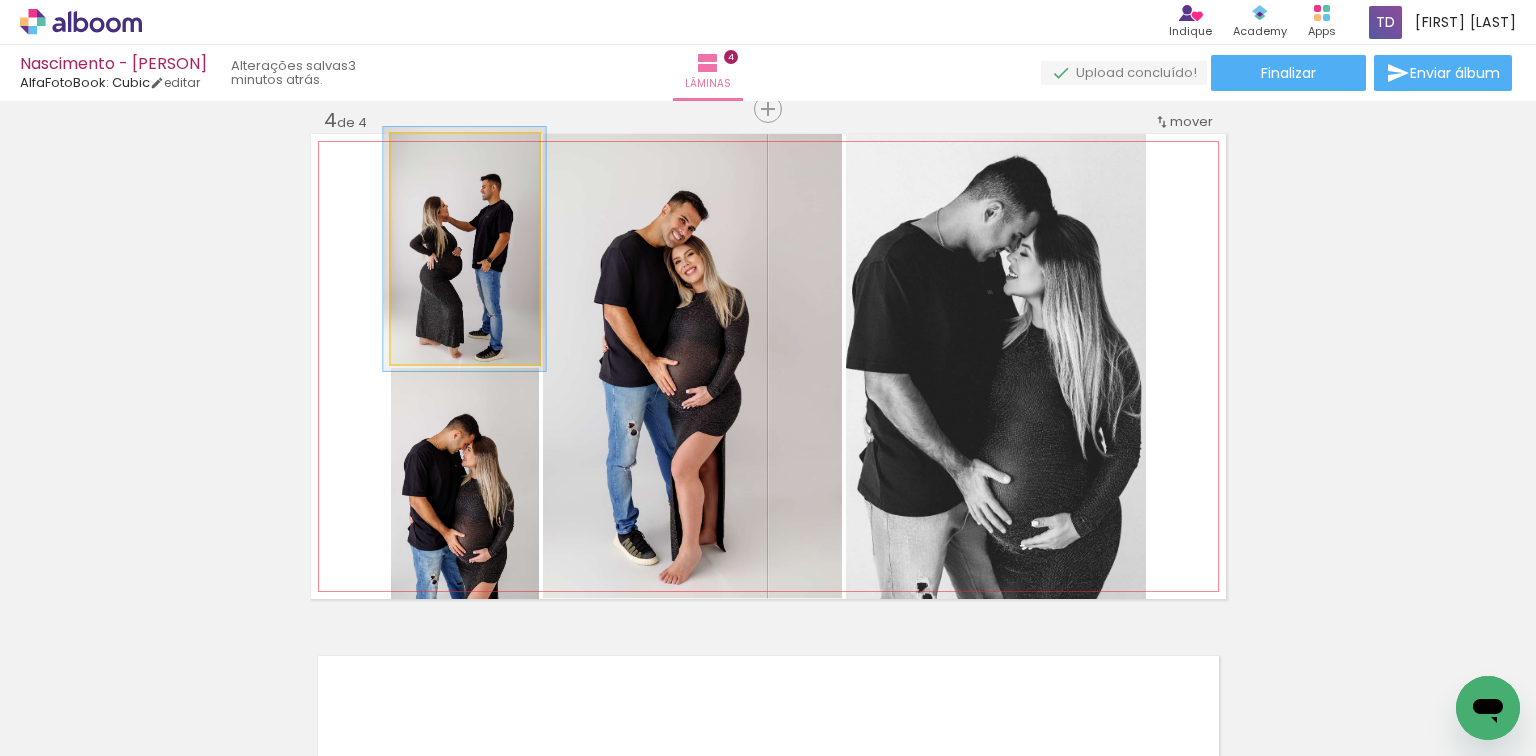 type on "106" 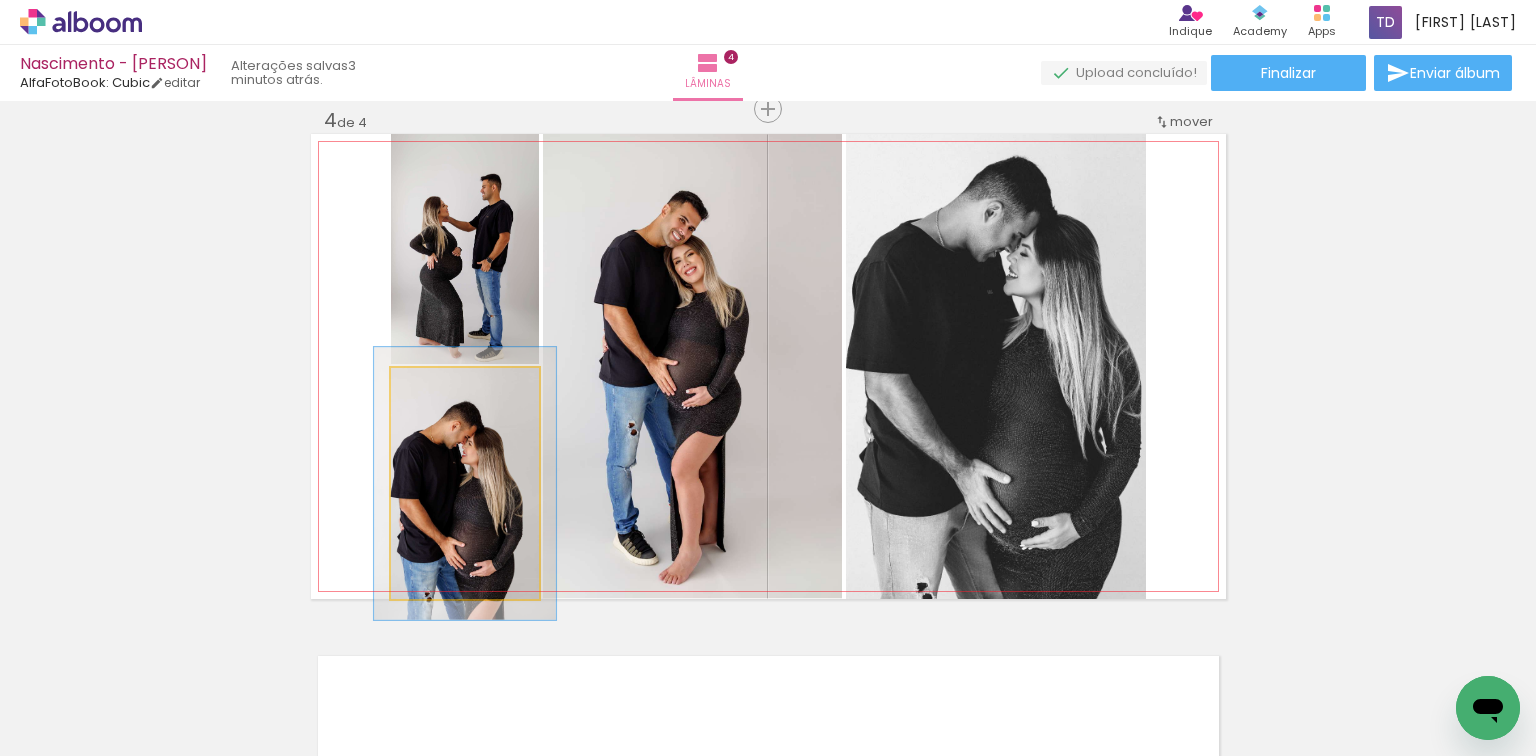 drag, startPoint x: 424, startPoint y: 381, endPoint x: 436, endPoint y: 372, distance: 15 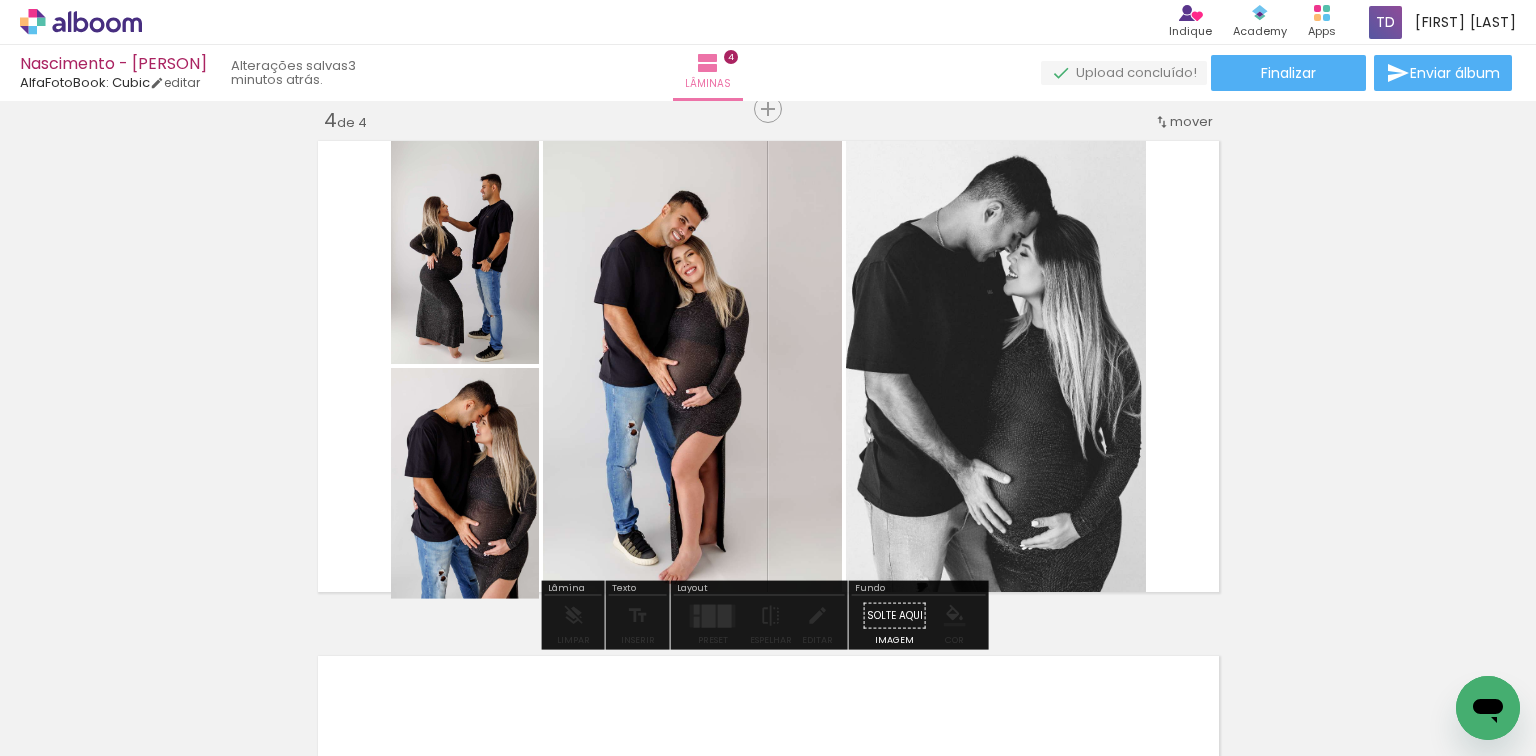 drag, startPoint x: 451, startPoint y: 457, endPoint x: 476, endPoint y: 430, distance: 36.796738 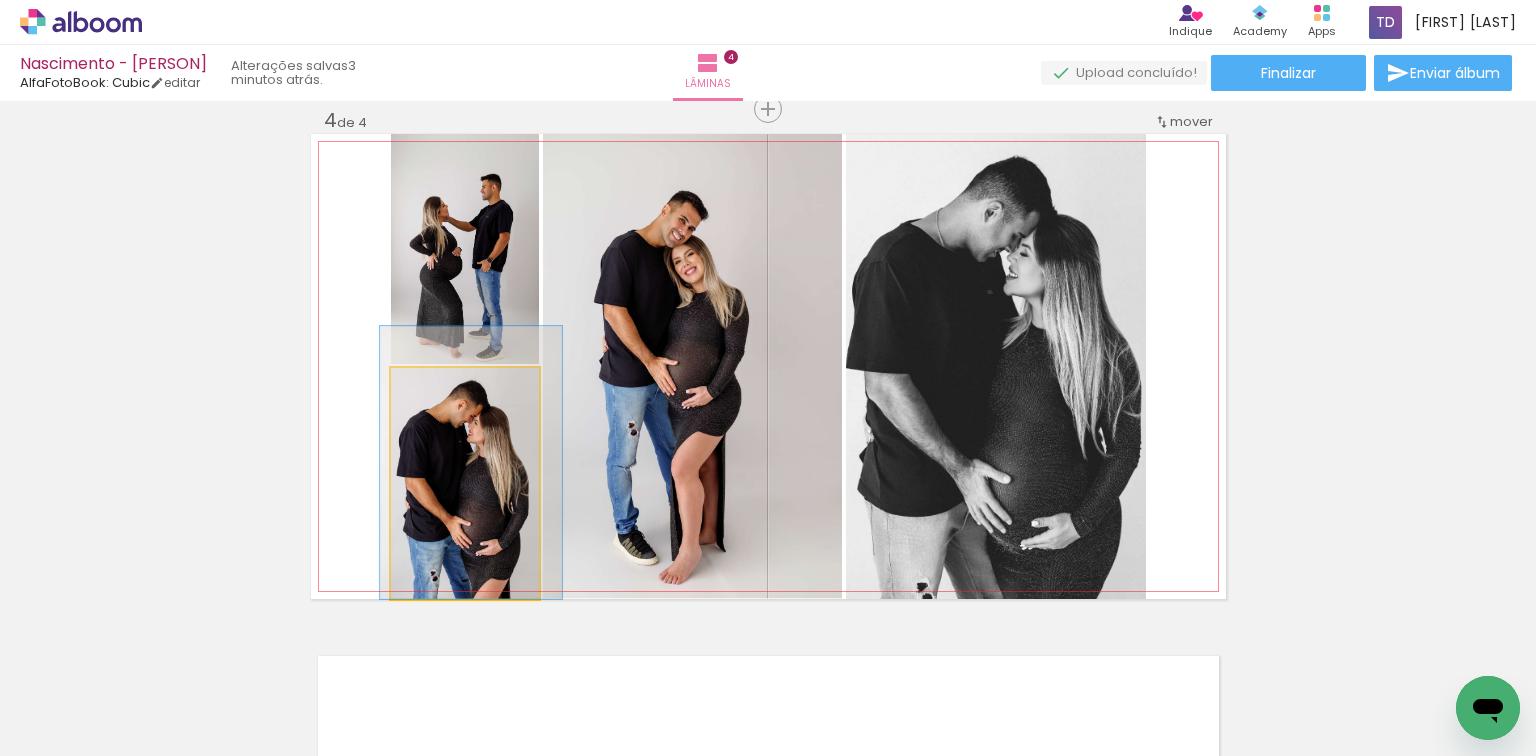 drag, startPoint x: 483, startPoint y: 445, endPoint x: 472, endPoint y: 409, distance: 37.64306 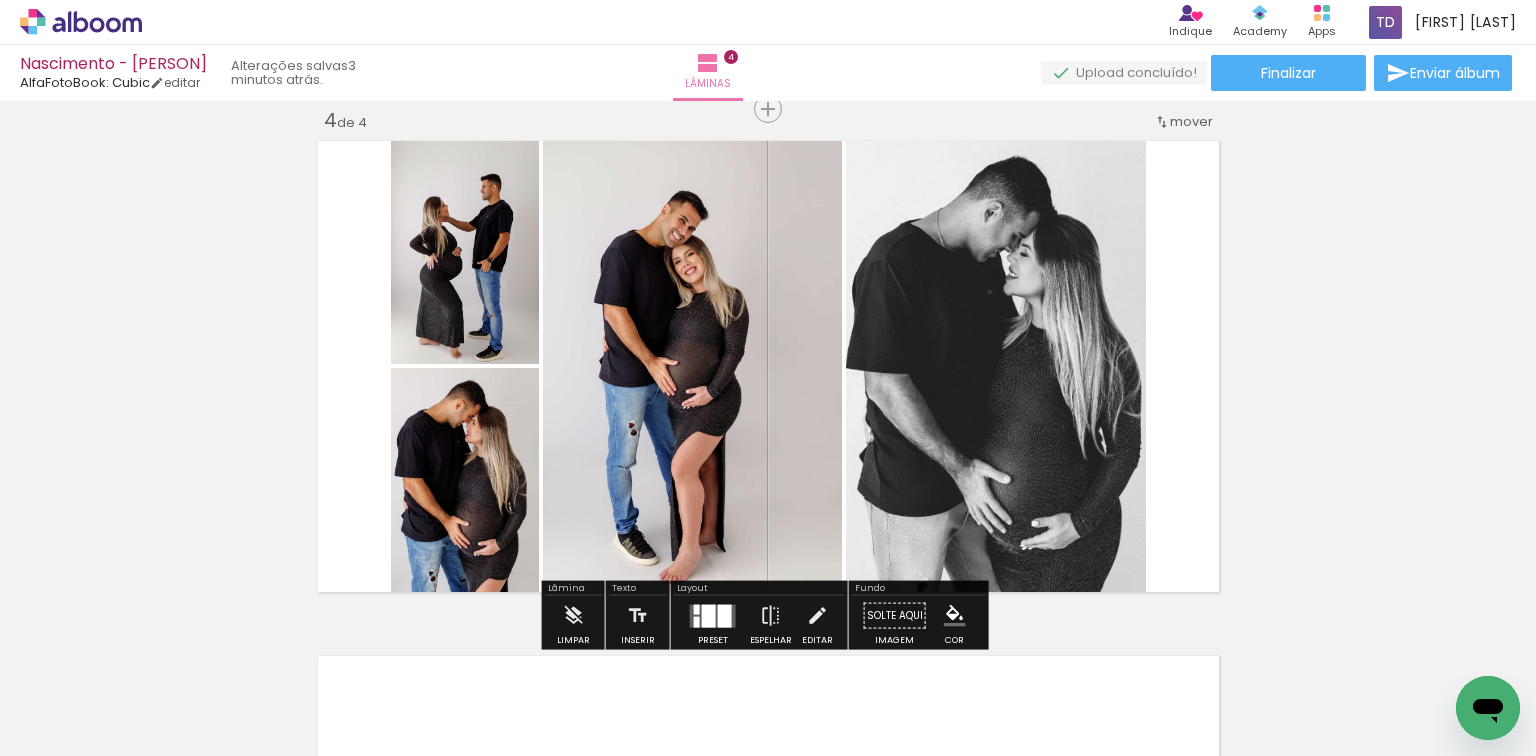 click on "Inserir lâmina 1  de 4  Inserir lâmina 2  de 4  Inserir lâmina 3  de 4  Inserir lâmina 4  de 4" at bounding box center (768, -174) 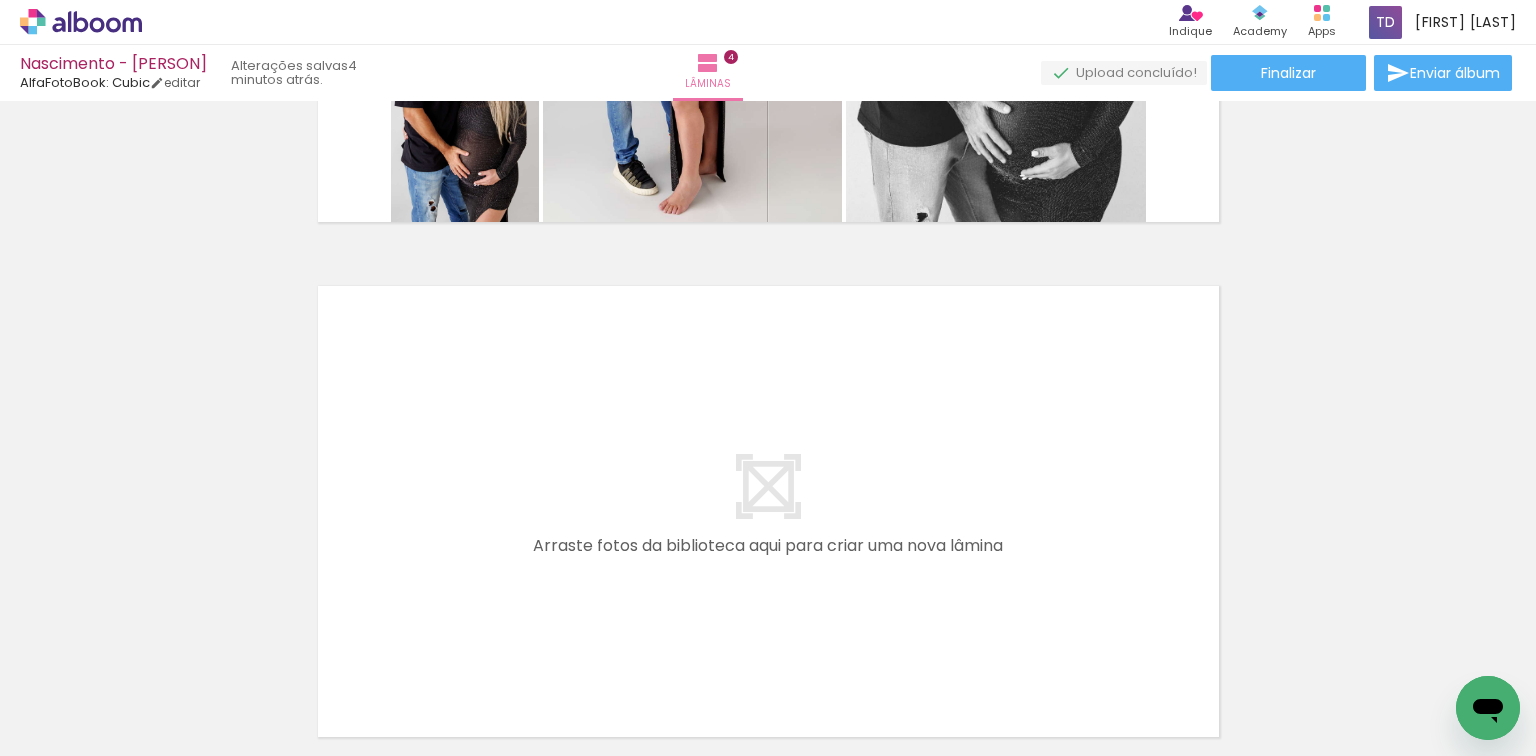 scroll, scrollTop: 2123, scrollLeft: 0, axis: vertical 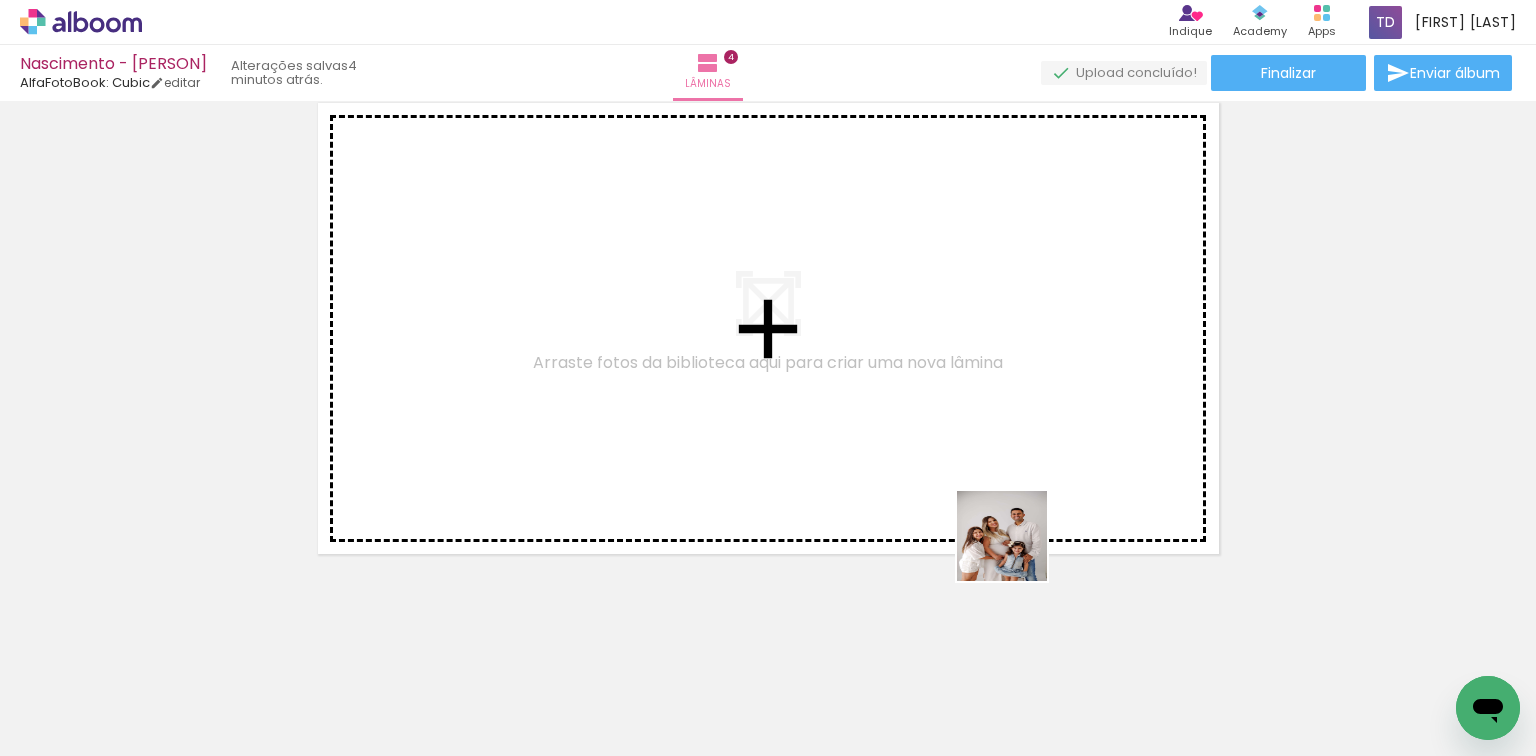 drag, startPoint x: 966, startPoint y: 694, endPoint x: 1020, endPoint y: 536, distance: 166.97305 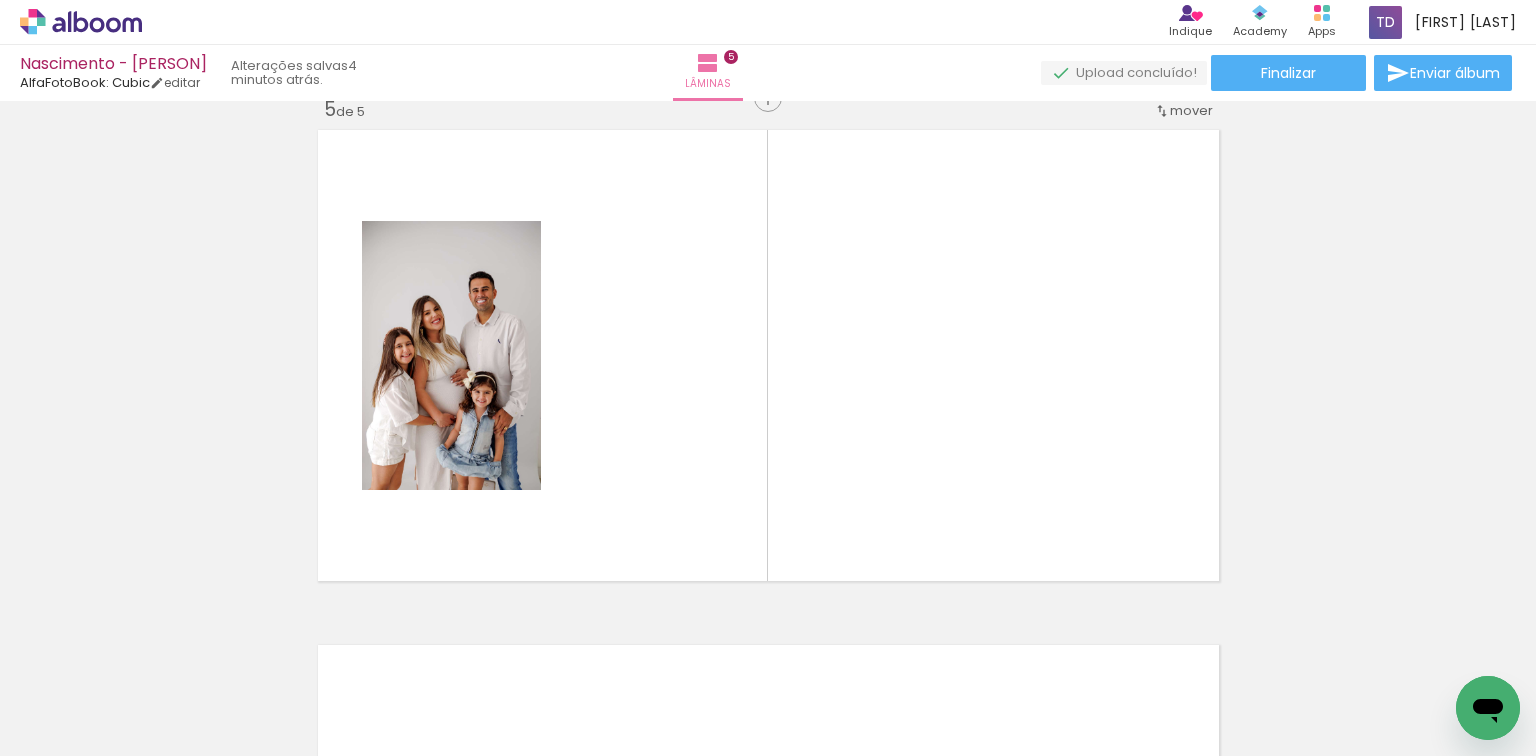 scroll, scrollTop: 2085, scrollLeft: 0, axis: vertical 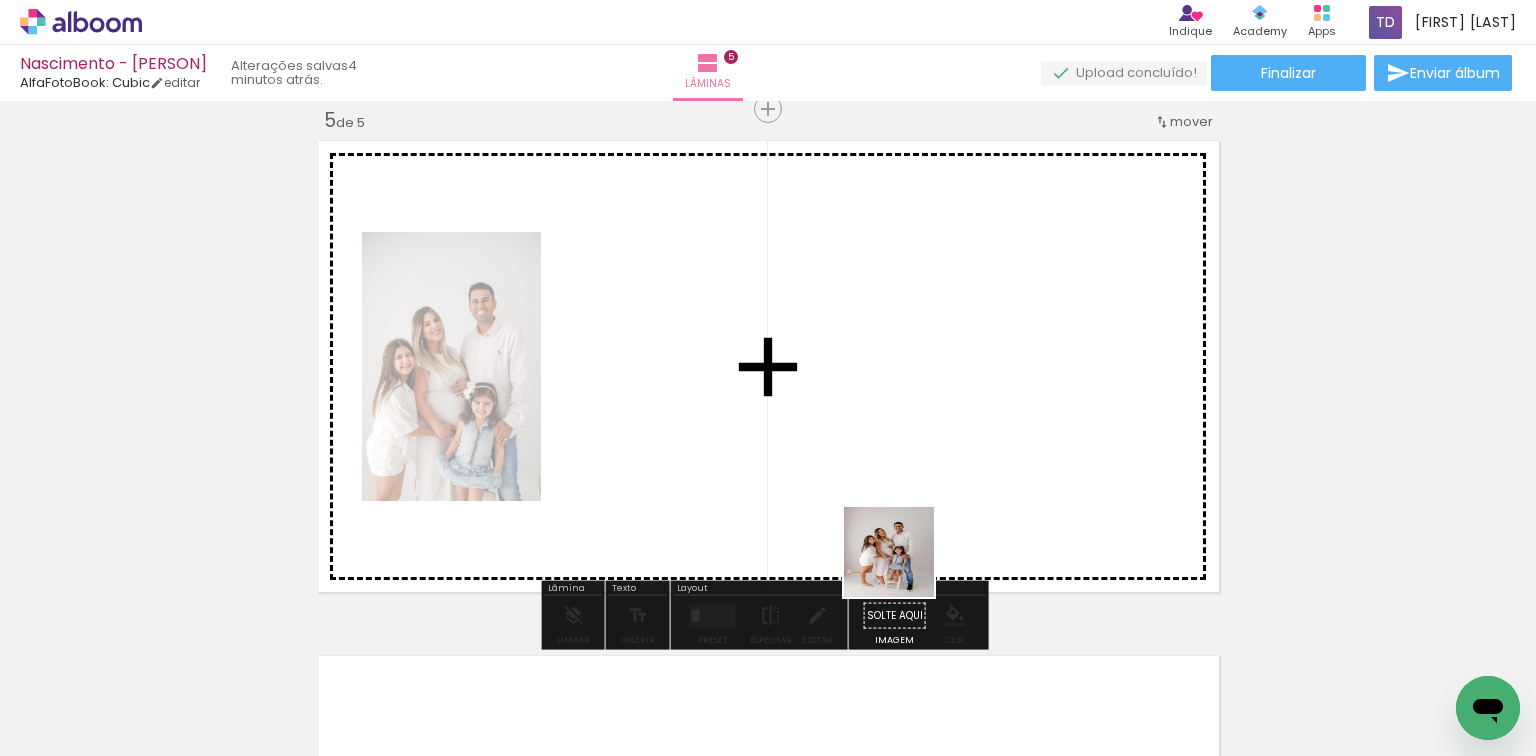 drag, startPoint x: 868, startPoint y: 708, endPoint x: 847, endPoint y: 573, distance: 136.62357 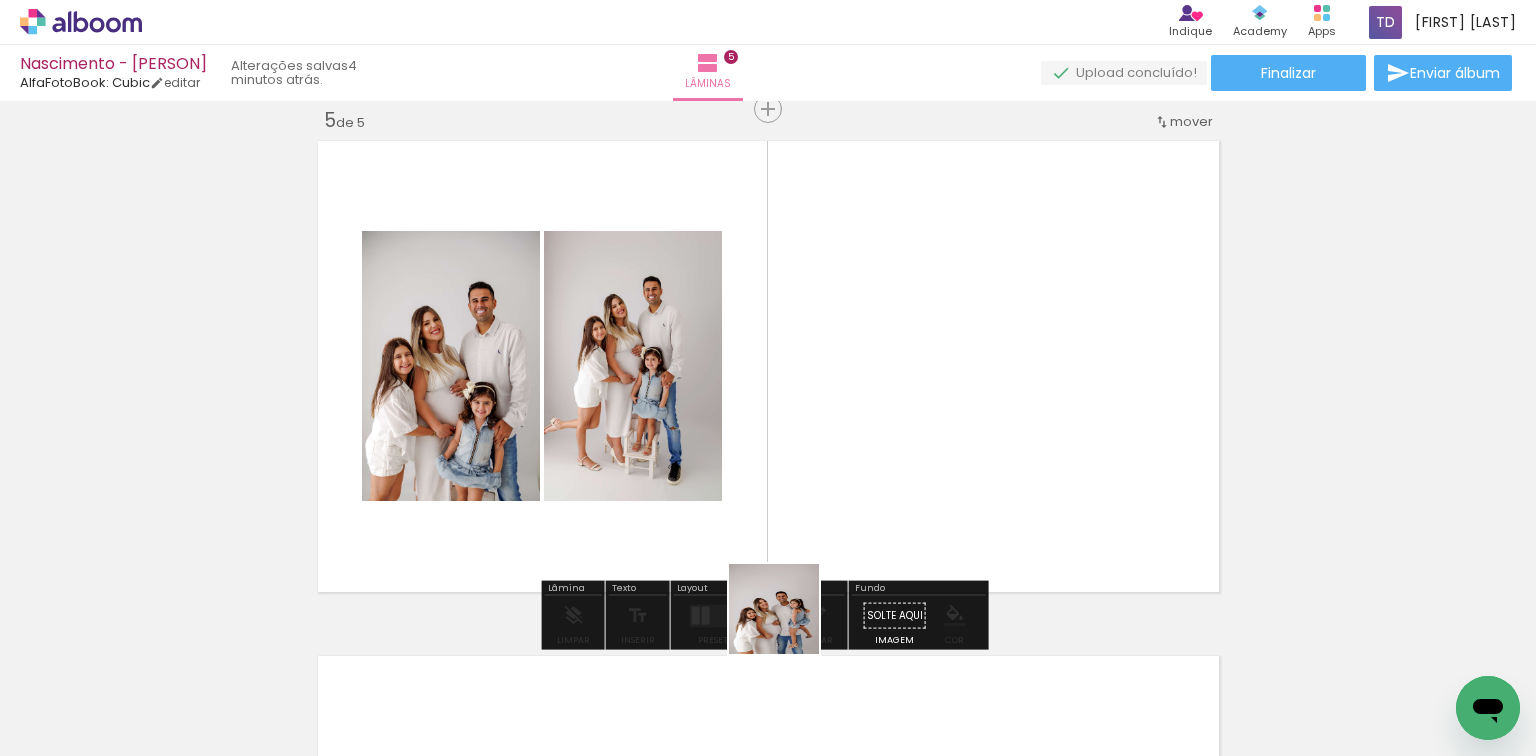 drag, startPoint x: 763, startPoint y: 680, endPoint x: 816, endPoint y: 559, distance: 132.09845 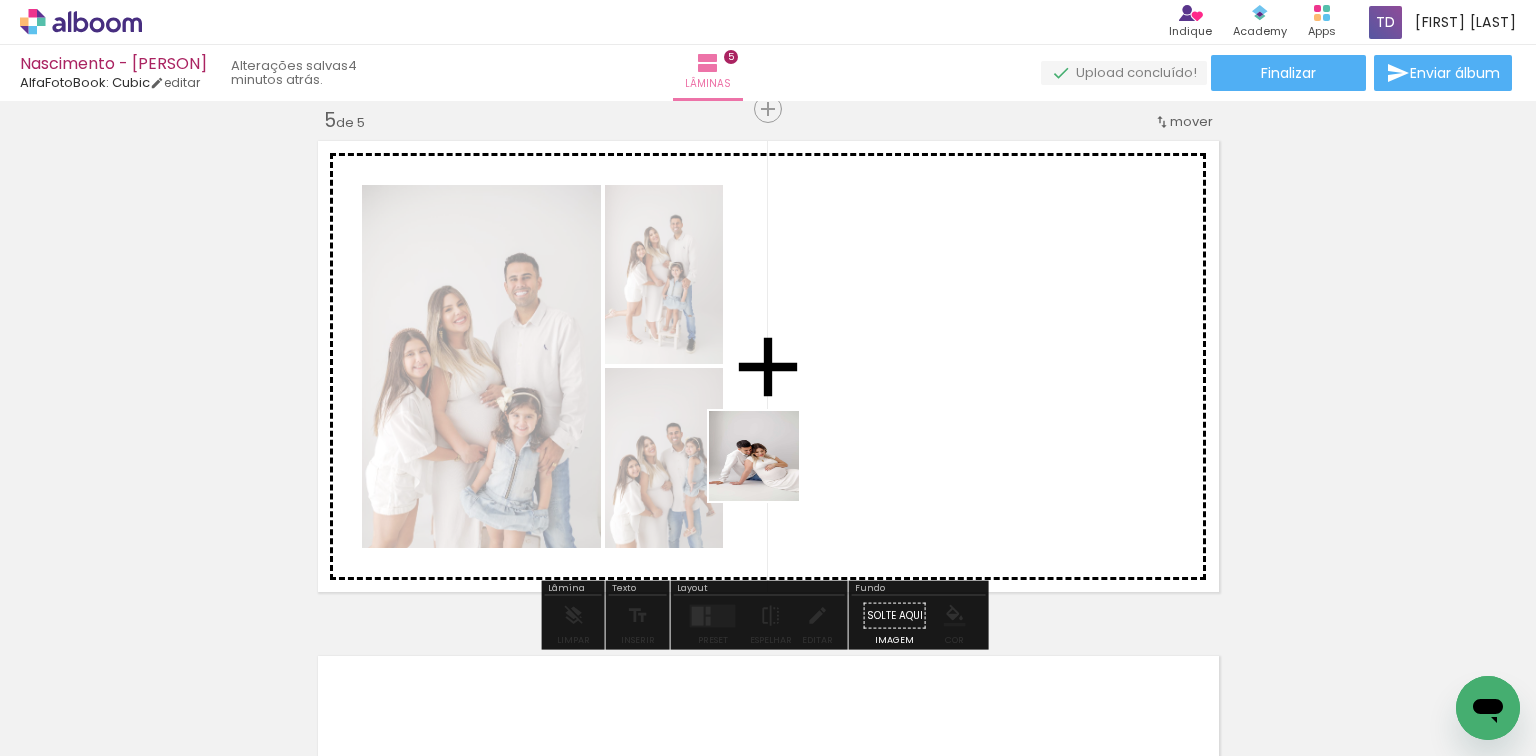 drag, startPoint x: 643, startPoint y: 676, endPoint x: 769, endPoint y: 471, distance: 240.62627 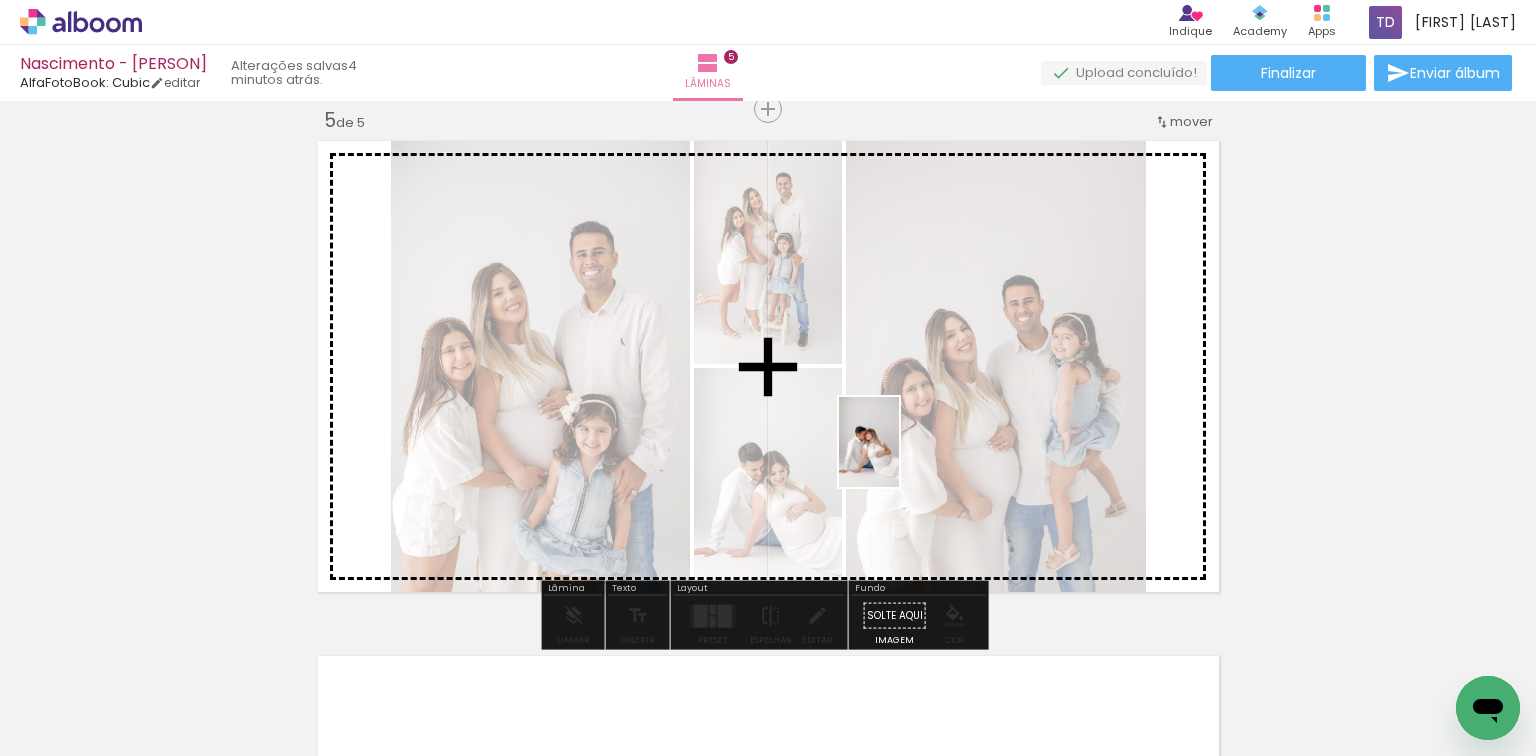 drag, startPoint x: 558, startPoint y: 665, endPoint x: 899, endPoint y: 457, distance: 399.43085 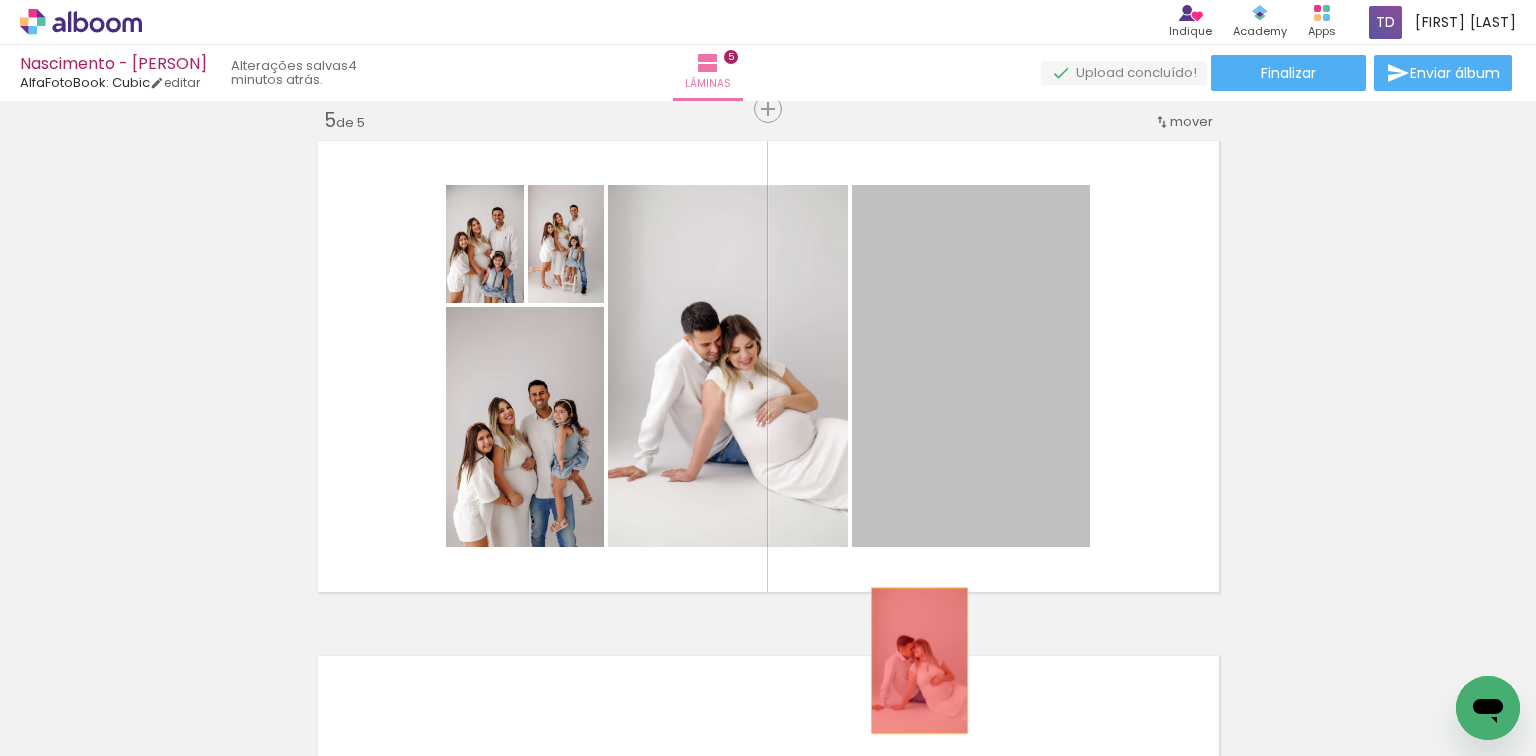 drag, startPoint x: 979, startPoint y: 392, endPoint x: 909, endPoint y: 671, distance: 287.64734 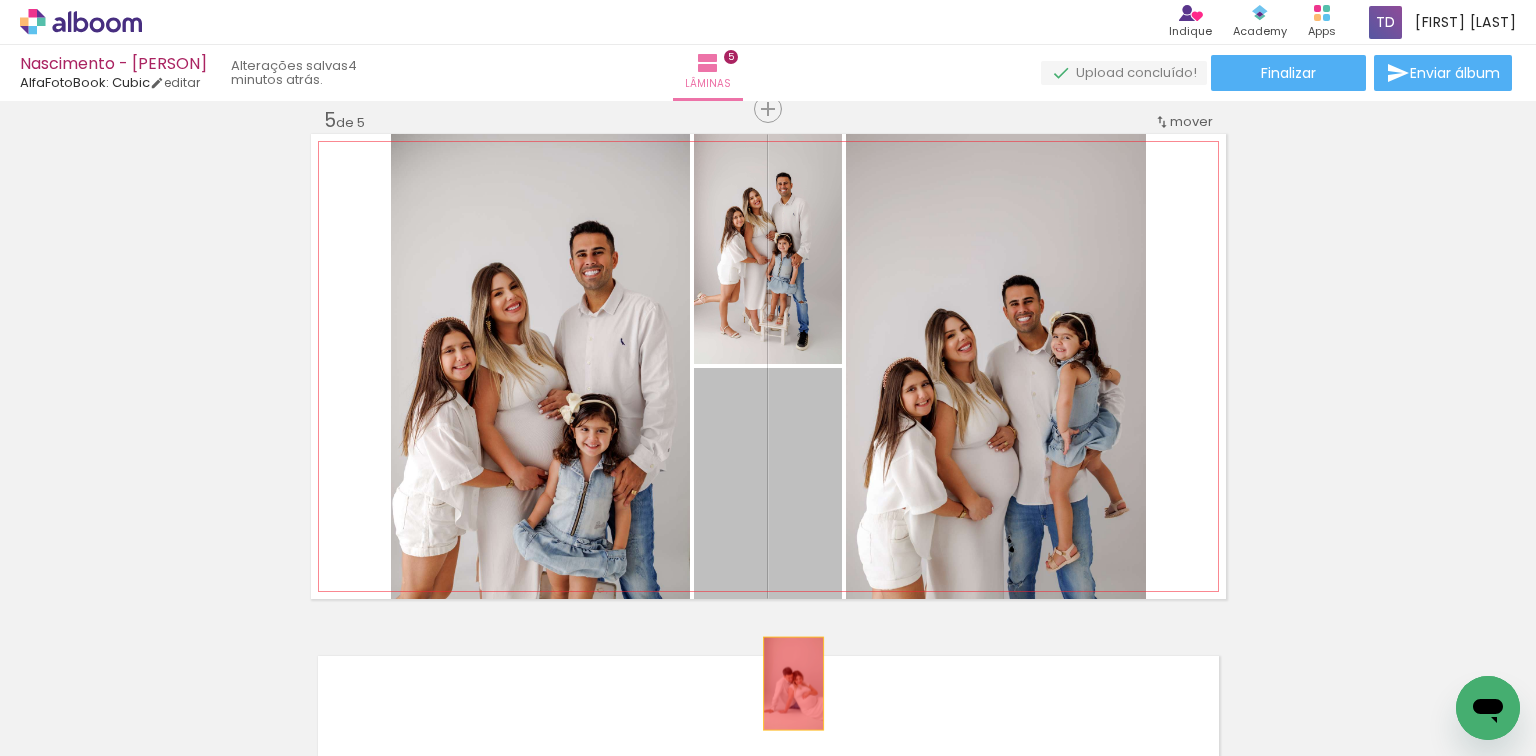 drag, startPoint x: 769, startPoint y: 449, endPoint x: 787, endPoint y: 685, distance: 236.68544 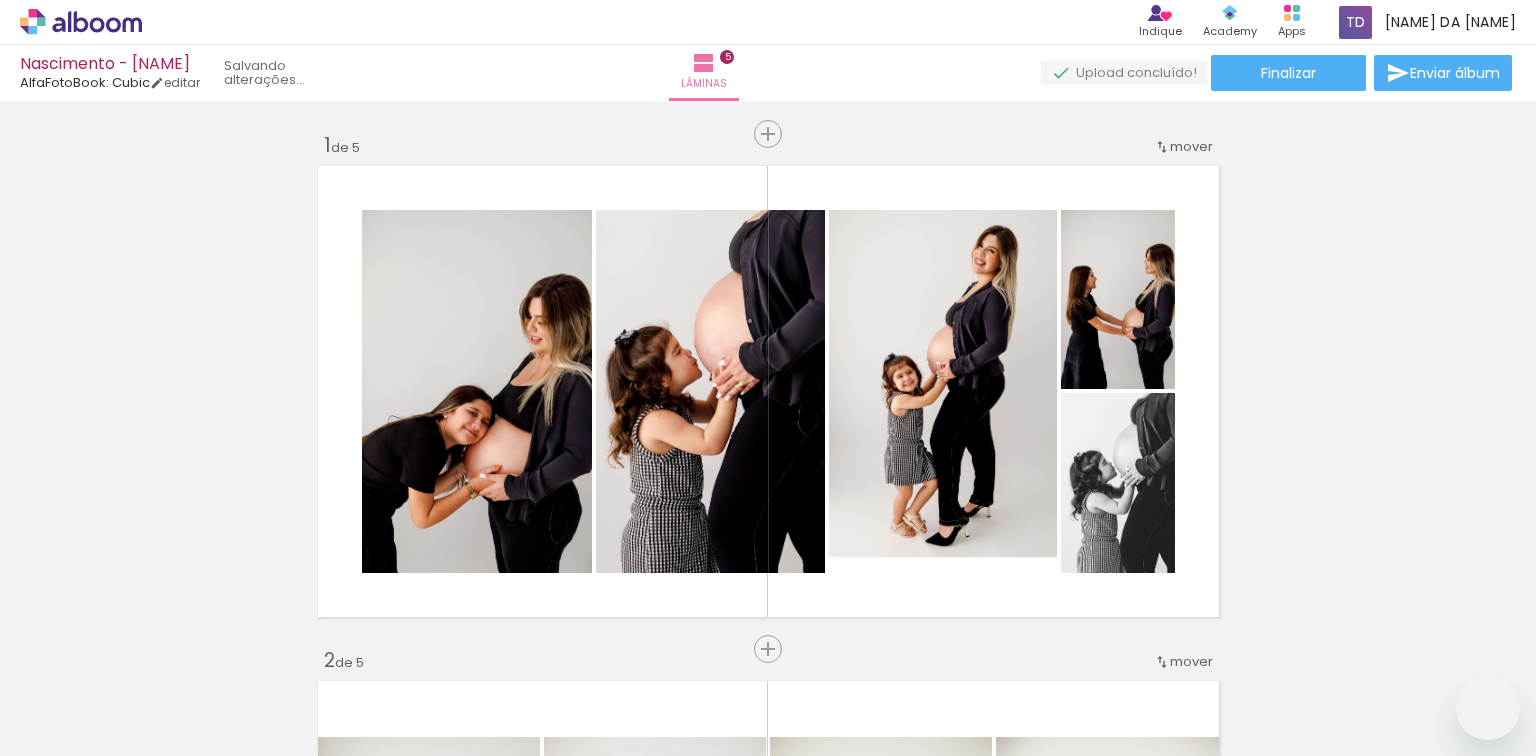 scroll, scrollTop: 0, scrollLeft: 0, axis: both 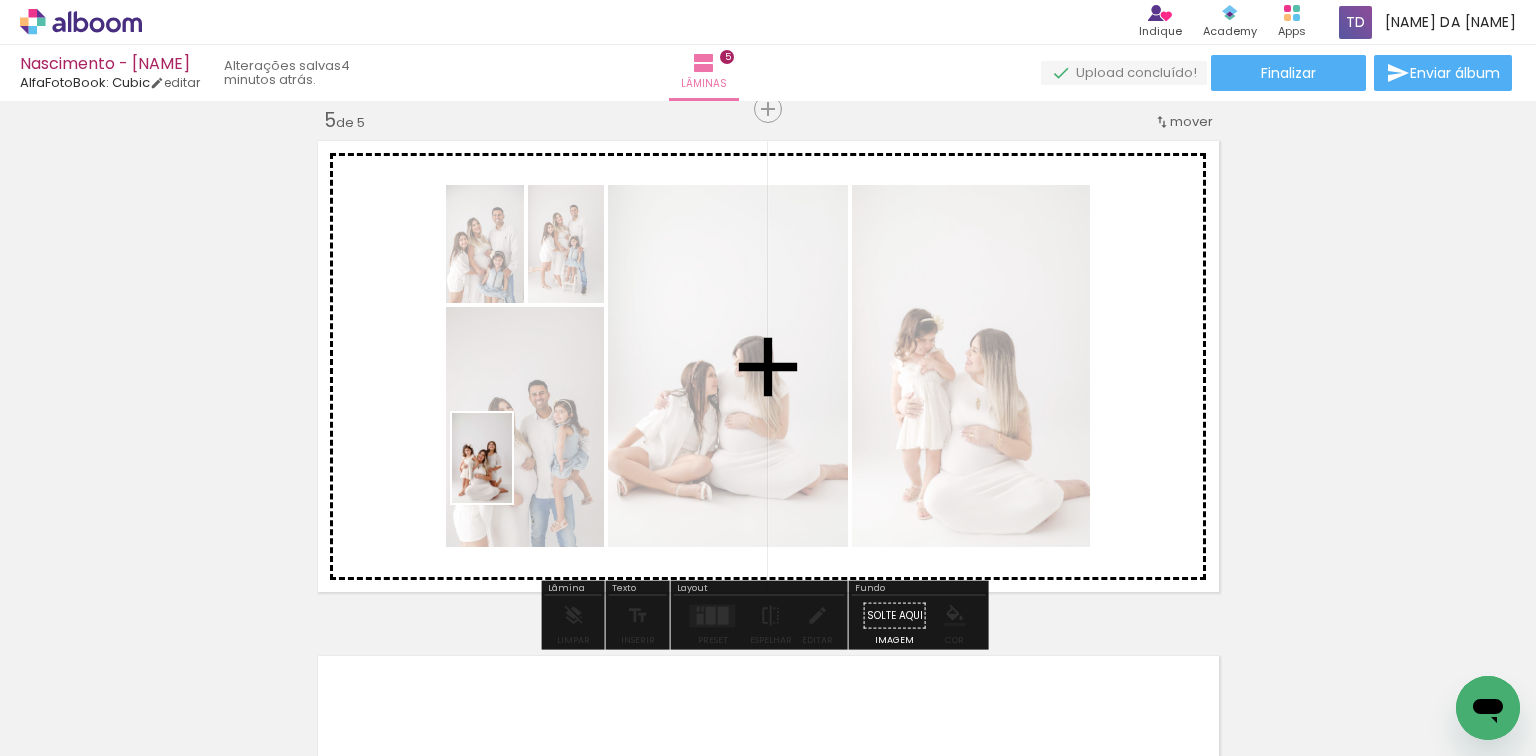 drag, startPoint x: 194, startPoint y: 688, endPoint x: 631, endPoint y: 475, distance: 486.14606 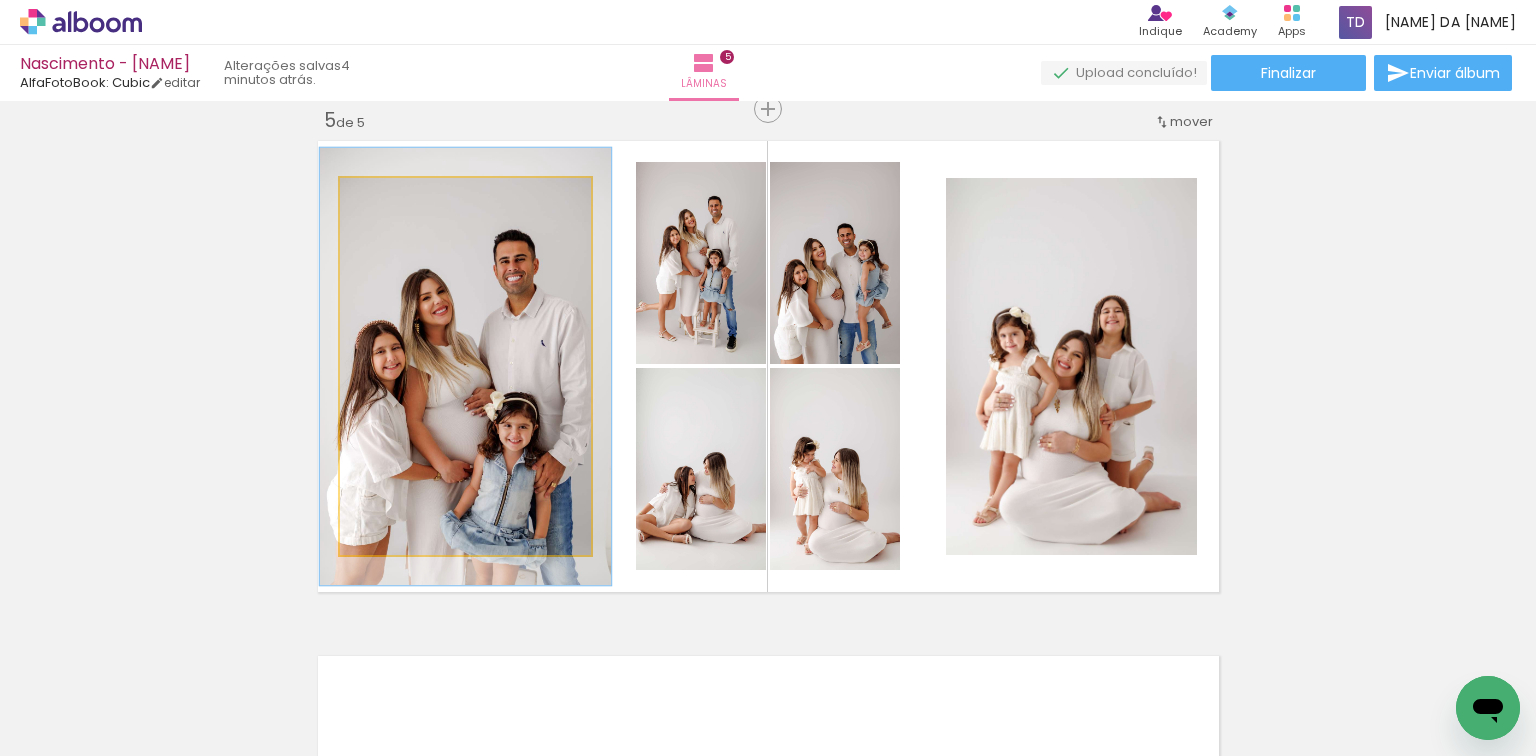 drag, startPoint x: 389, startPoint y: 203, endPoint x: 400, endPoint y: 200, distance: 11.401754 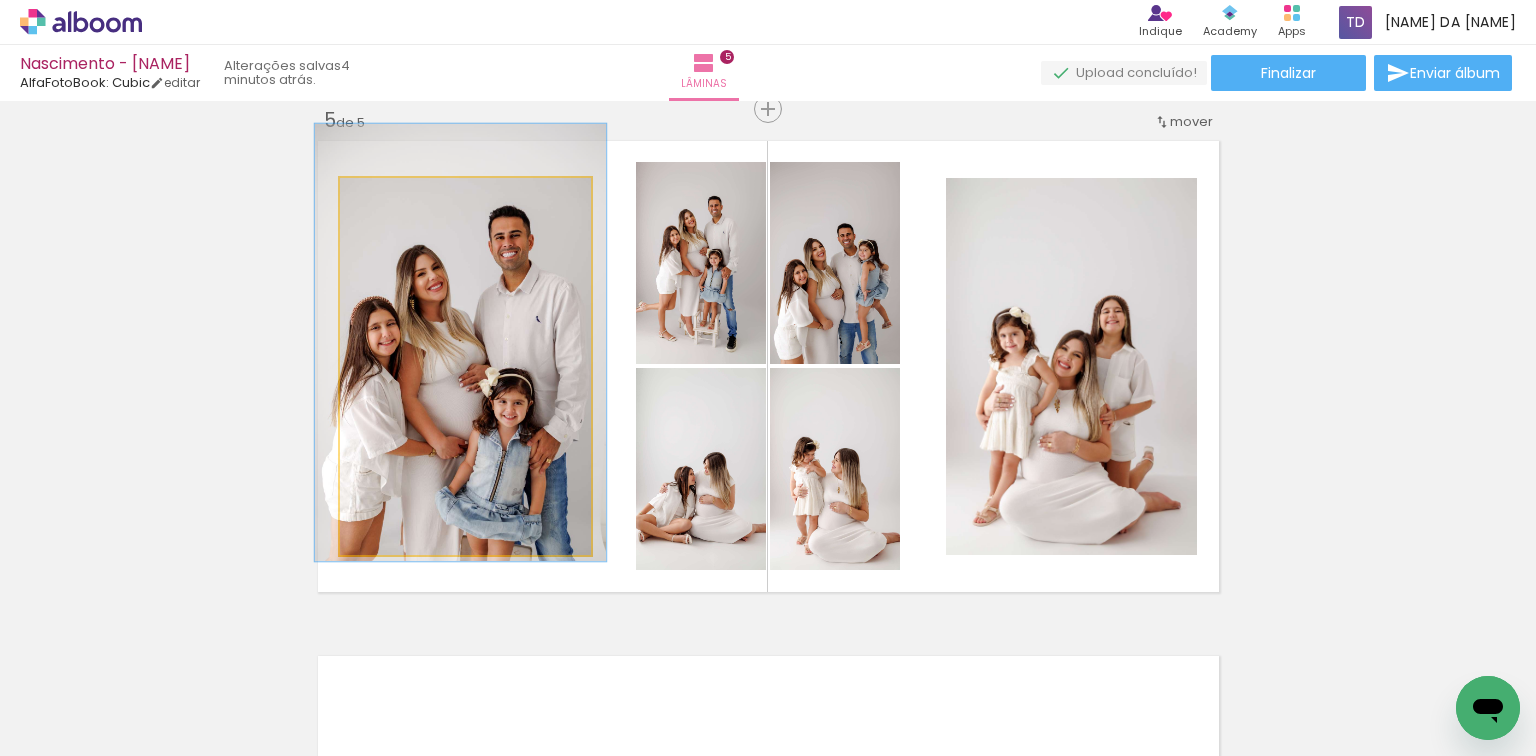drag, startPoint x: 495, startPoint y: 344, endPoint x: 490, endPoint y: 320, distance: 24.5153 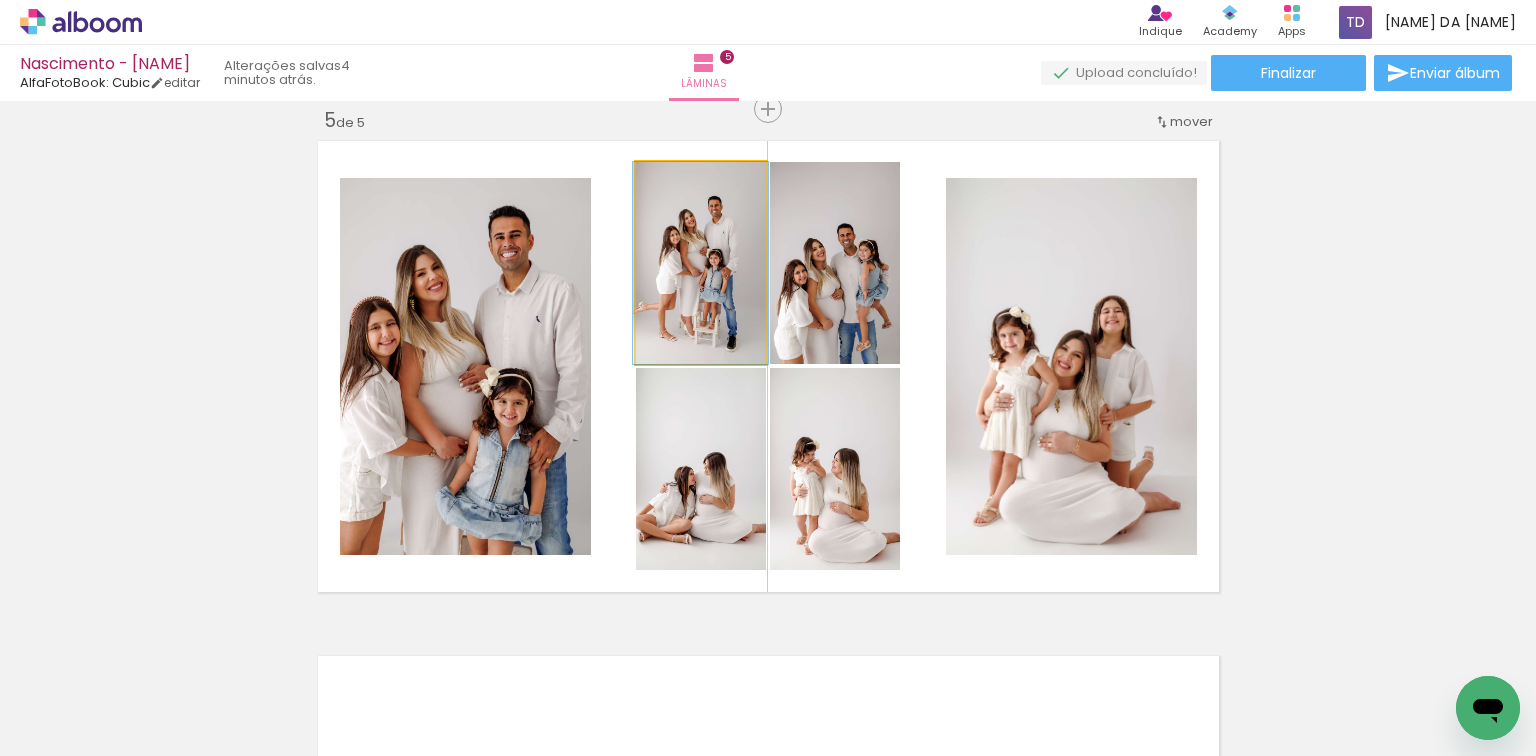type on "111" 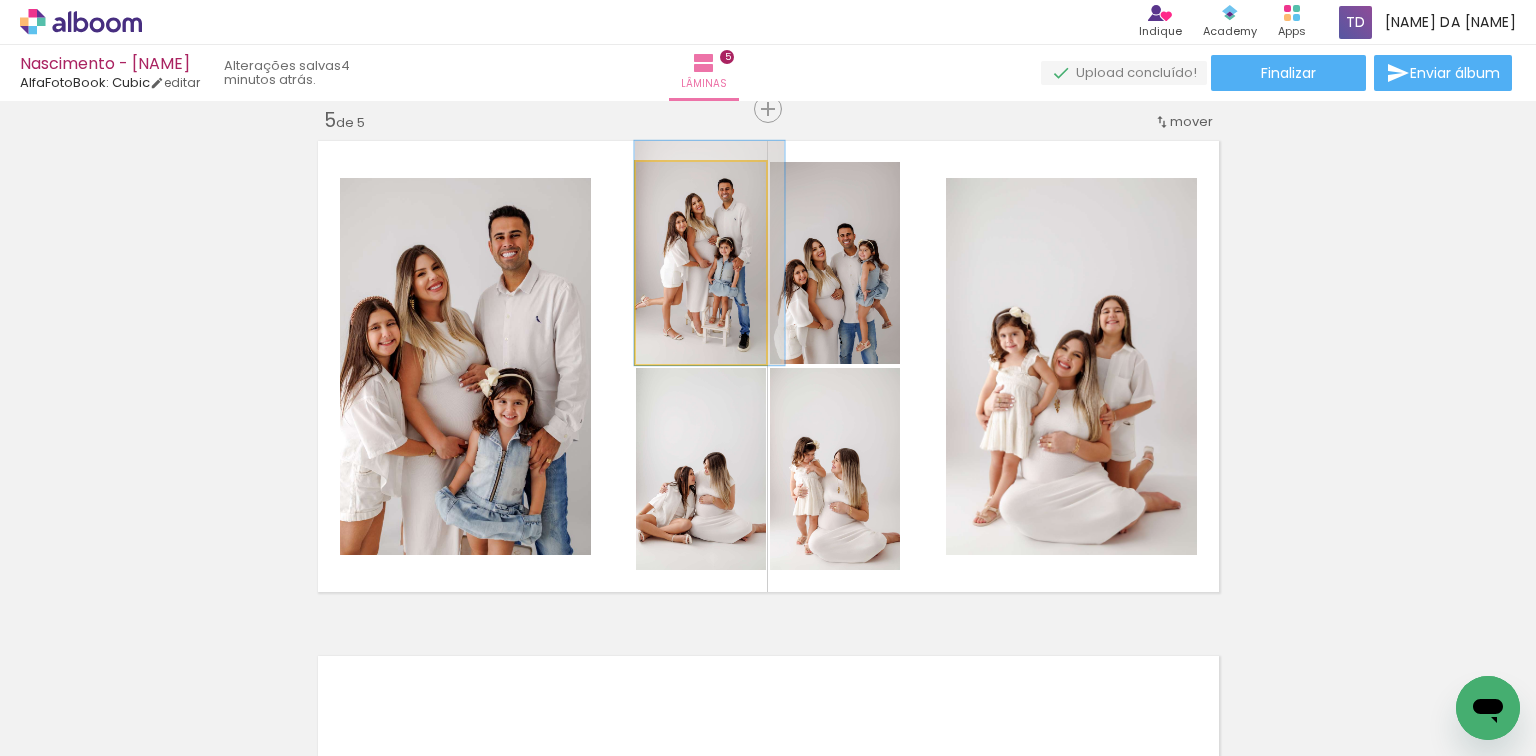 drag, startPoint x: 743, startPoint y: 272, endPoint x: 752, endPoint y: 262, distance: 13.453624 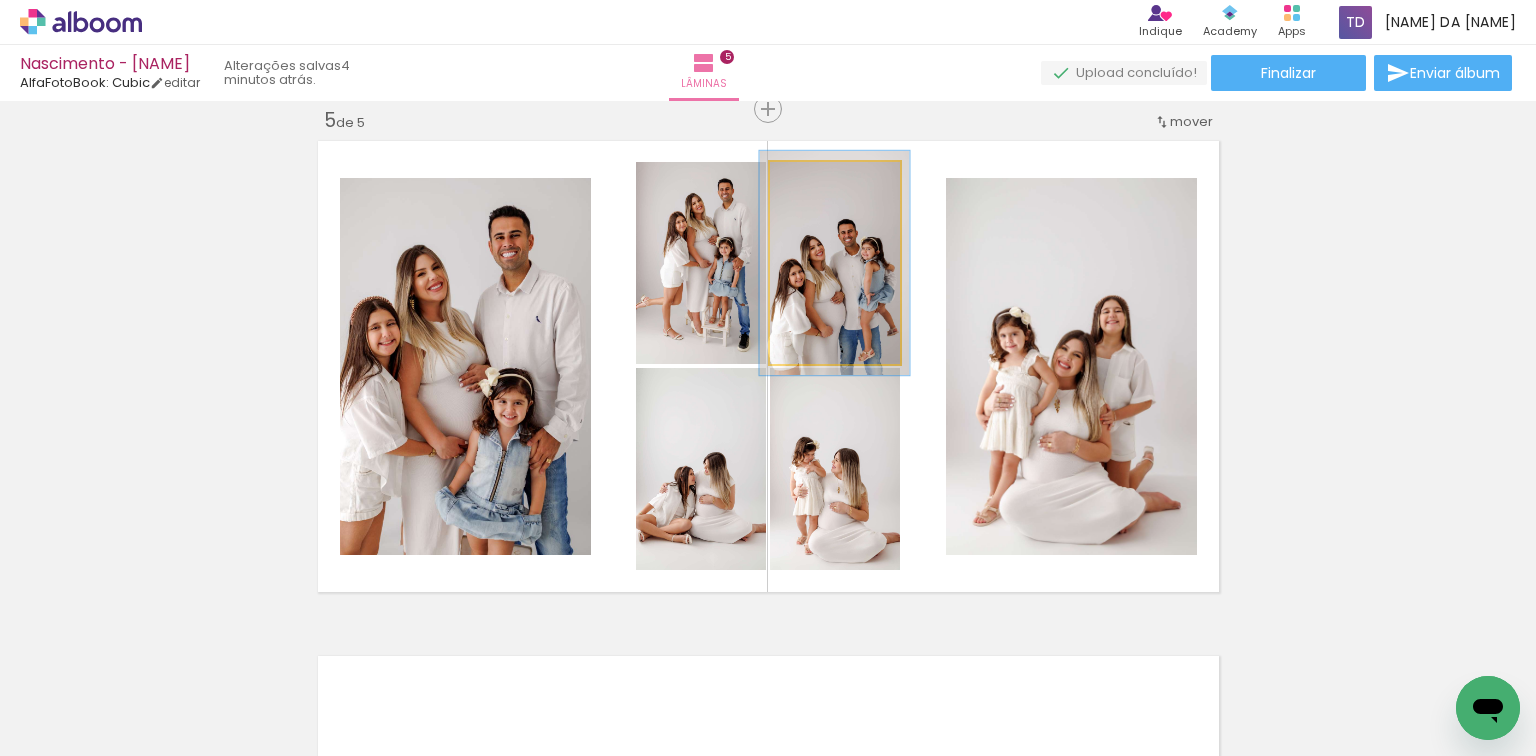 type on "111" 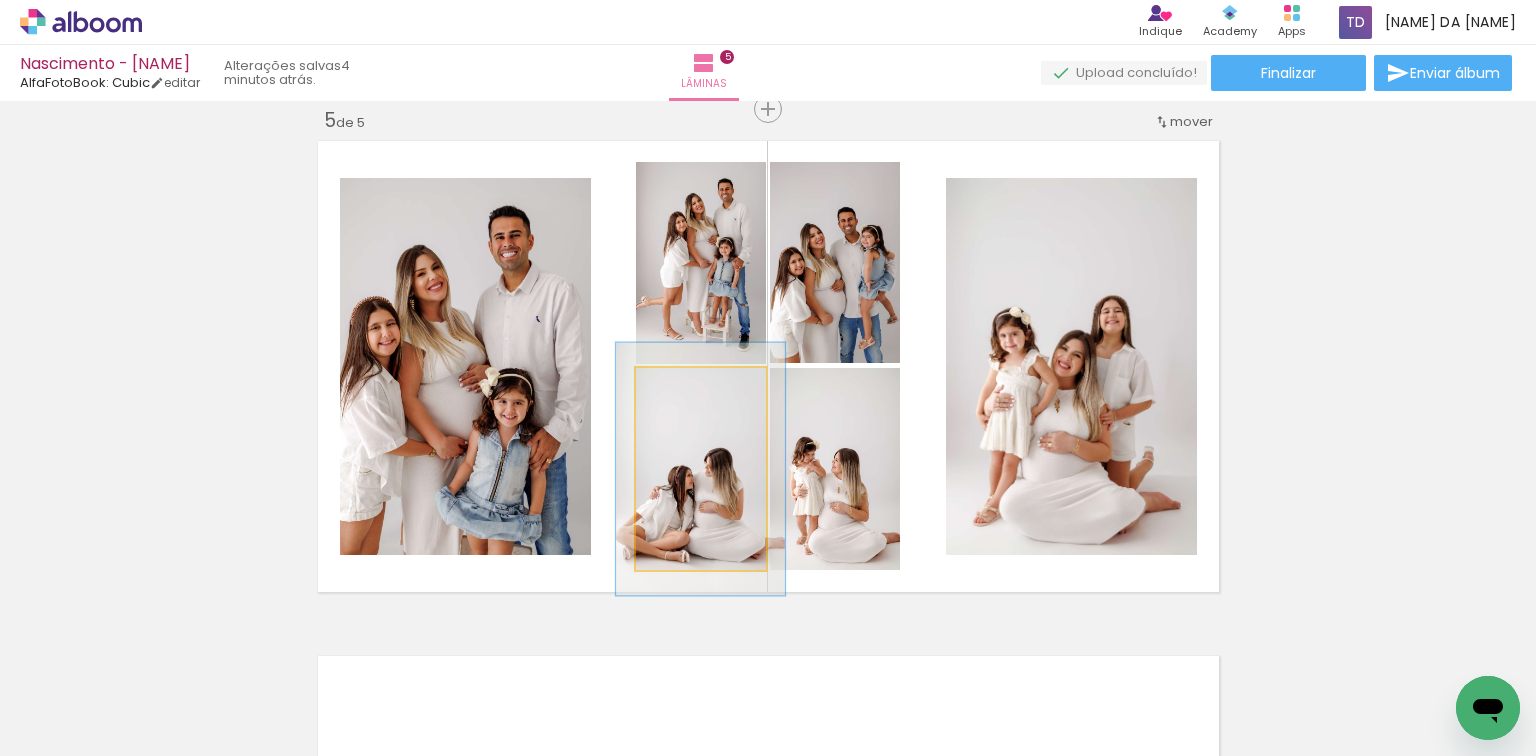 drag, startPoint x: 669, startPoint y: 387, endPoint x: 682, endPoint y: 384, distance: 13.341664 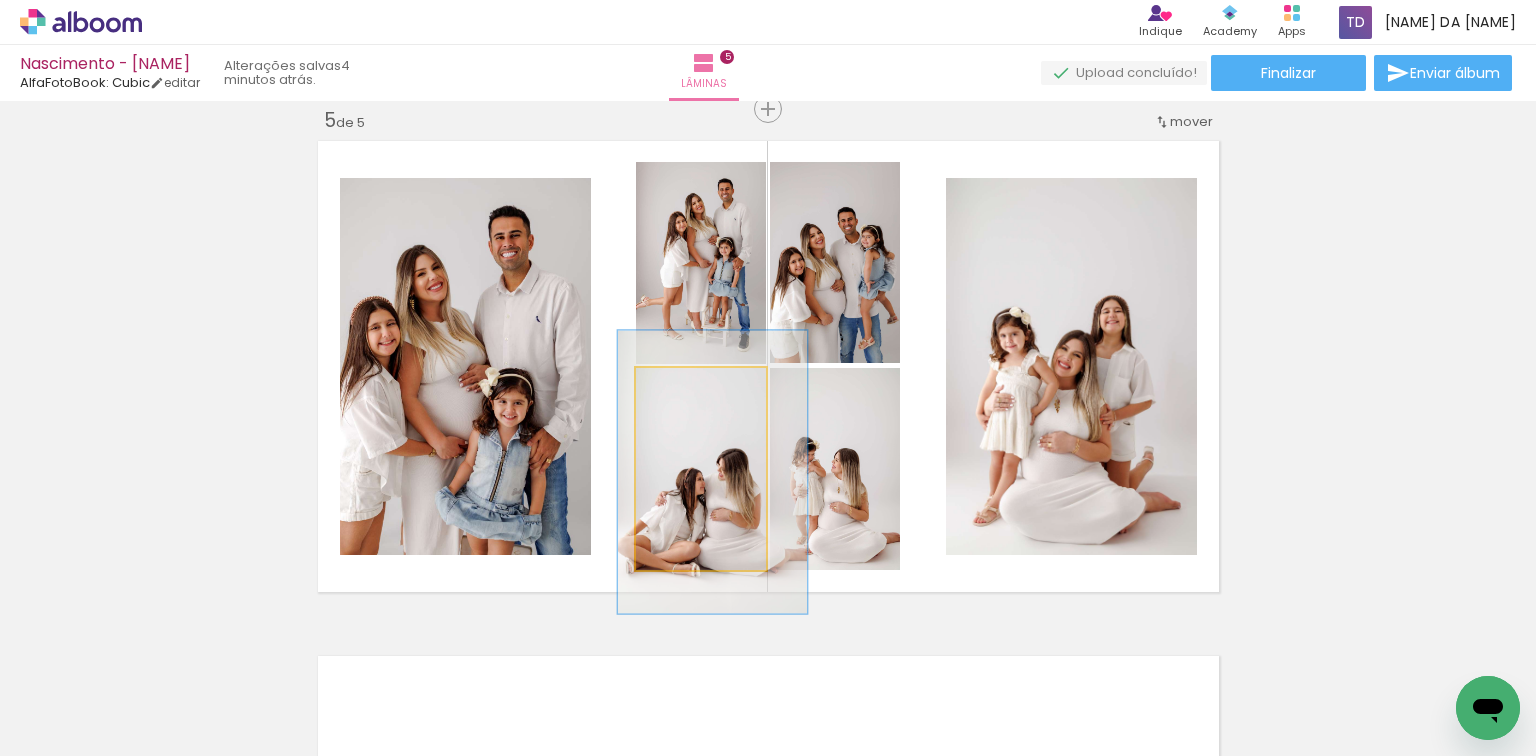 type on "140" 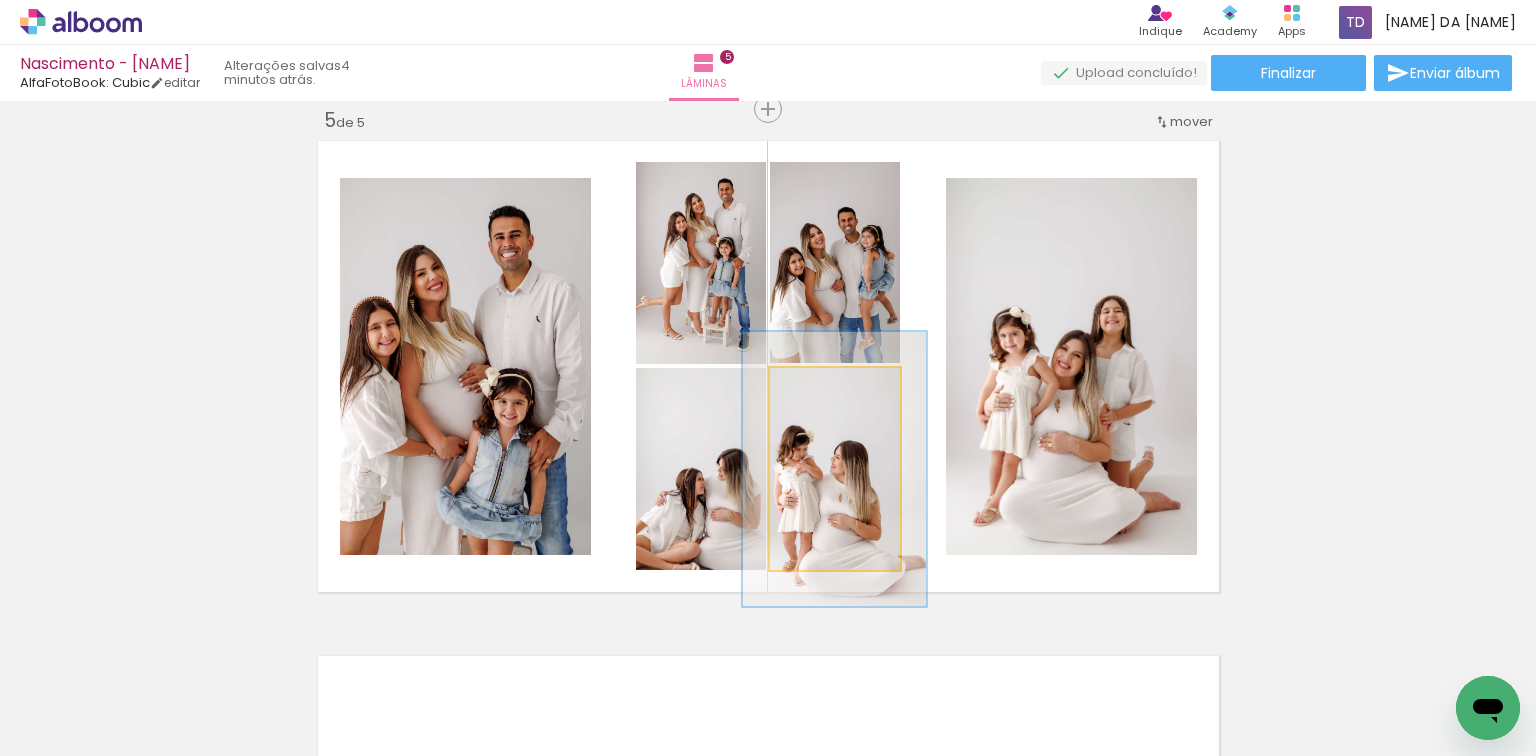 drag, startPoint x: 807, startPoint y: 388, endPoint x: 828, endPoint y: 394, distance: 21.84033 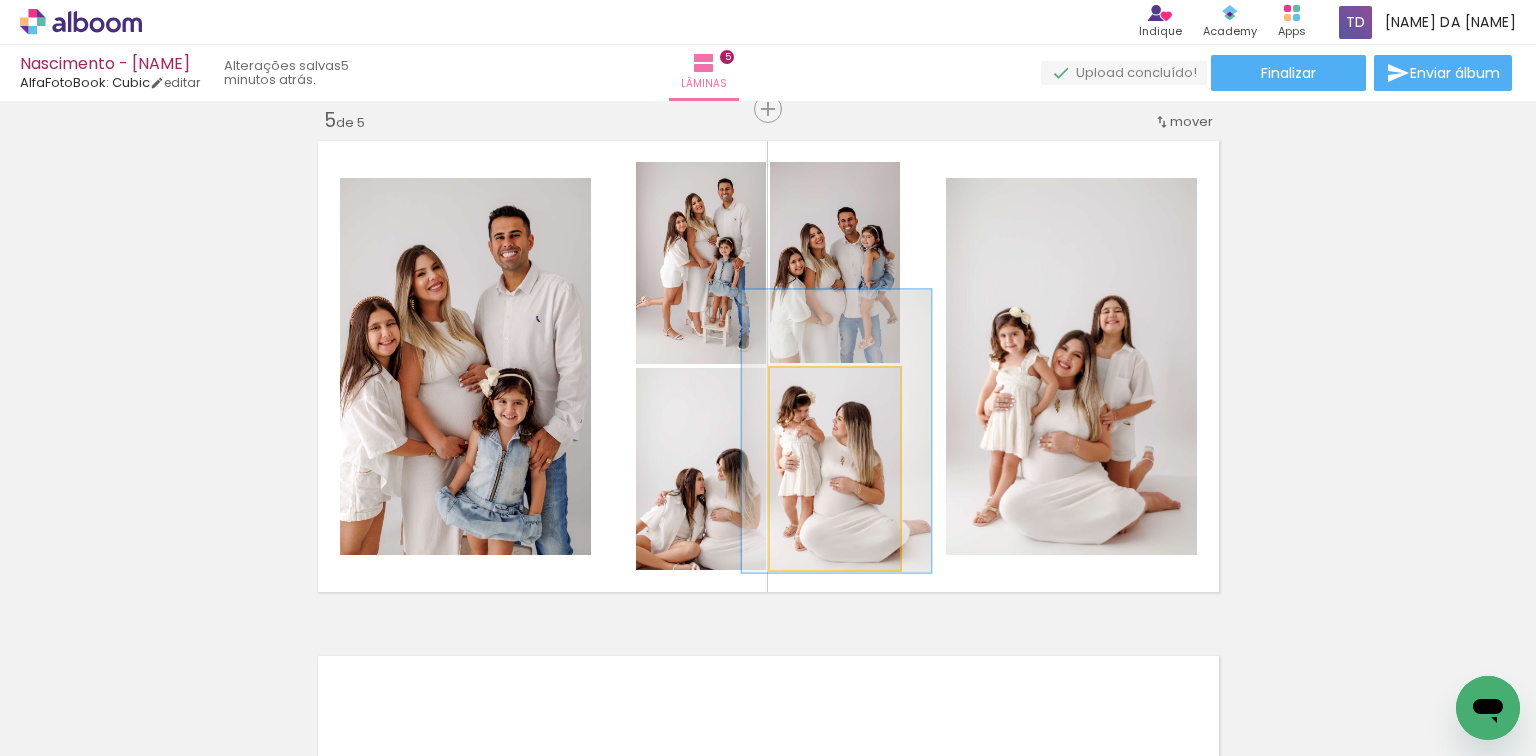 drag, startPoint x: 868, startPoint y: 464, endPoint x: 860, endPoint y: 420, distance: 44.72136 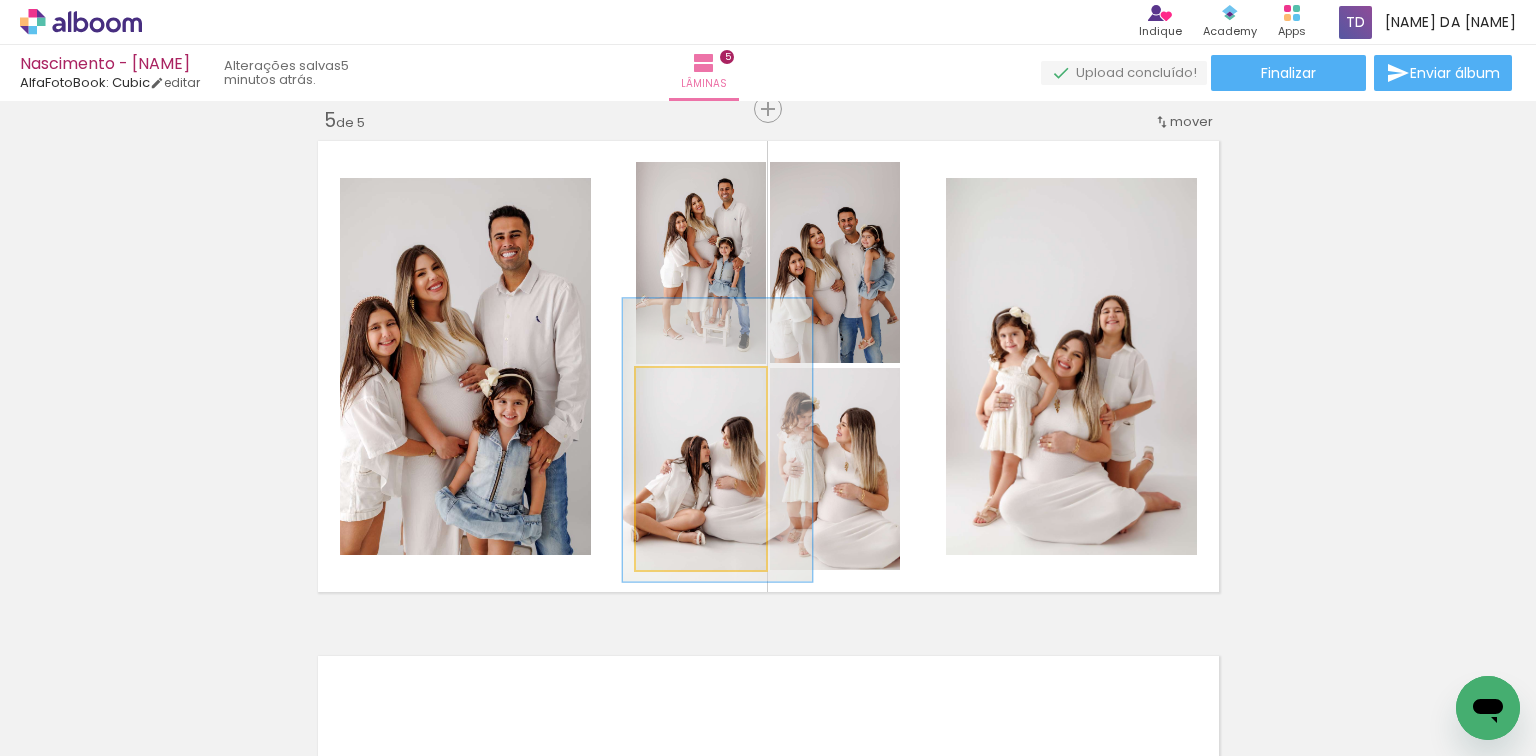 drag, startPoint x: 700, startPoint y: 478, endPoint x: 705, endPoint y: 446, distance: 32.38827 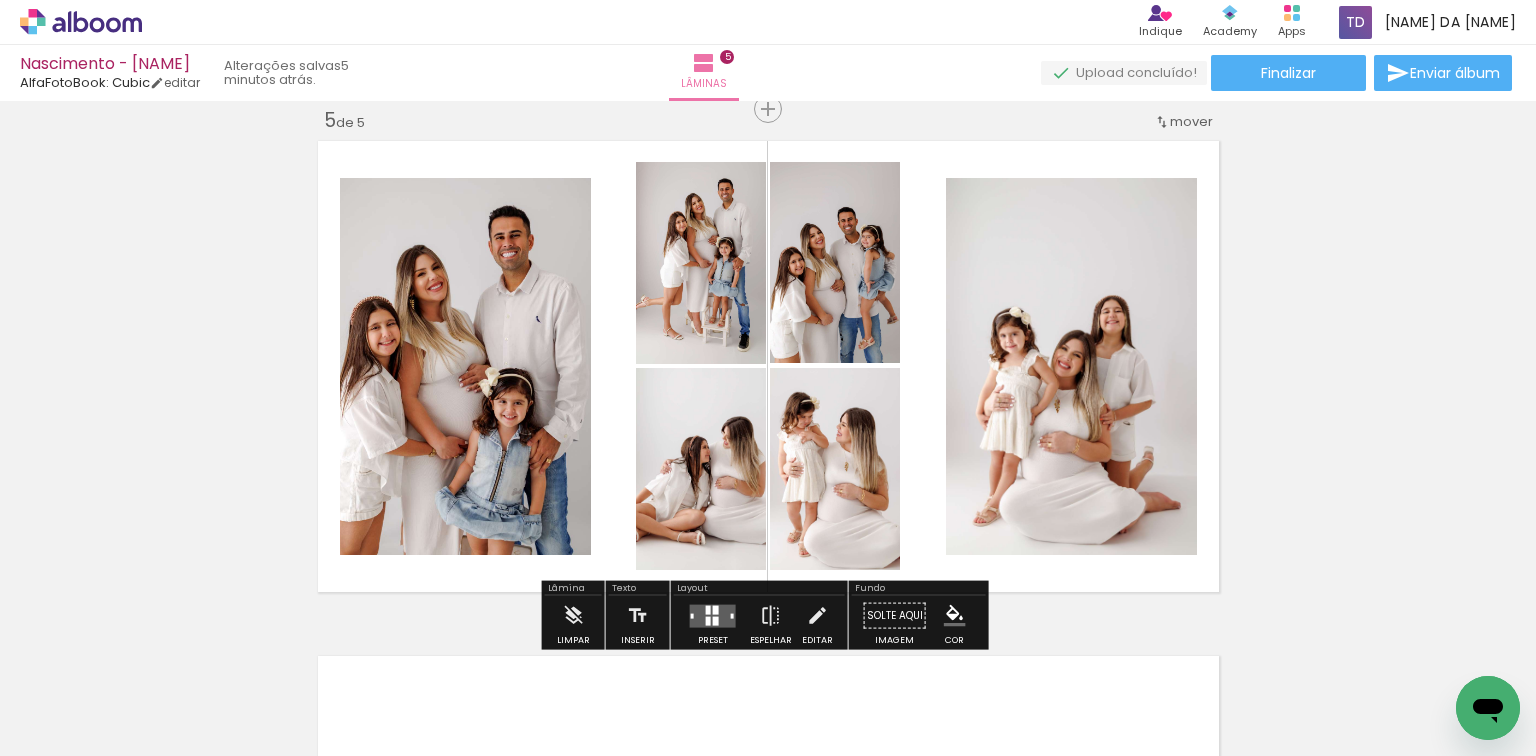 click on "Inserir lâmina 1  de 5  Inserir lâmina 2  de 5  Inserir lâmina 3  de 5  Inserir lâmina 4  de 5  Inserir lâmina 5  de 5" at bounding box center (768, -432) 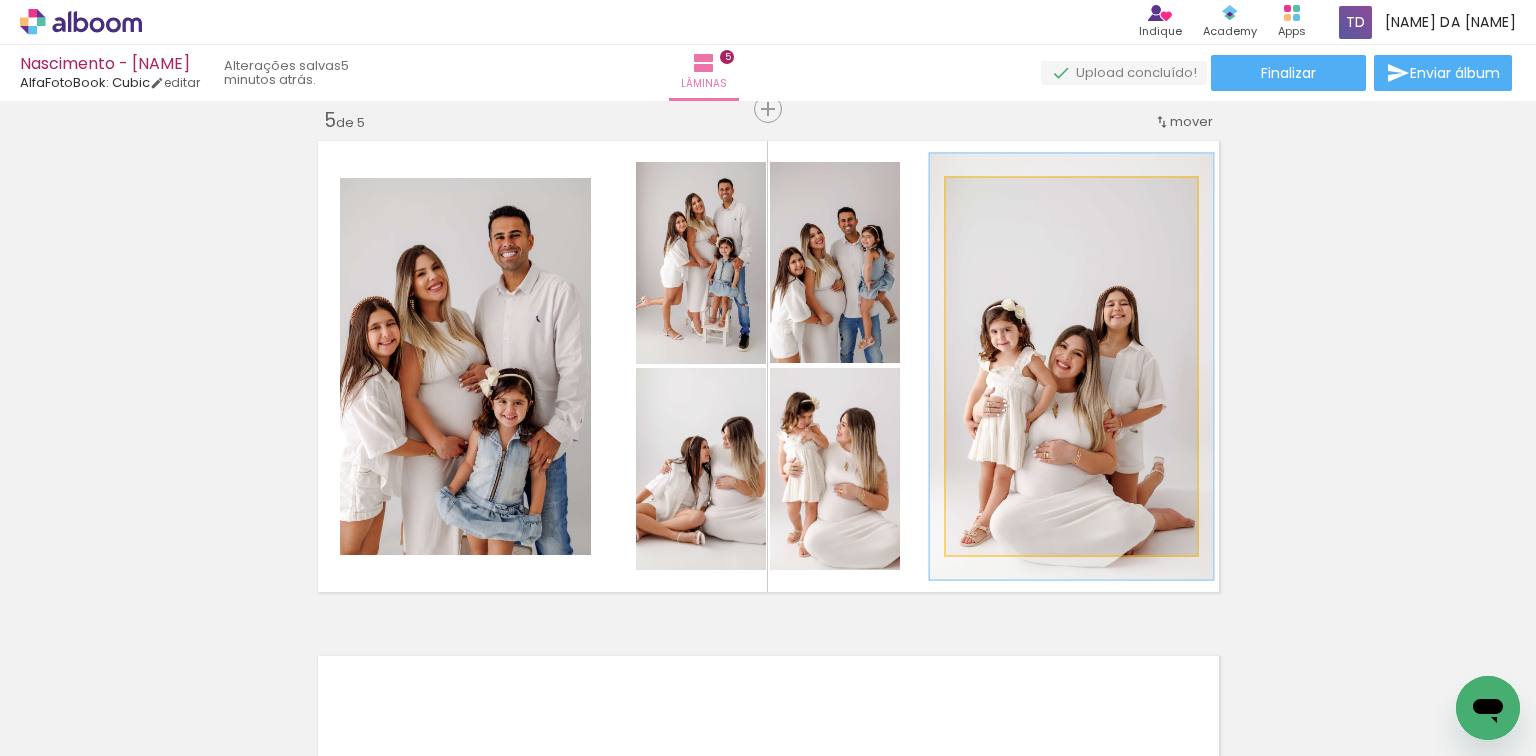 type on "113" 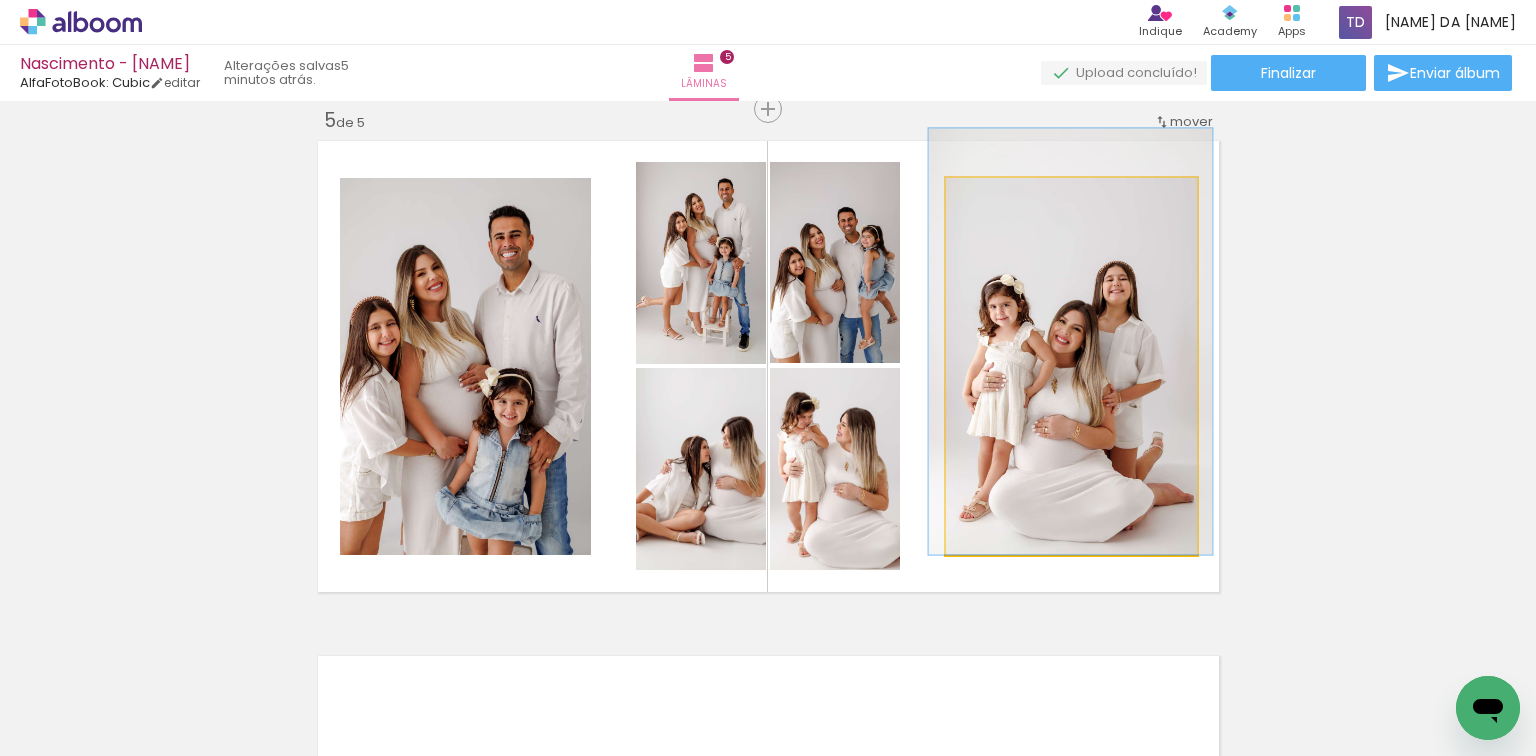 drag, startPoint x: 1132, startPoint y: 378, endPoint x: 1132, endPoint y: 344, distance: 34 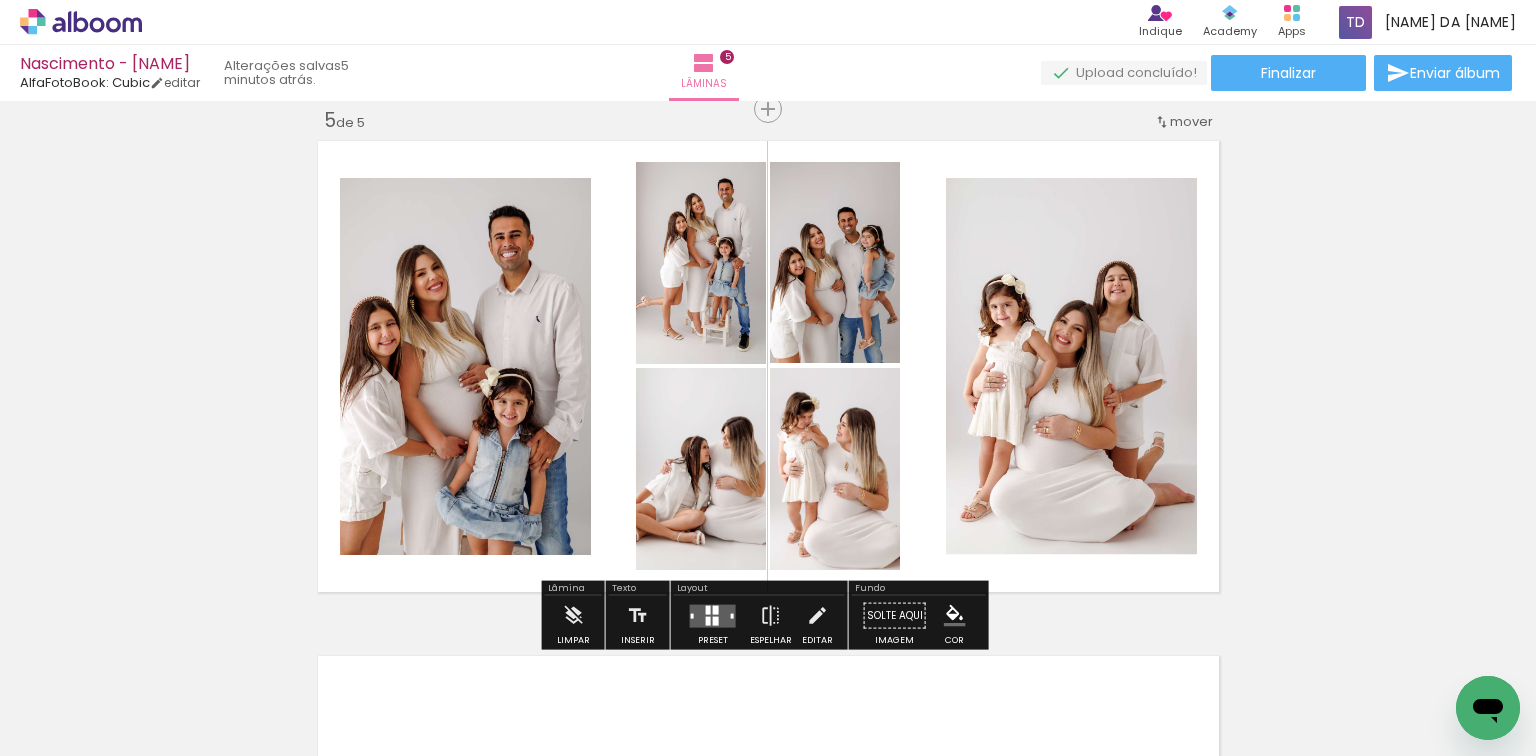 click on "Inserir lâmina 1  de 5  Inserir lâmina 2  de 5  Inserir lâmina 3  de 5  Inserir lâmina 4  de 5  Inserir lâmina 5  de 5" at bounding box center [768, -432] 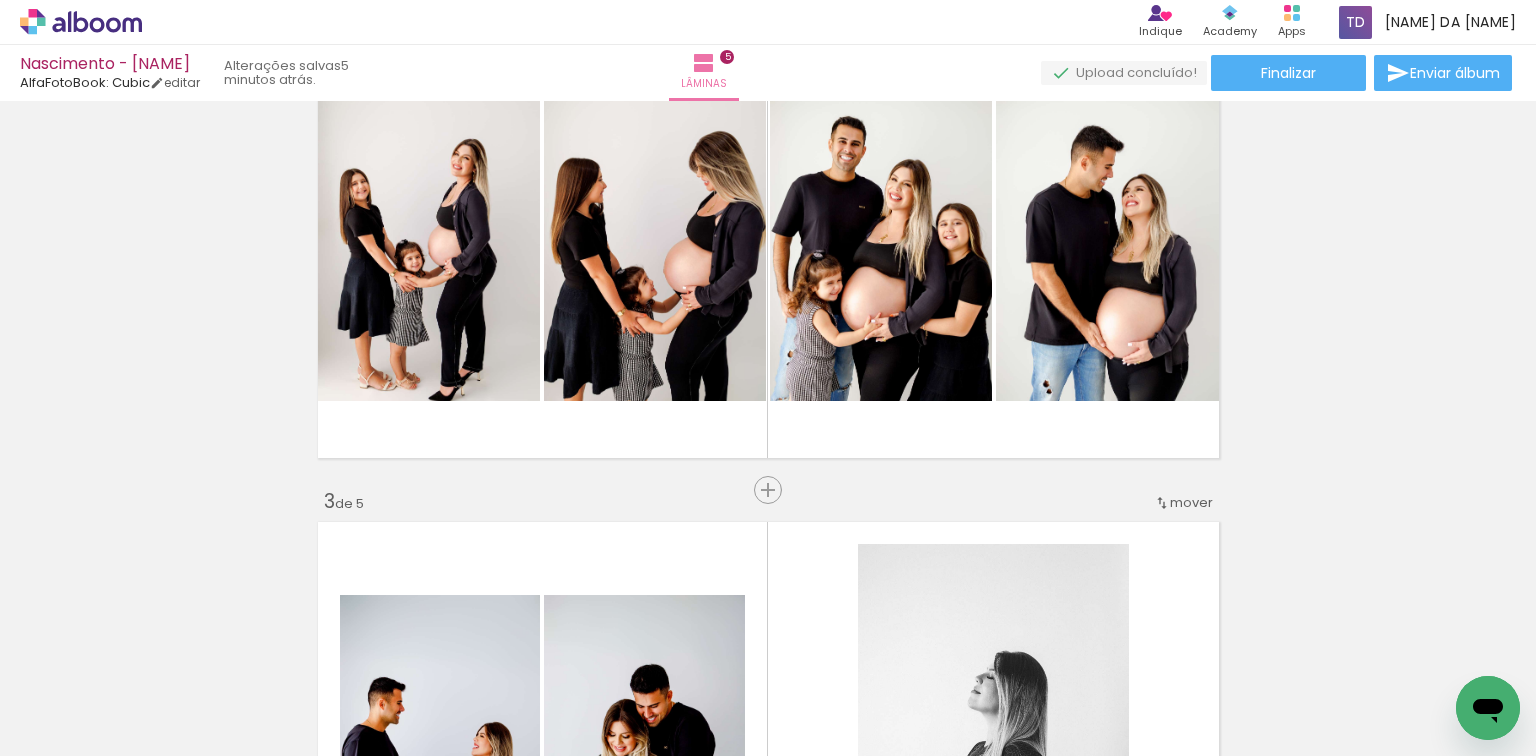scroll, scrollTop: 960, scrollLeft: 0, axis: vertical 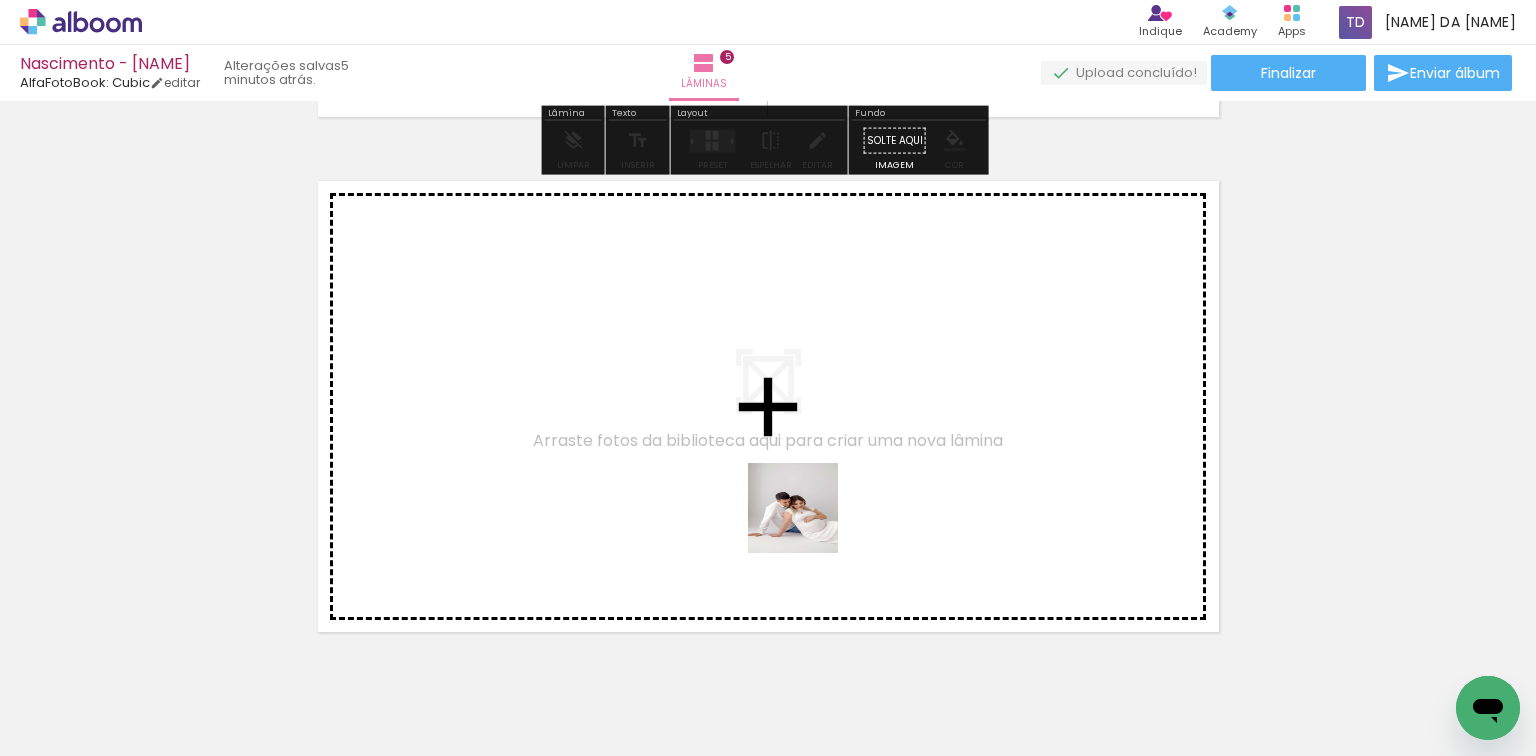 drag, startPoint x: 748, startPoint y: 668, endPoint x: 808, endPoint y: 523, distance: 156.92355 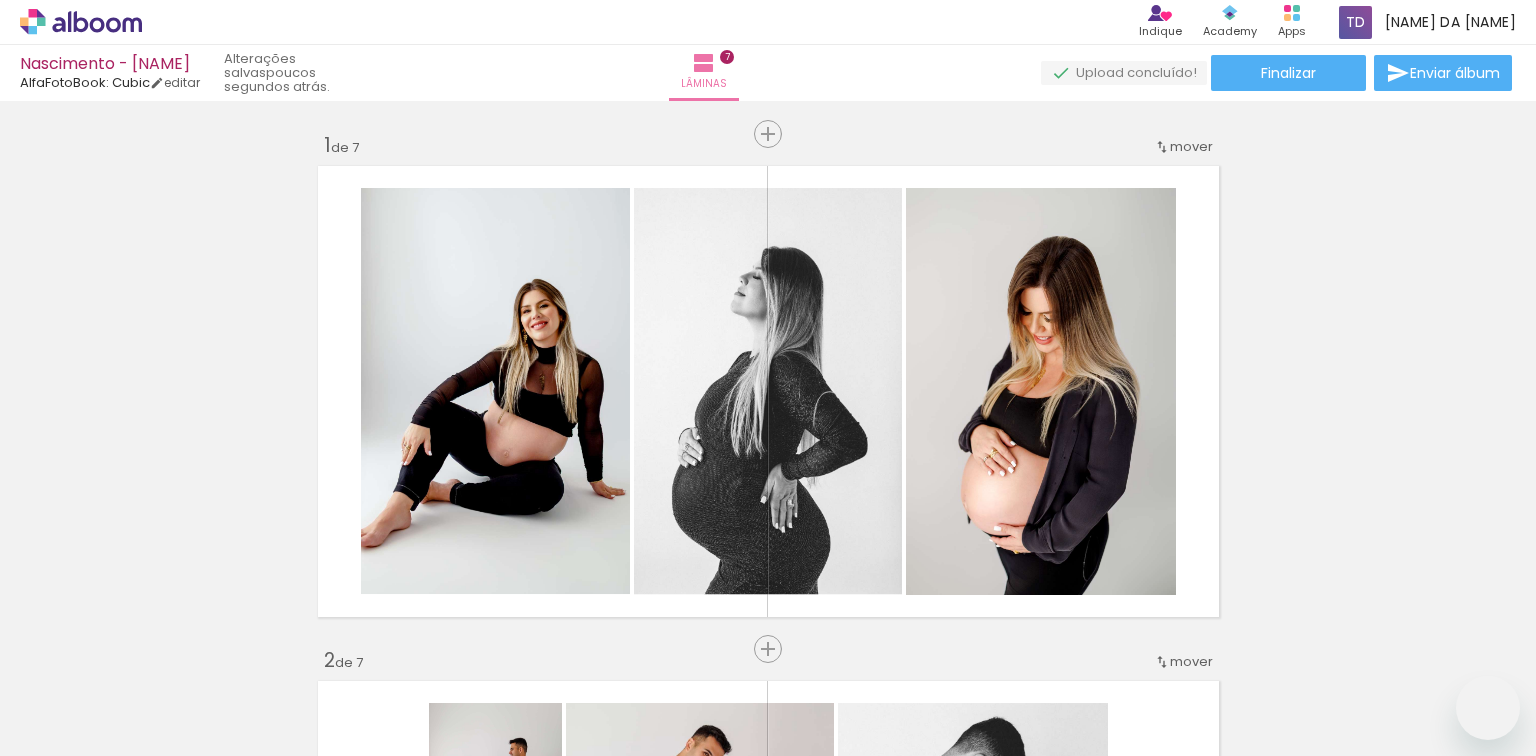 scroll, scrollTop: 0, scrollLeft: 0, axis: both 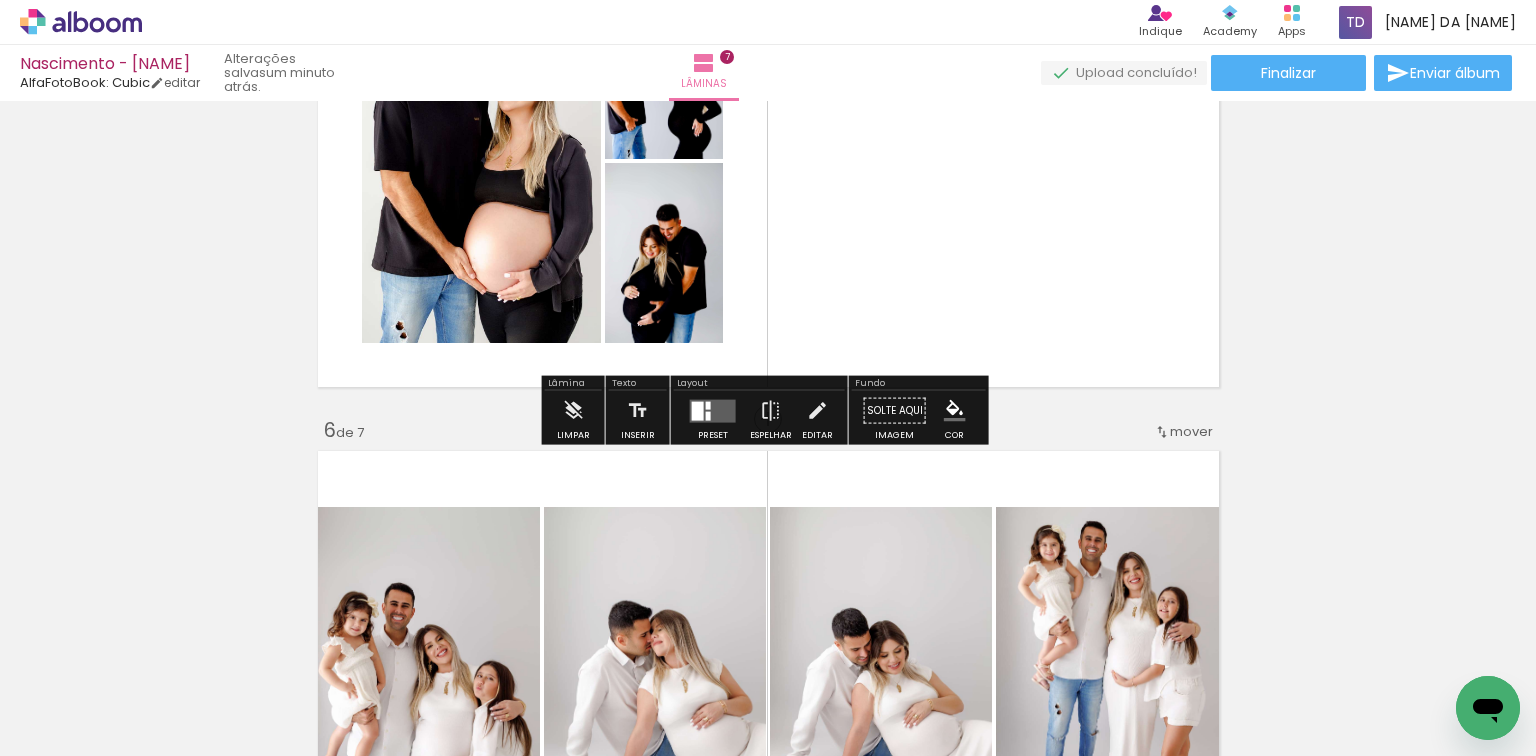 click at bounding box center (708, 405) 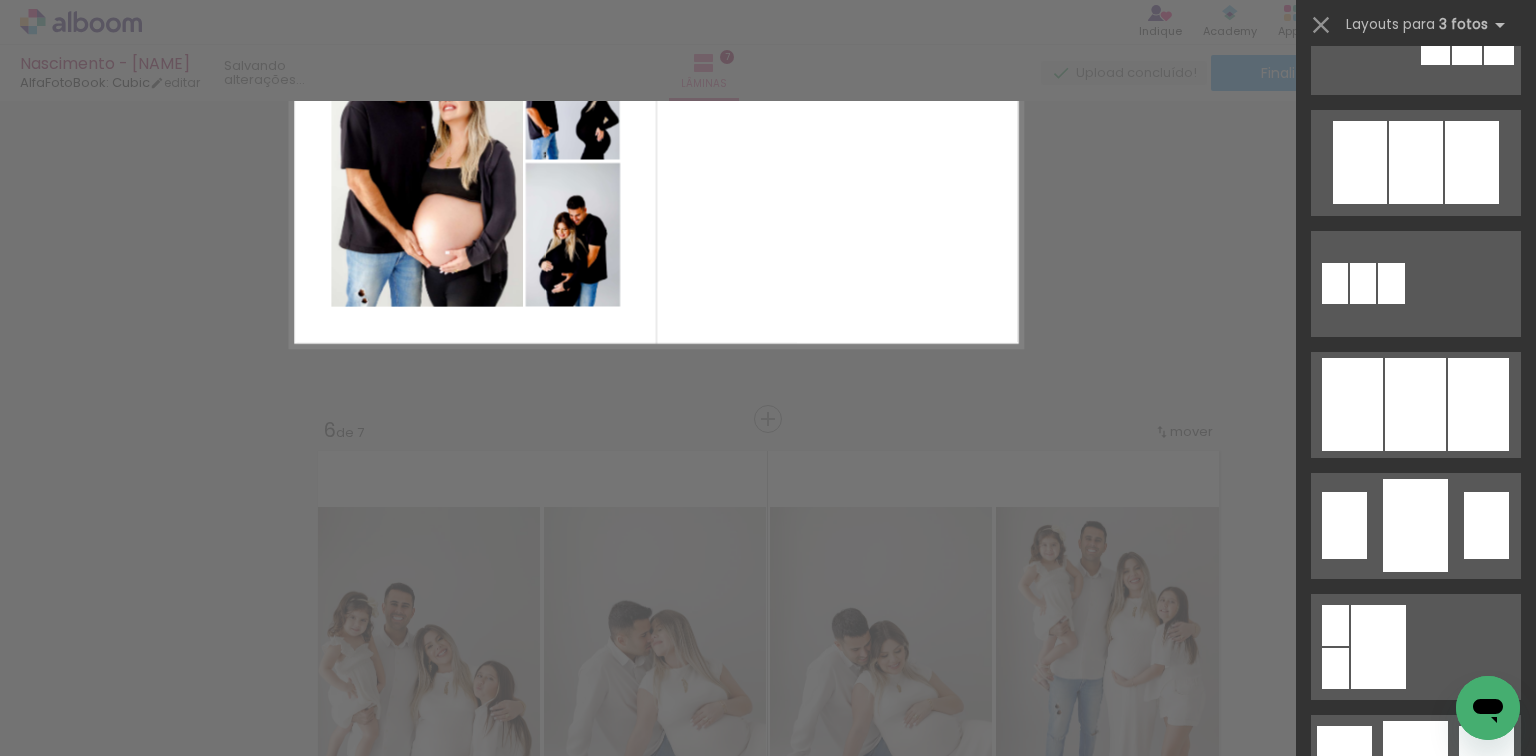 scroll, scrollTop: 0, scrollLeft: 0, axis: both 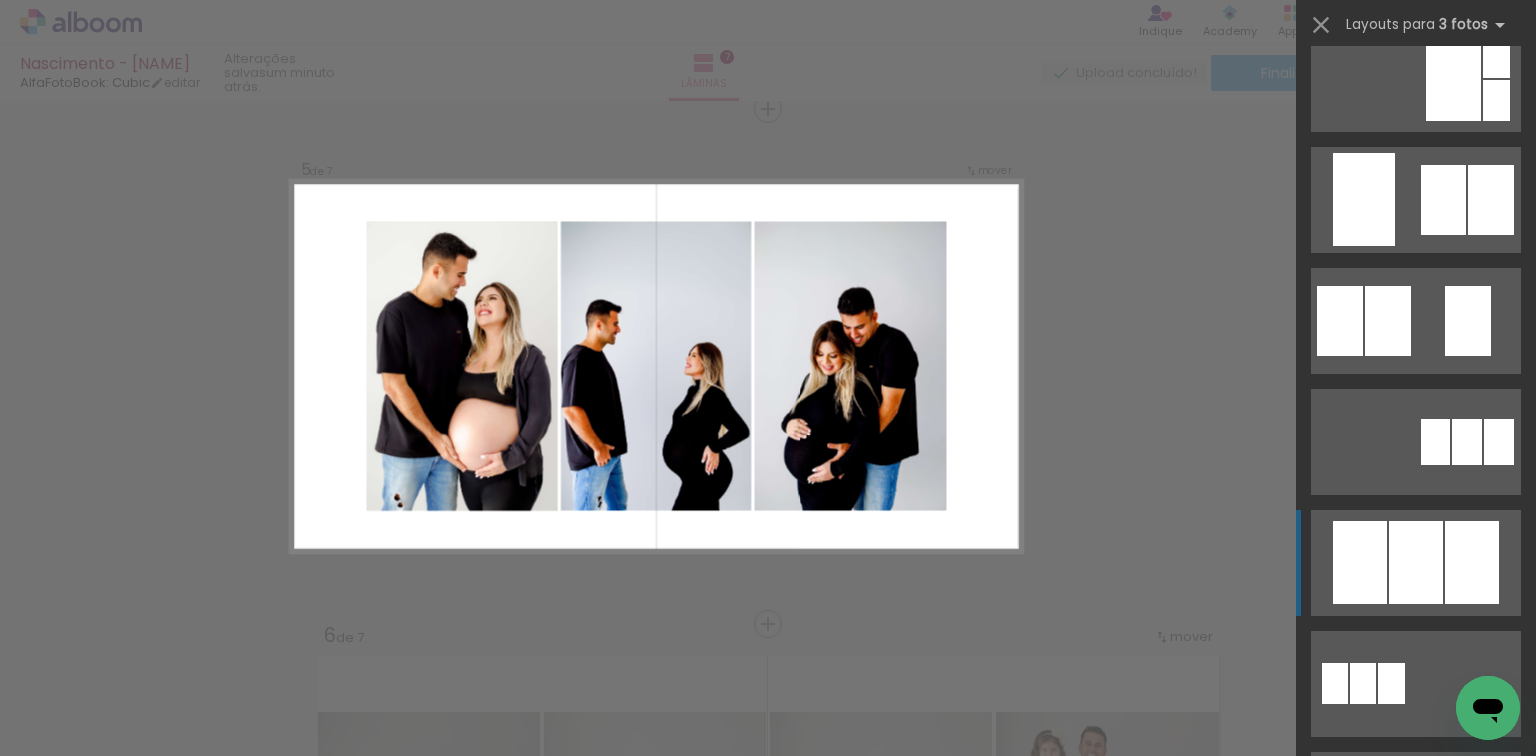 click at bounding box center (1416, 562) 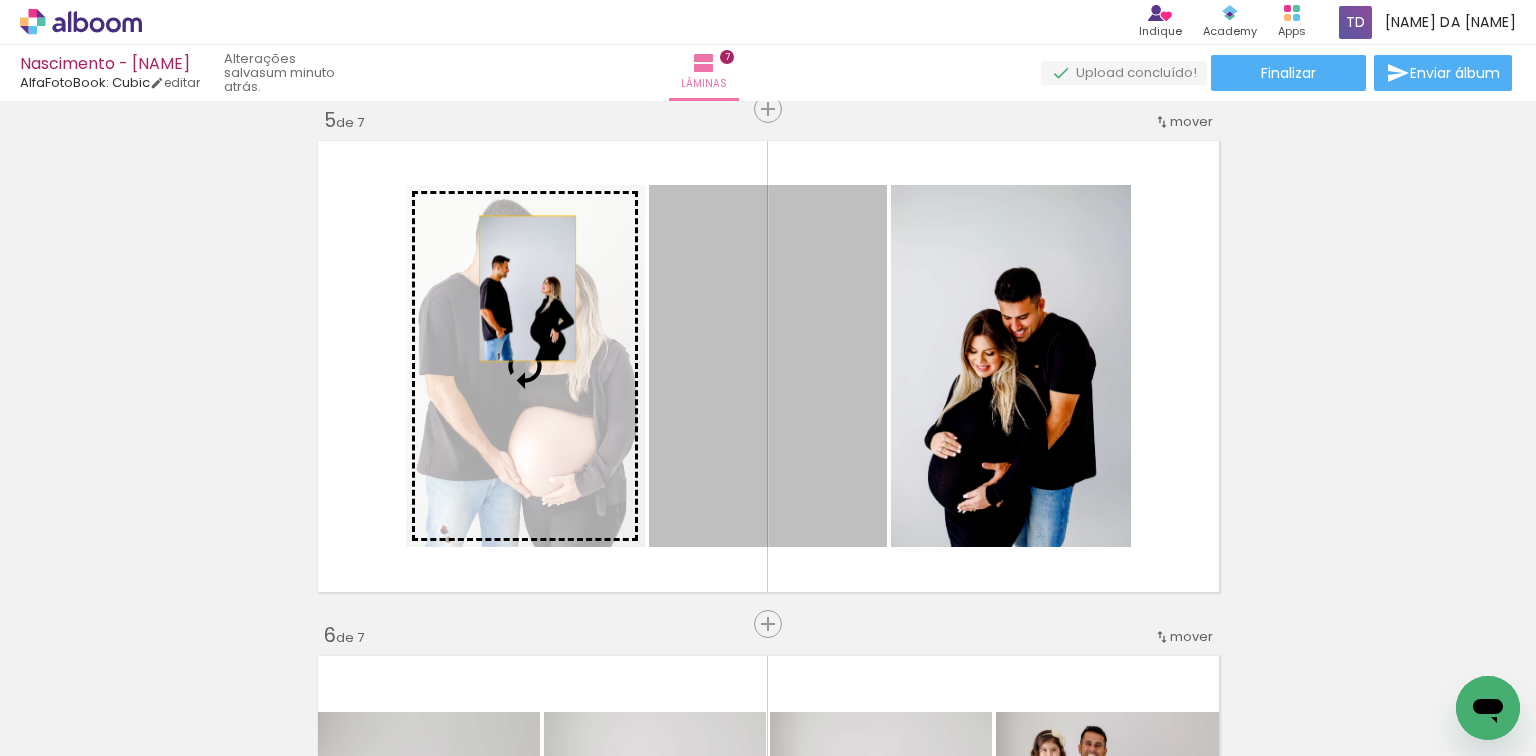 drag, startPoint x: 776, startPoint y: 337, endPoint x: 497, endPoint y: 284, distance: 283.98944 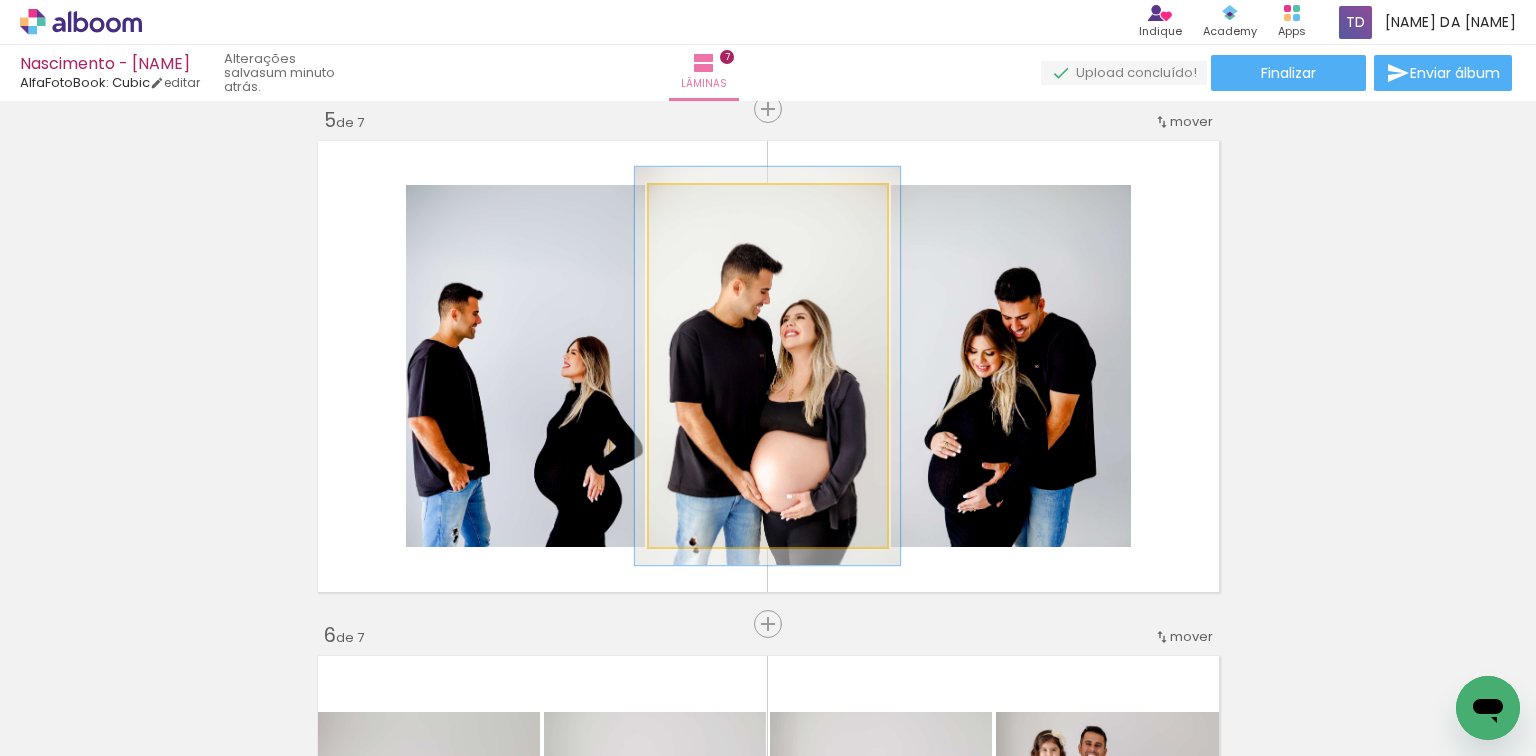 type on "112" 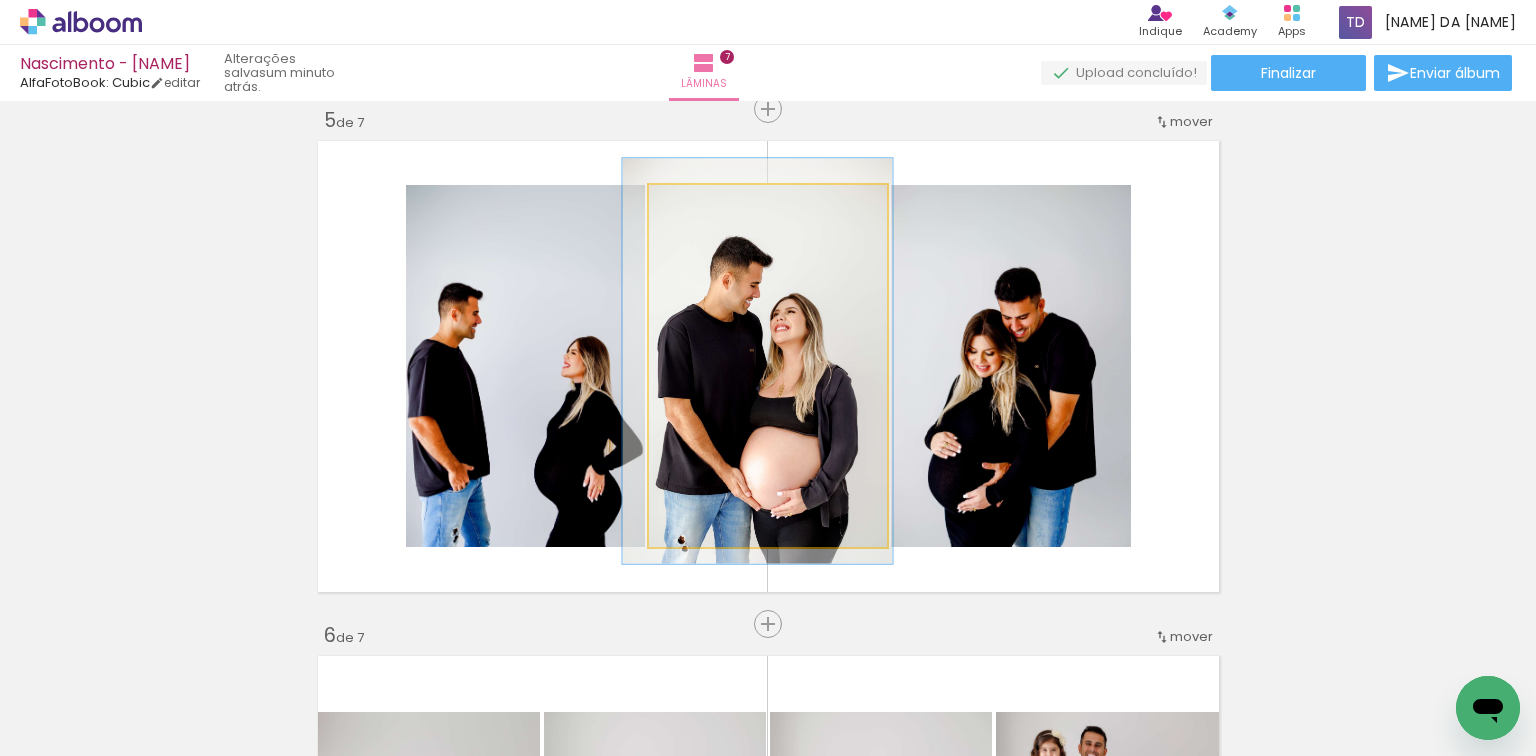 drag, startPoint x: 786, startPoint y: 297, endPoint x: 776, endPoint y: 292, distance: 11.18034 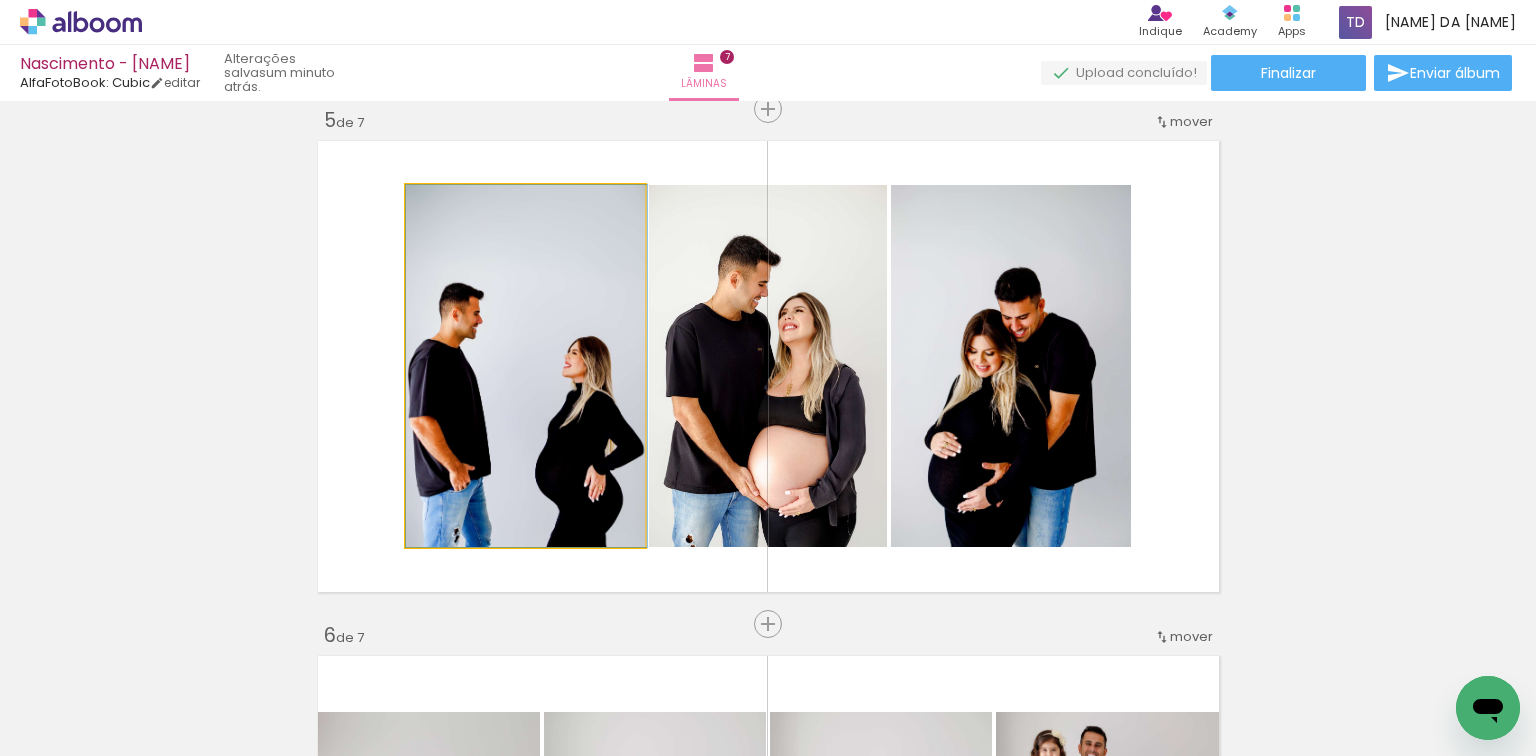 drag, startPoint x: 518, startPoint y: 296, endPoint x: 536, endPoint y: 296, distance: 18 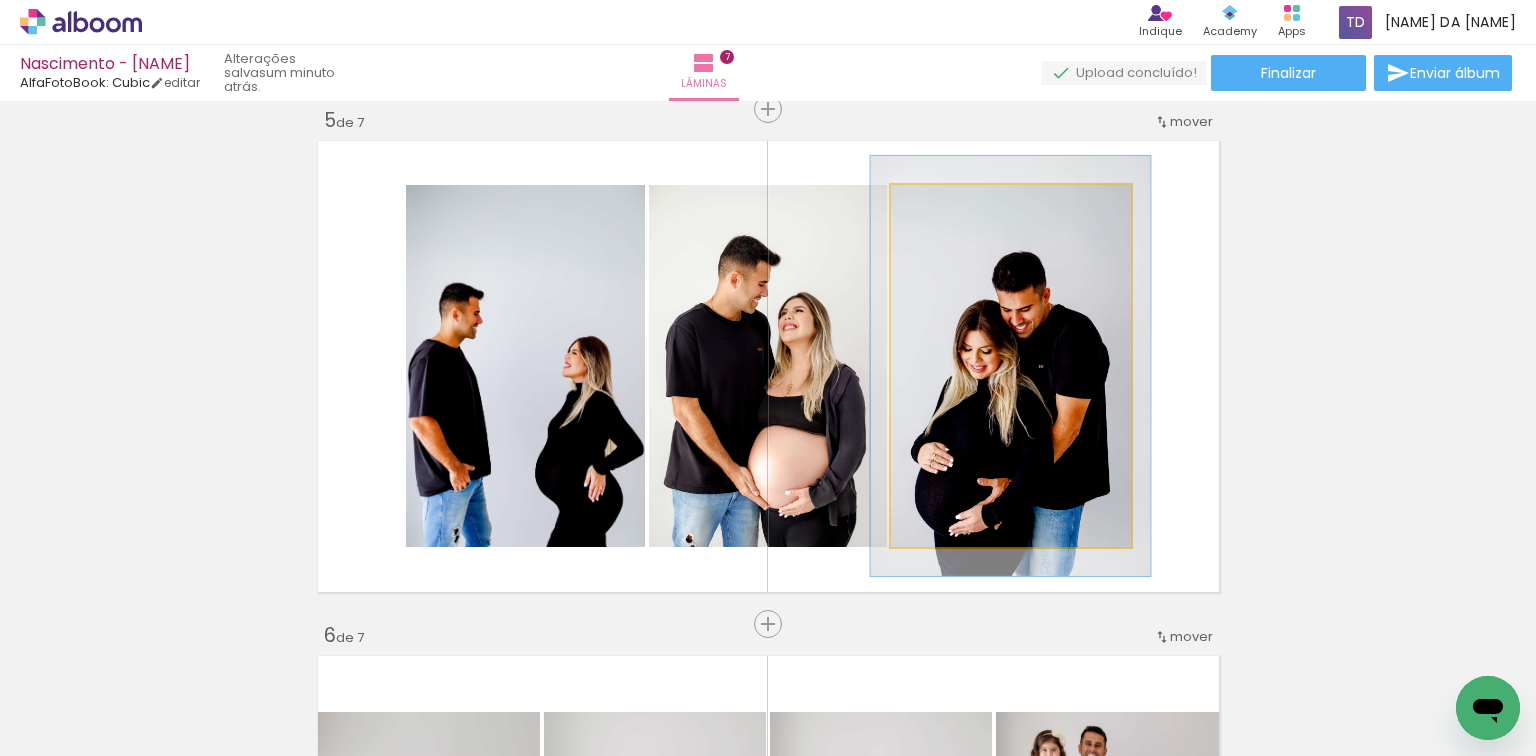drag, startPoint x: 937, startPoint y: 215, endPoint x: 948, endPoint y: 216, distance: 11.045361 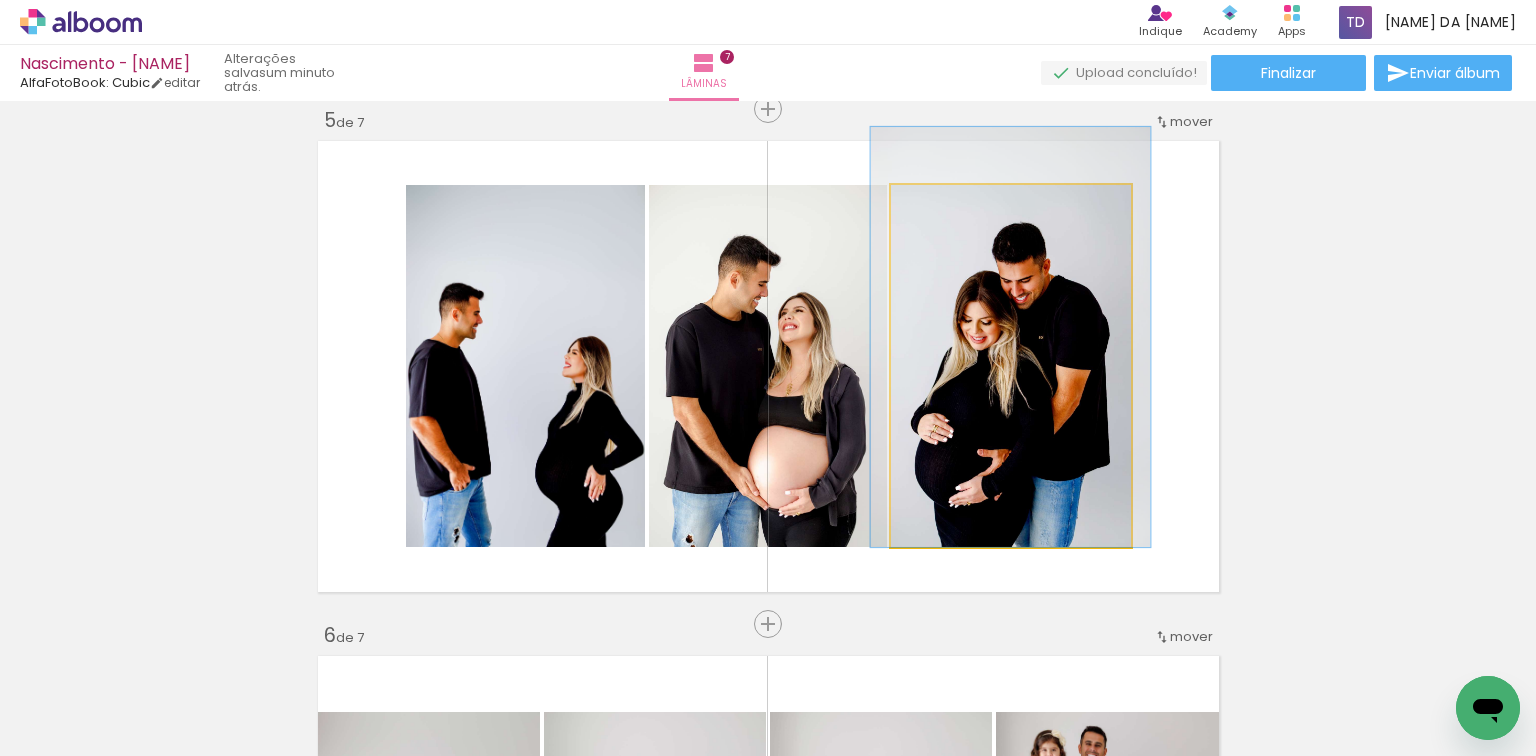drag, startPoint x: 985, startPoint y: 368, endPoint x: 985, endPoint y: 308, distance: 60 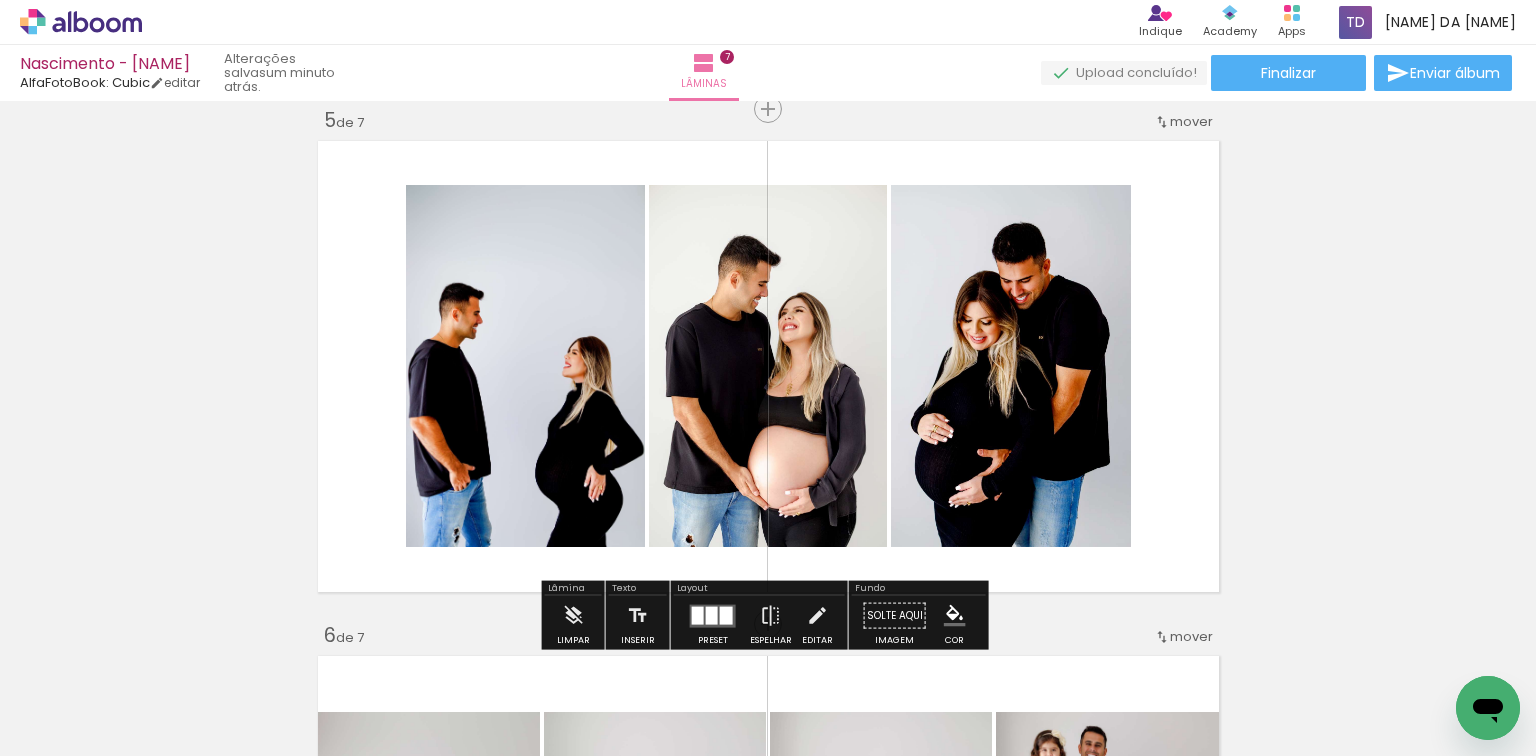click on "Inserir lâmina 1  de 7  Inserir lâmina 2  de 7  Inserir lâmina 3  de 7  Inserir lâmina 4  de 7  Inserir lâmina 5  de 7  Inserir lâmina 6  de 7  Inserir lâmina 7  de 7" at bounding box center [768, 83] 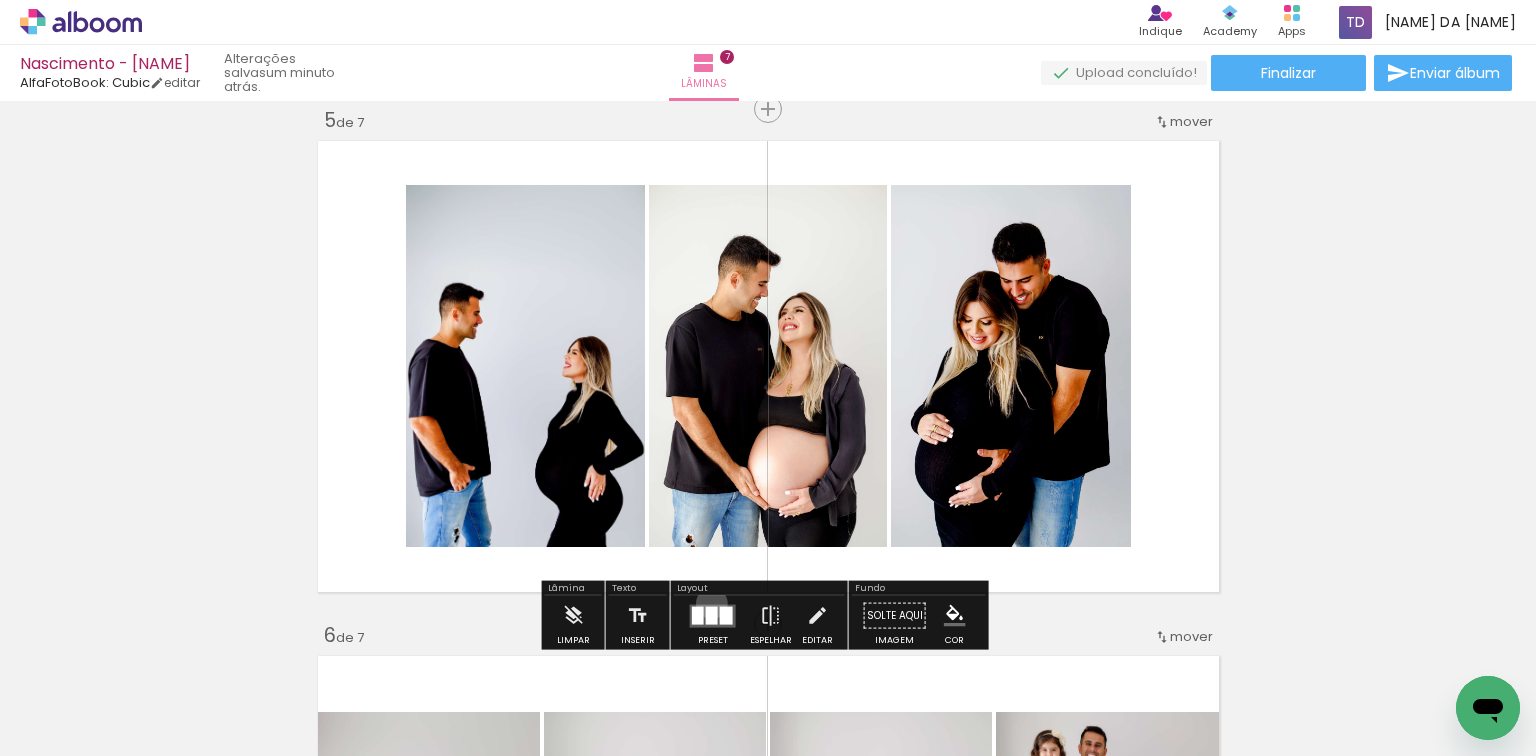 drag, startPoint x: 707, startPoint y: 602, endPoint x: 724, endPoint y: 602, distance: 17 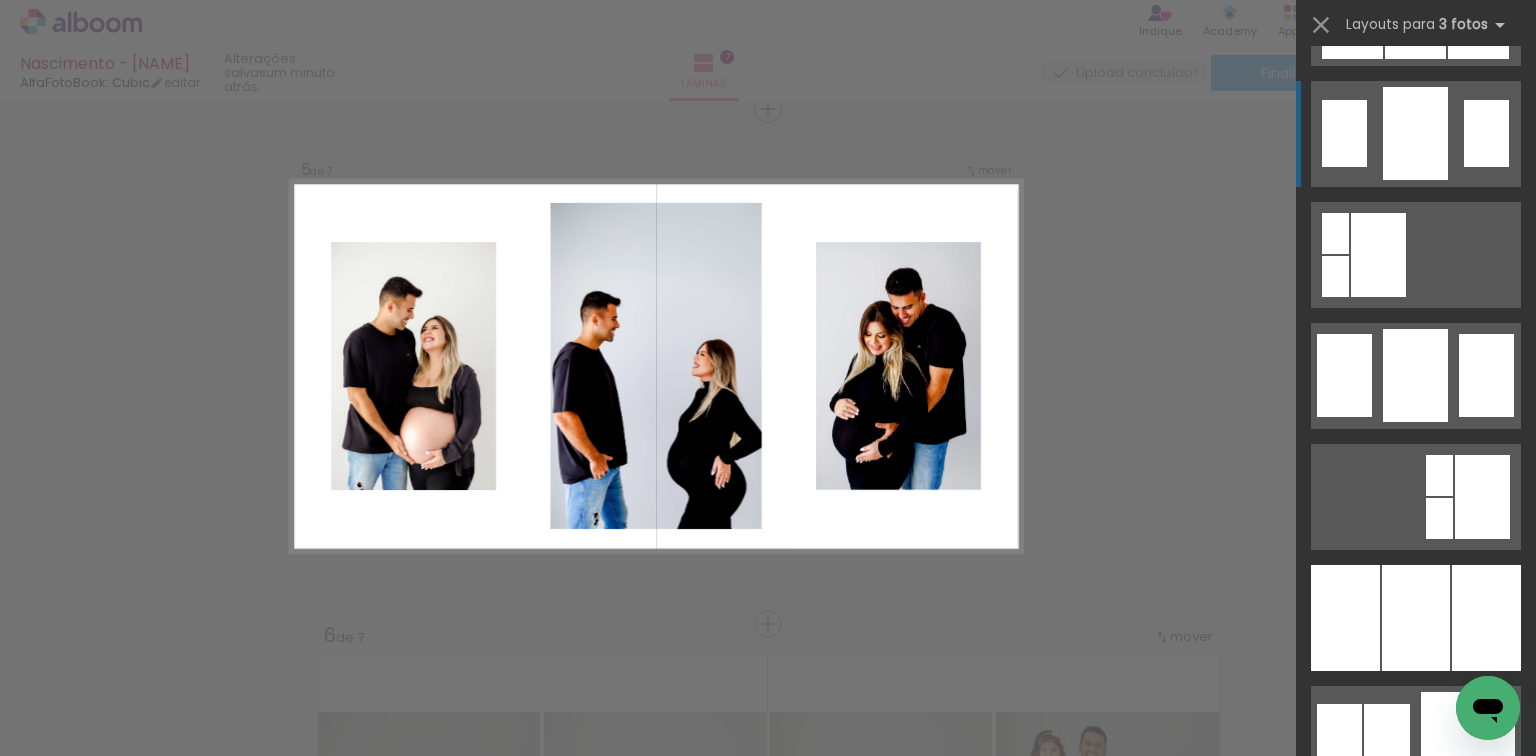 scroll, scrollTop: 1488, scrollLeft: 0, axis: vertical 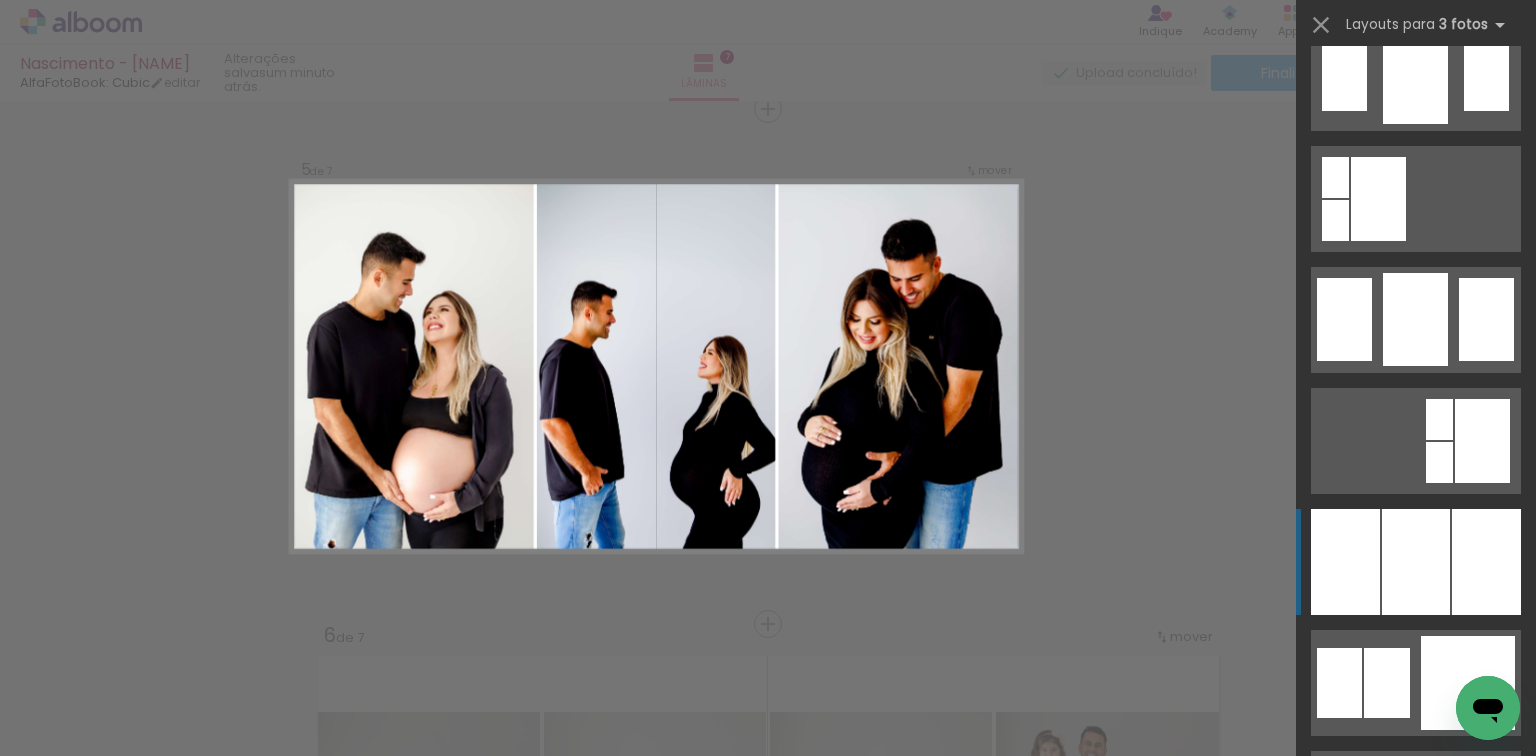 click at bounding box center [1416, 562] 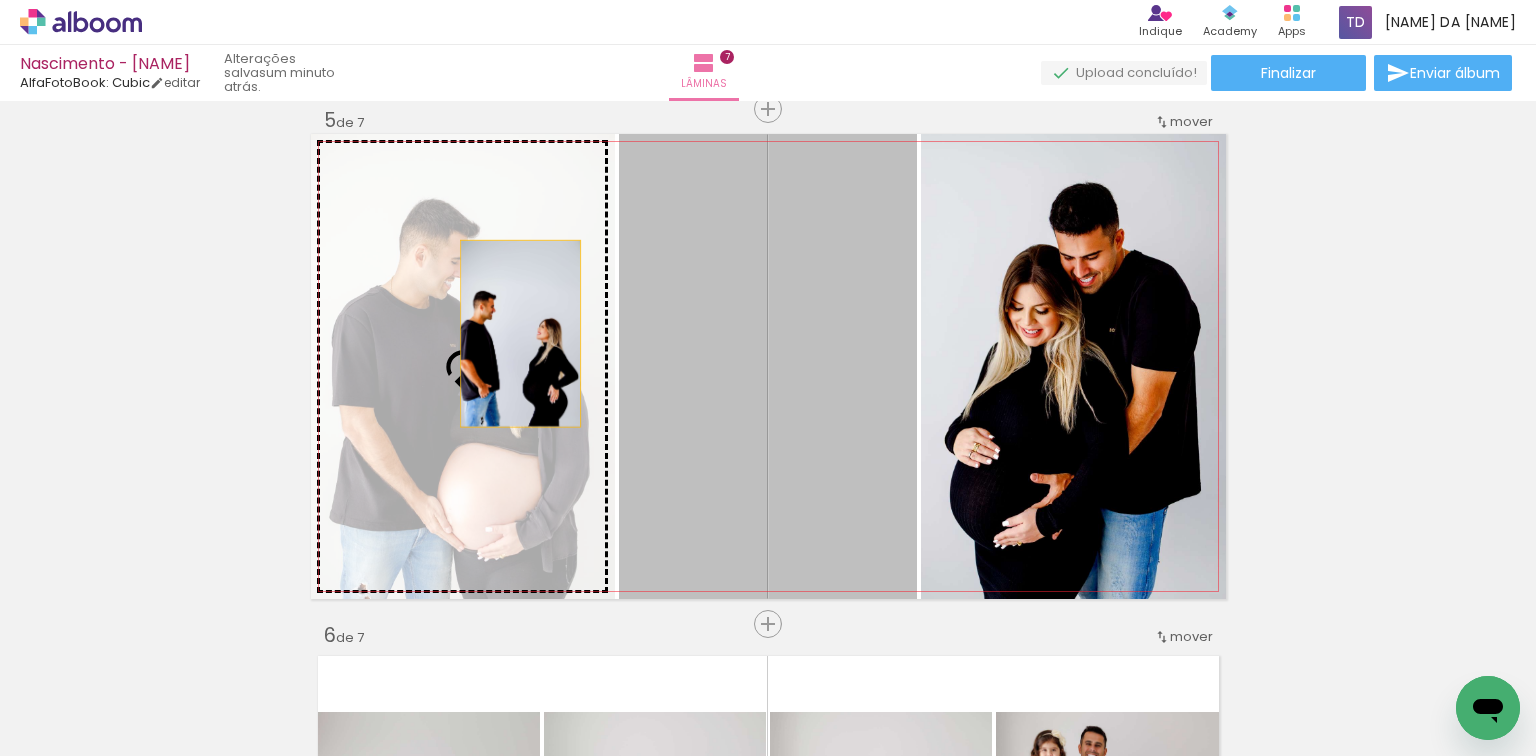 drag, startPoint x: 836, startPoint y: 372, endPoint x: 514, endPoint y: 333, distance: 324.3532 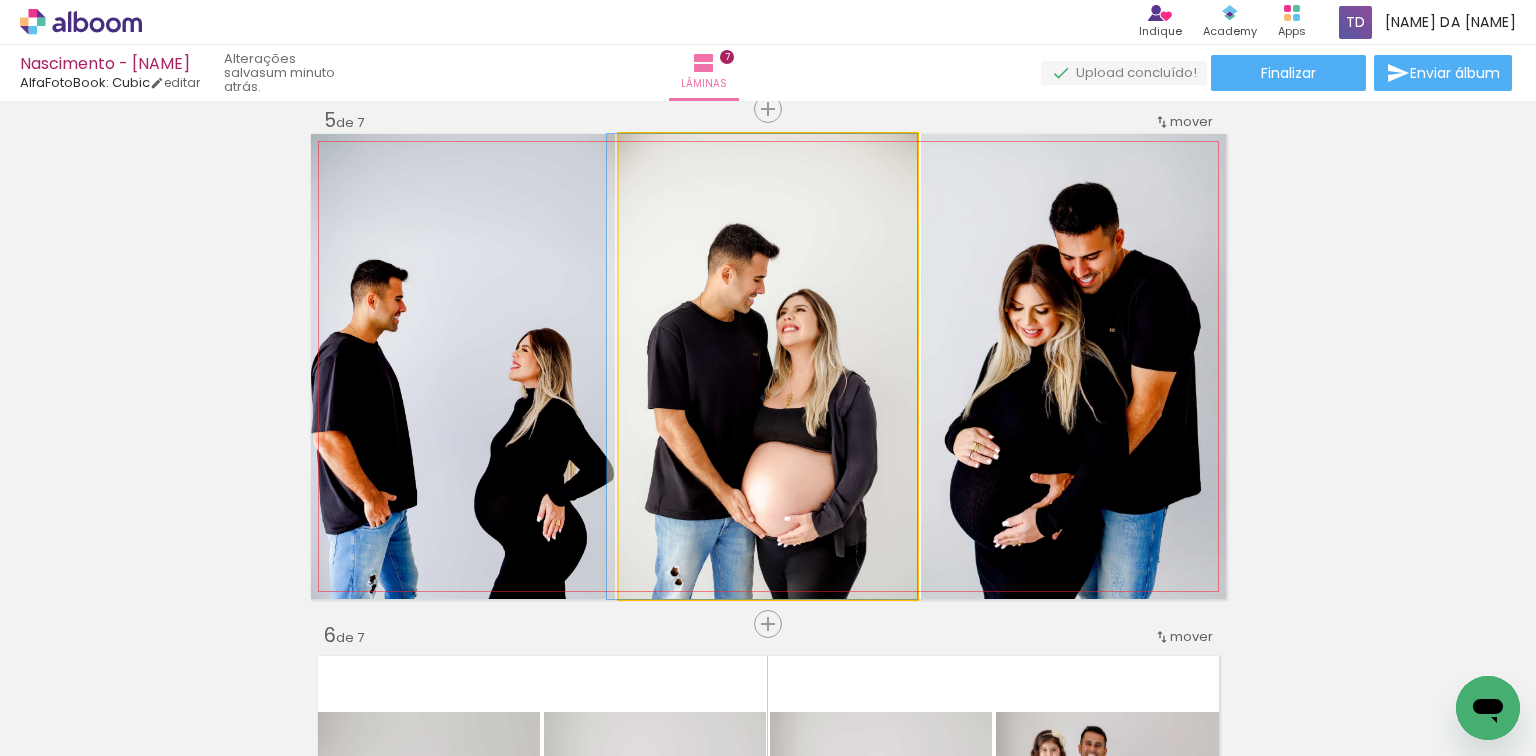 drag, startPoint x: 837, startPoint y: 391, endPoint x: 820, endPoint y: 392, distance: 17.029387 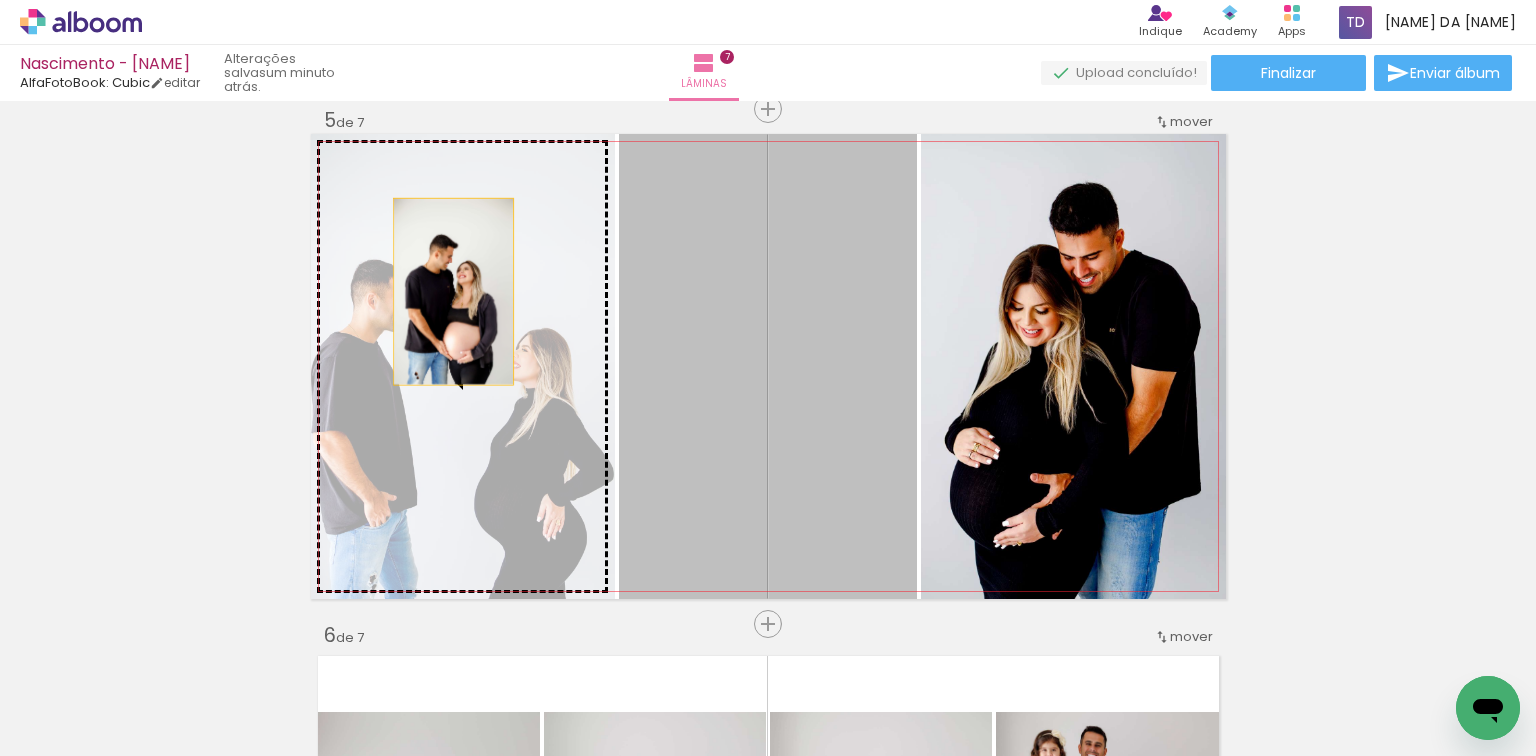 drag, startPoint x: 800, startPoint y: 359, endPoint x: 447, endPoint y: 291, distance: 359.48993 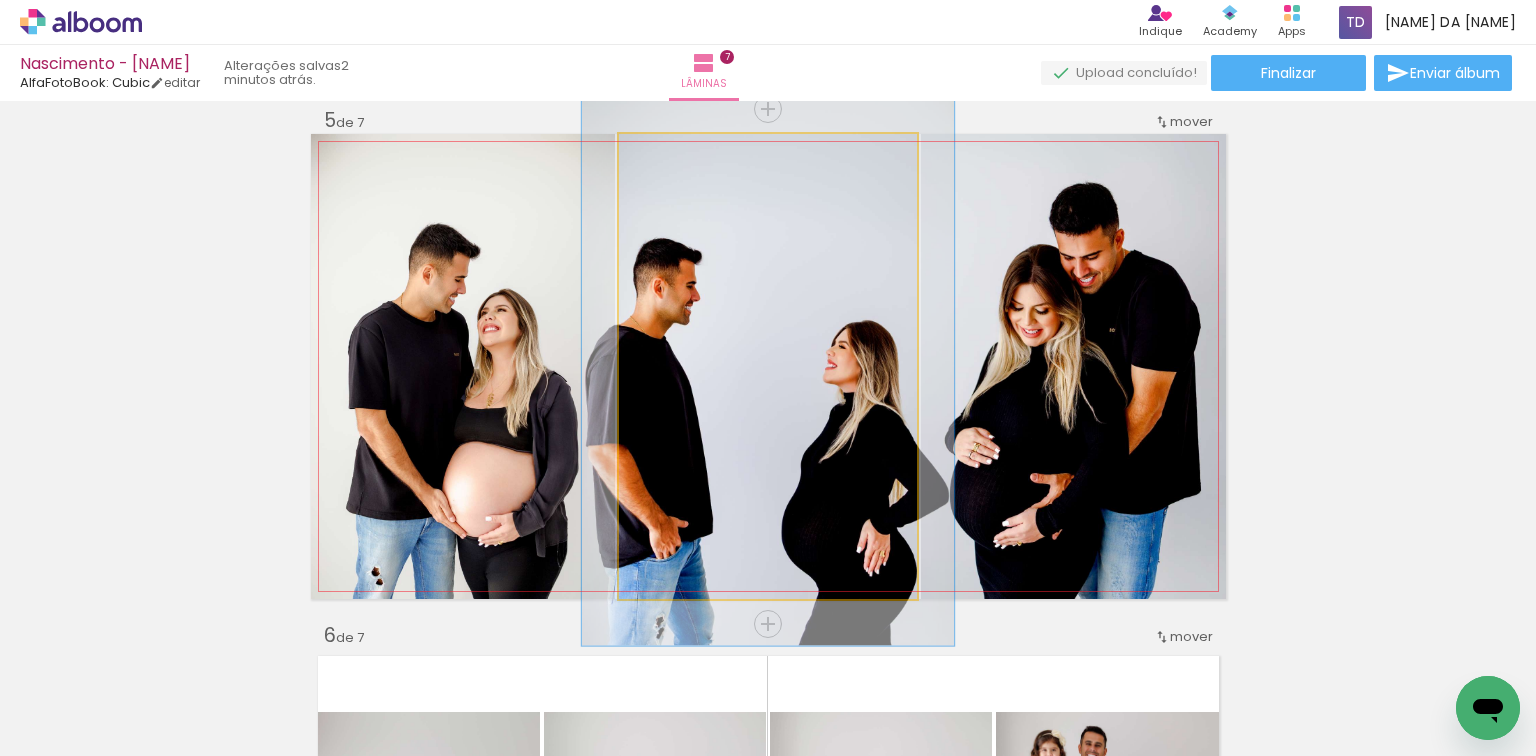 click at bounding box center (705, 155) 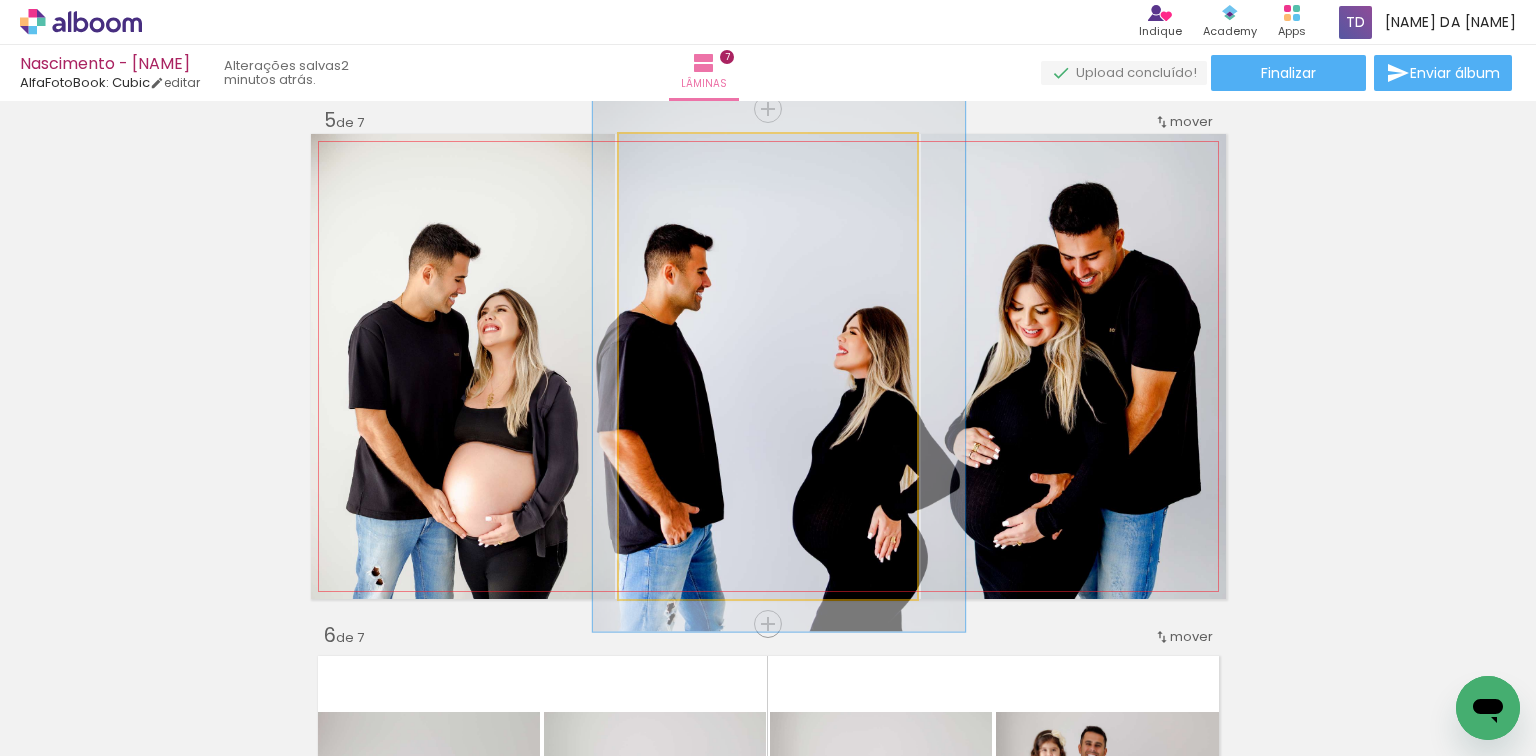 drag, startPoint x: 772, startPoint y: 346, endPoint x: 783, endPoint y: 328, distance: 21.095022 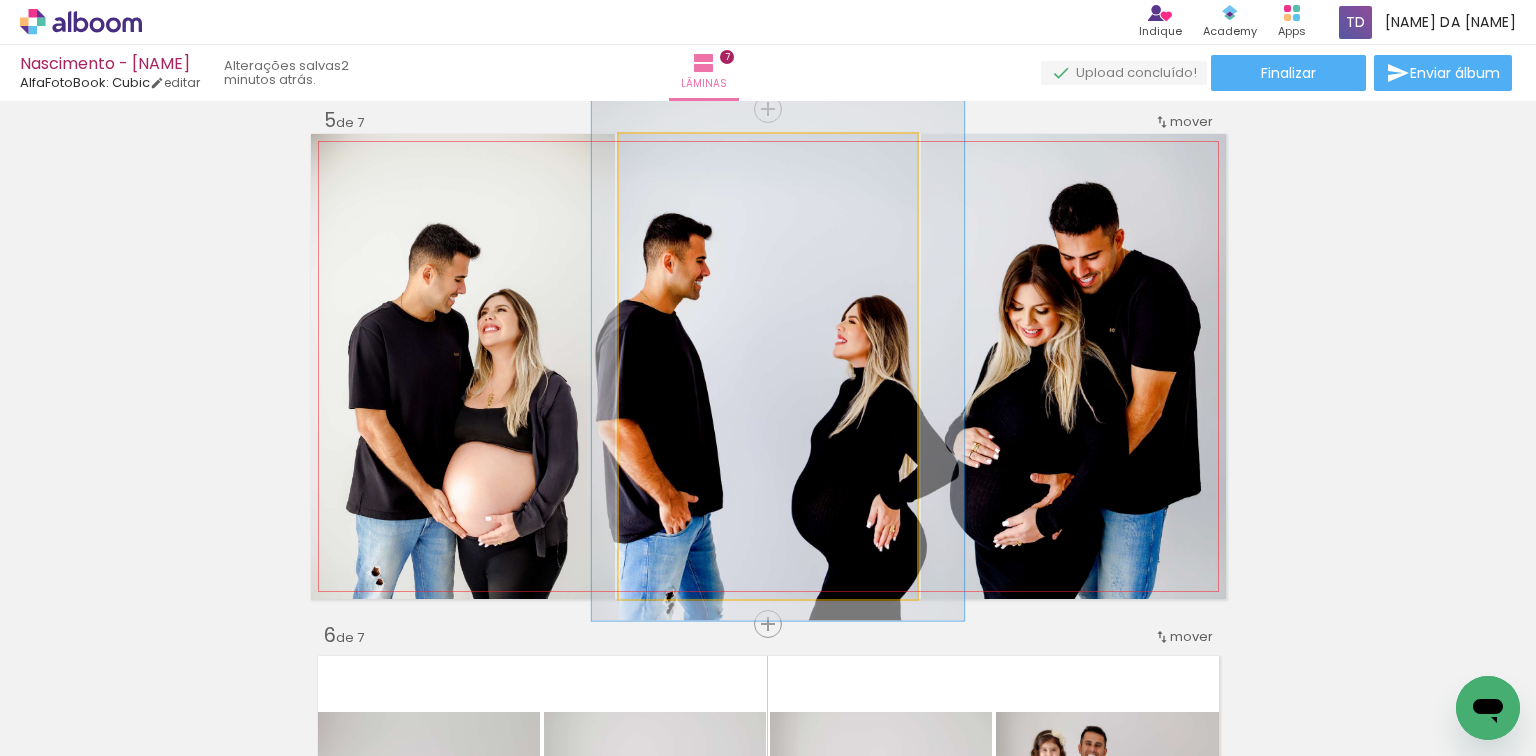 drag, startPoint x: 805, startPoint y: 329, endPoint x: 780, endPoint y: 268, distance: 65.9242 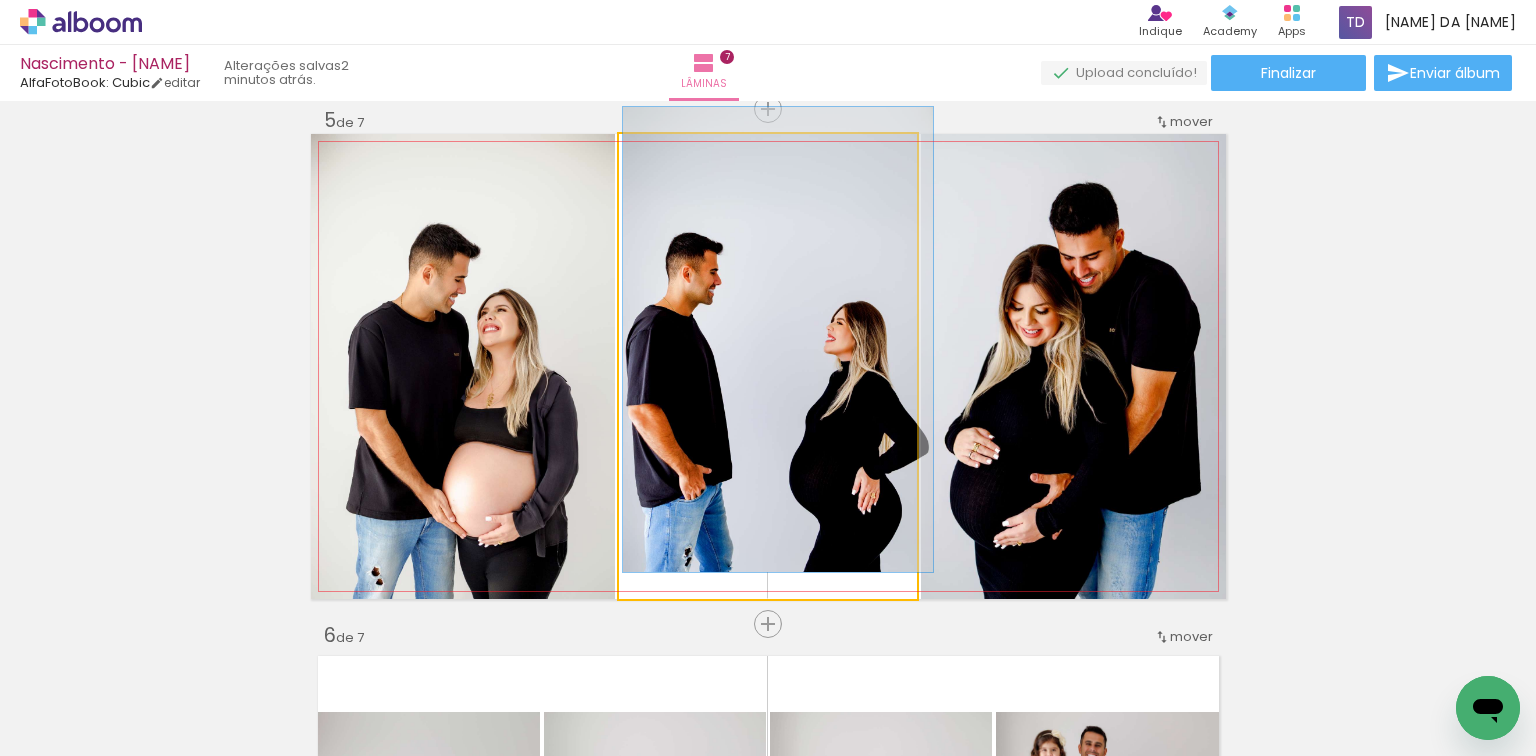 drag, startPoint x: 678, startPoint y: 152, endPoint x: 656, endPoint y: 164, distance: 25.059929 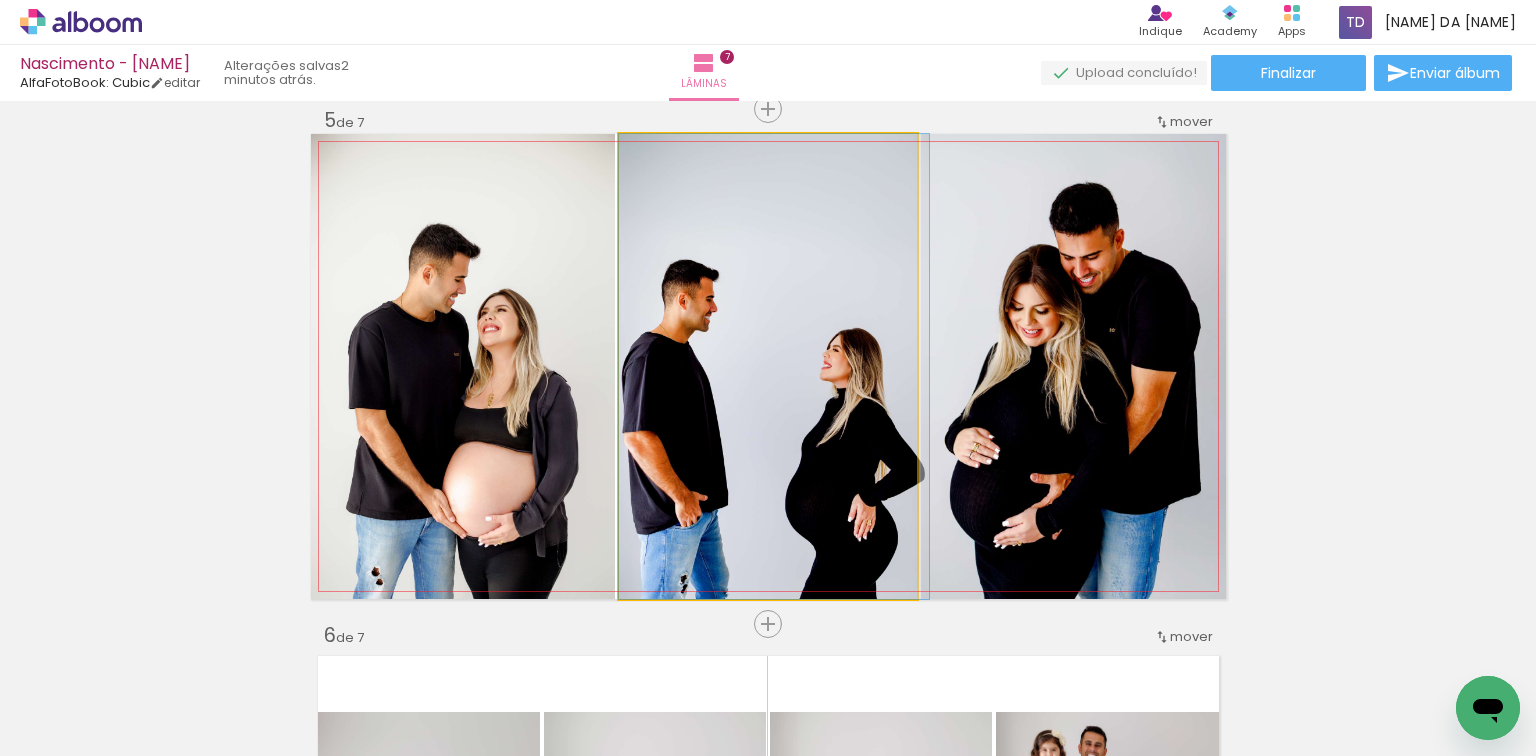 drag, startPoint x: 744, startPoint y: 276, endPoint x: 752, endPoint y: 320, distance: 44.72136 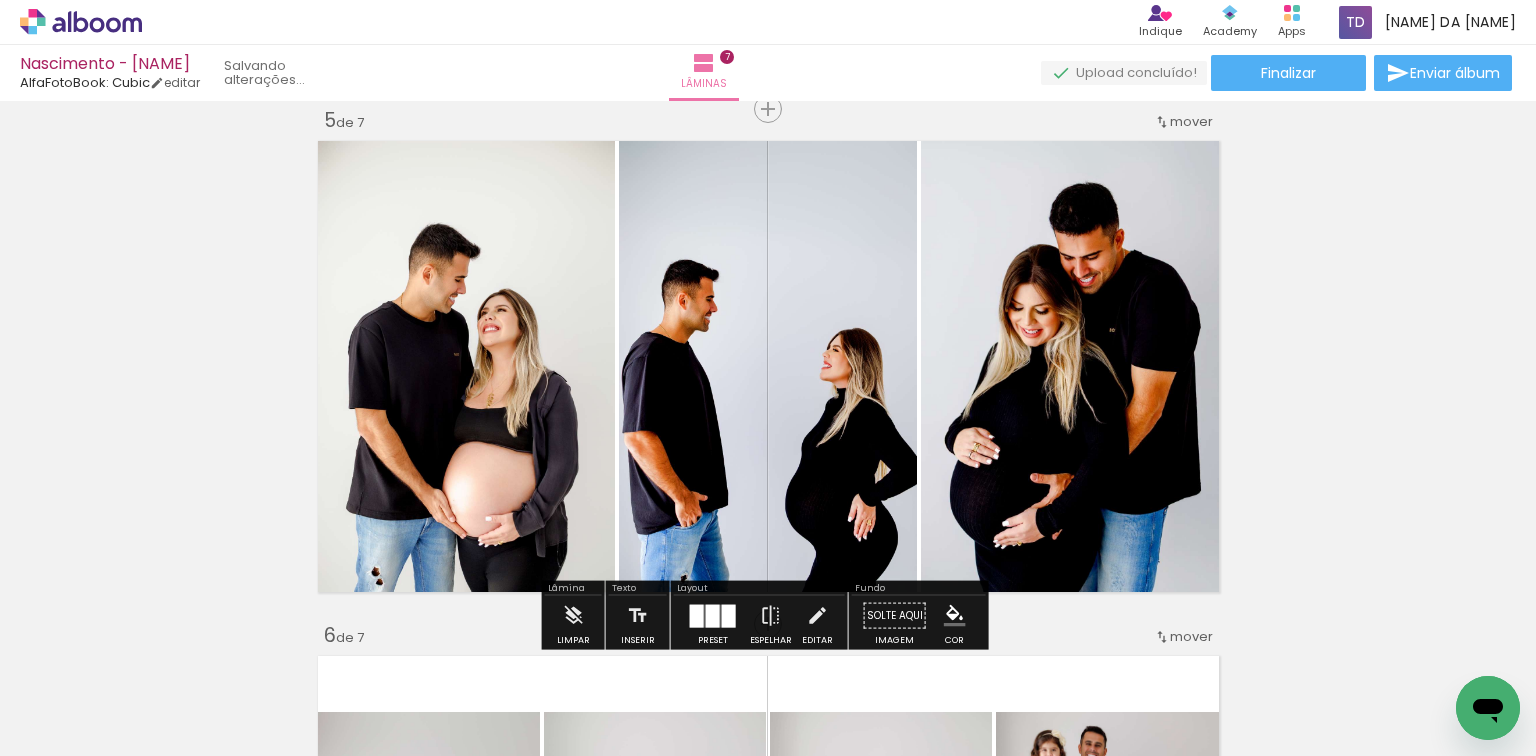 click on "Inserir lâmina 1  de 7  Inserir lâmina 2  de 7  Inserir lâmina 3  de 7  Inserir lâmina 4  de 7  Inserir lâmina 5  de 7  Inserir lâmina 6  de 7  Inserir lâmina 7  de 7" at bounding box center (768, 83) 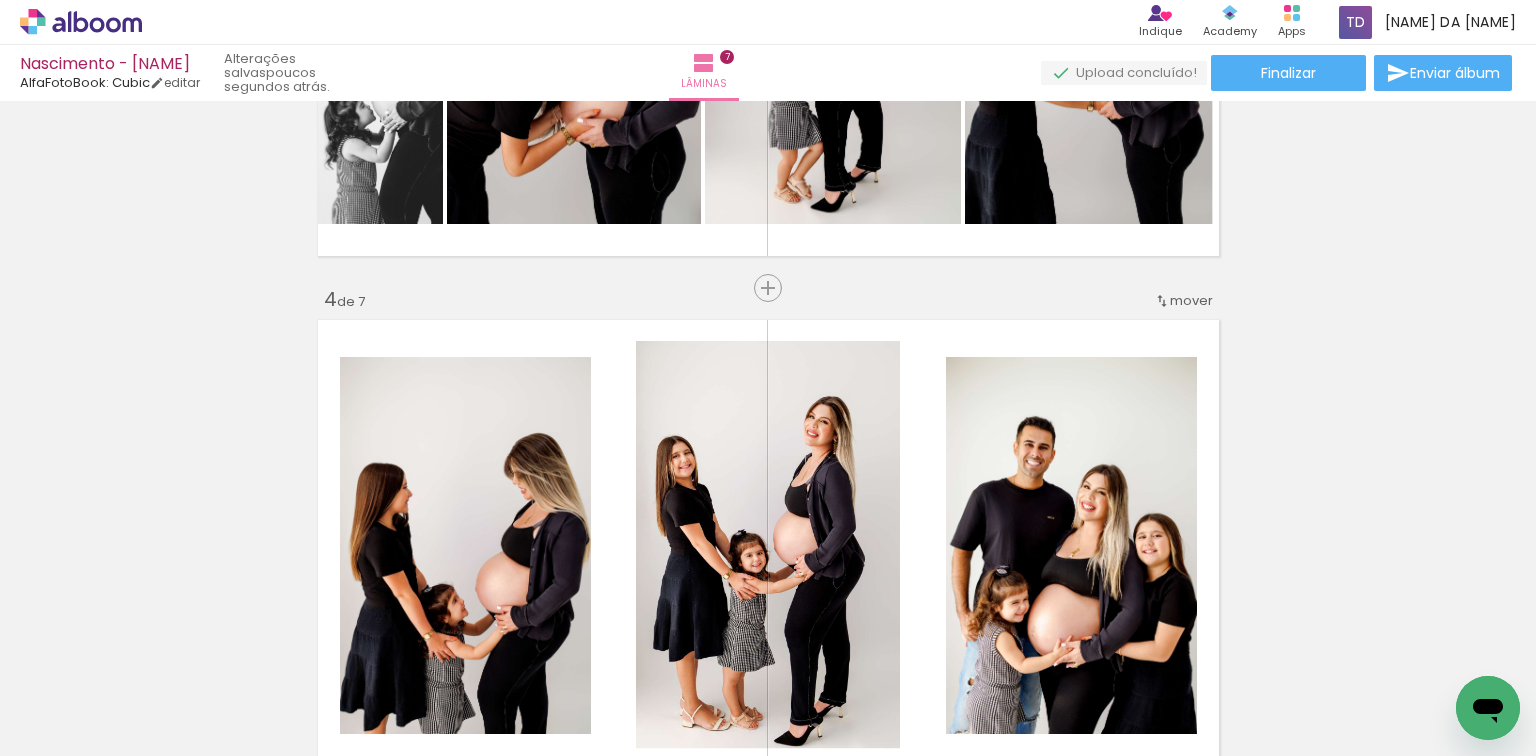scroll, scrollTop: 1268, scrollLeft: 0, axis: vertical 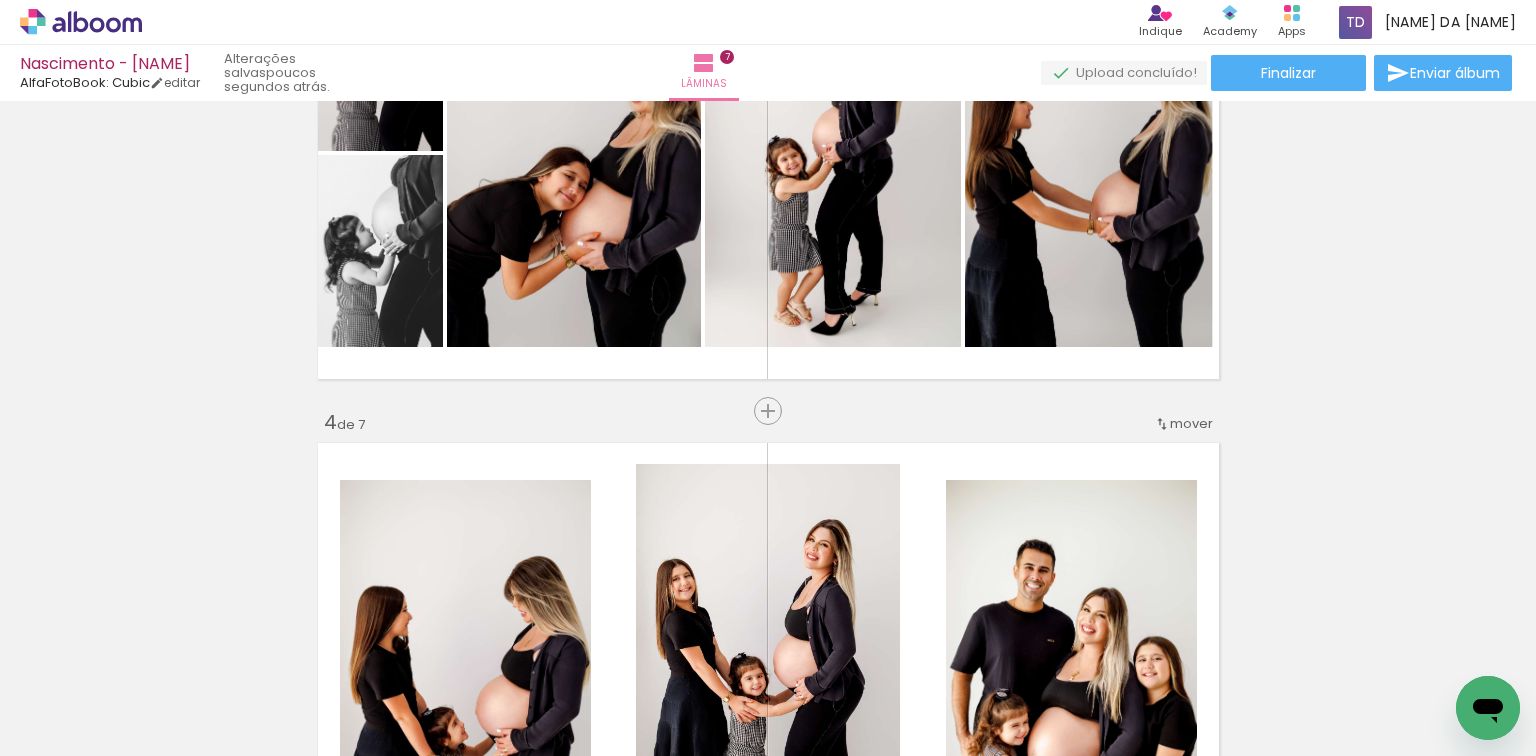 click on "editar" at bounding box center [175, 82] 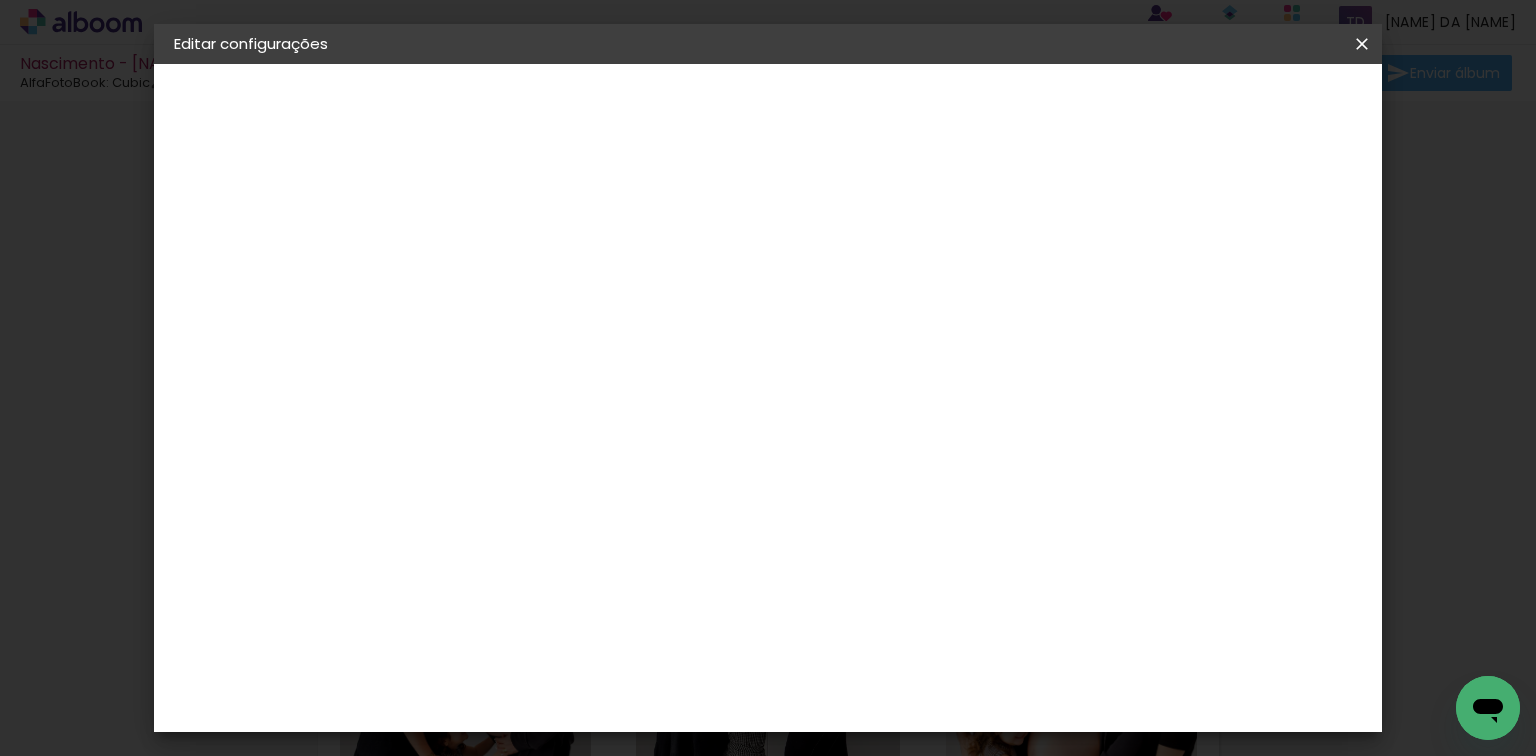 click on "20.32 × 40 cm" at bounding box center [266, 292] 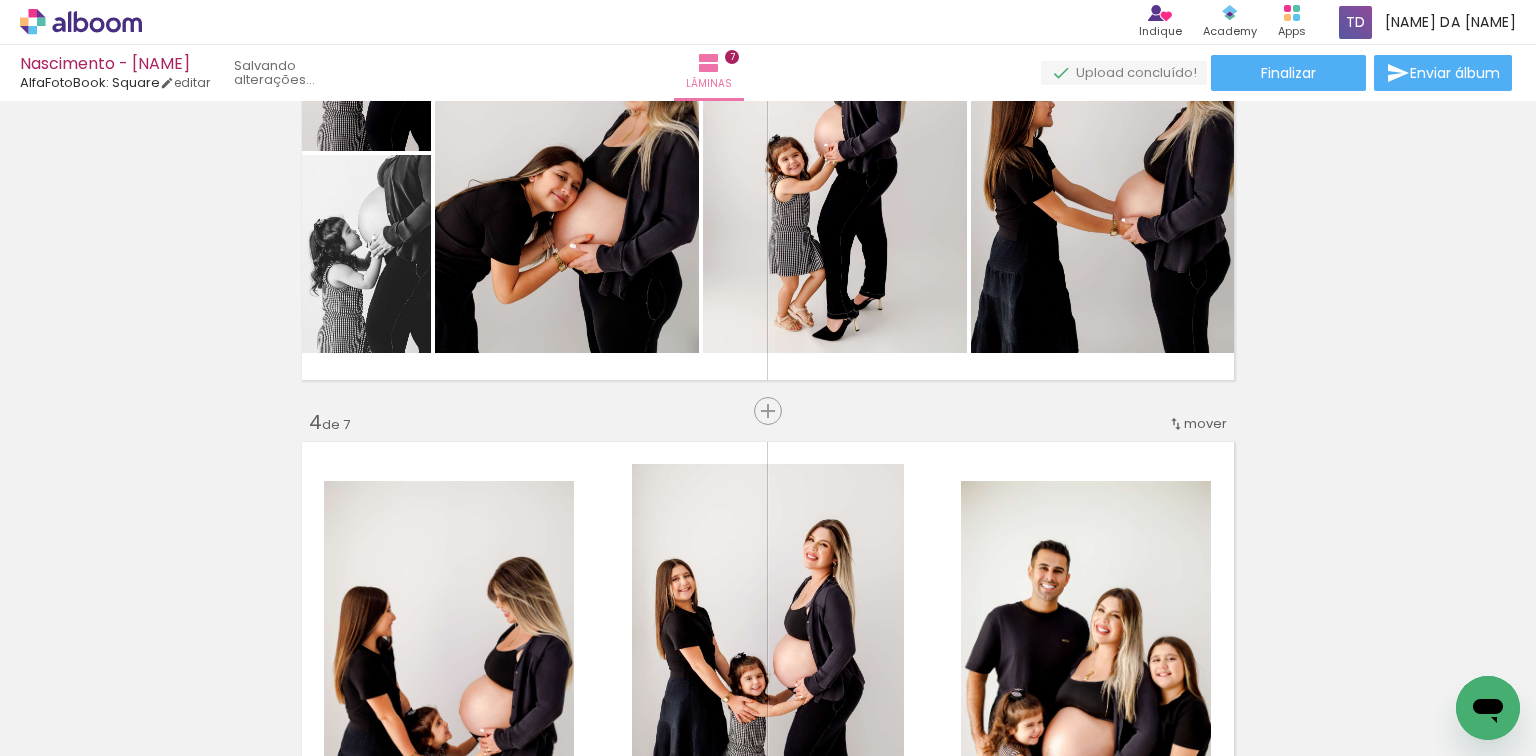 scroll, scrollTop: 0, scrollLeft: 0, axis: both 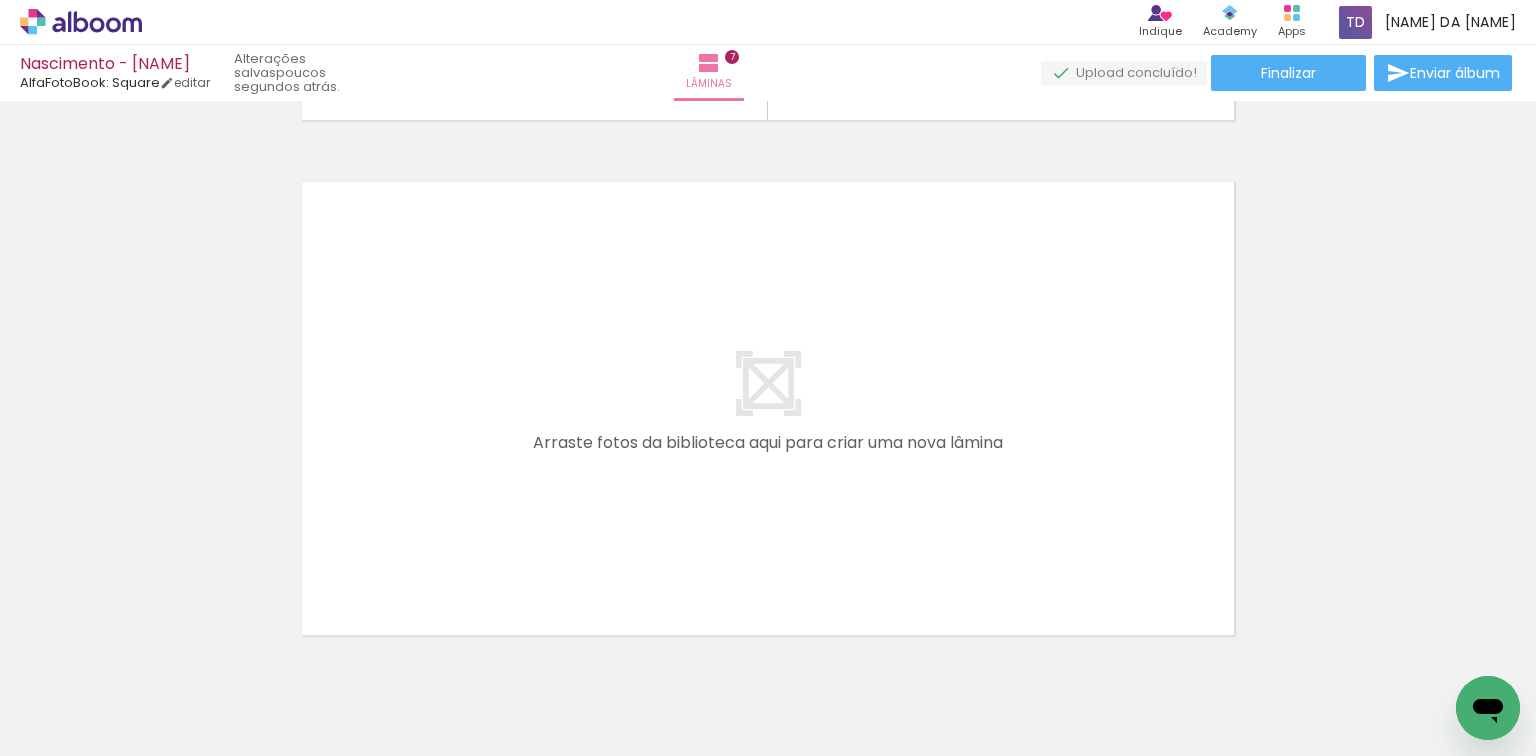 click on "Adicionar
Fotos" at bounding box center [71, 729] 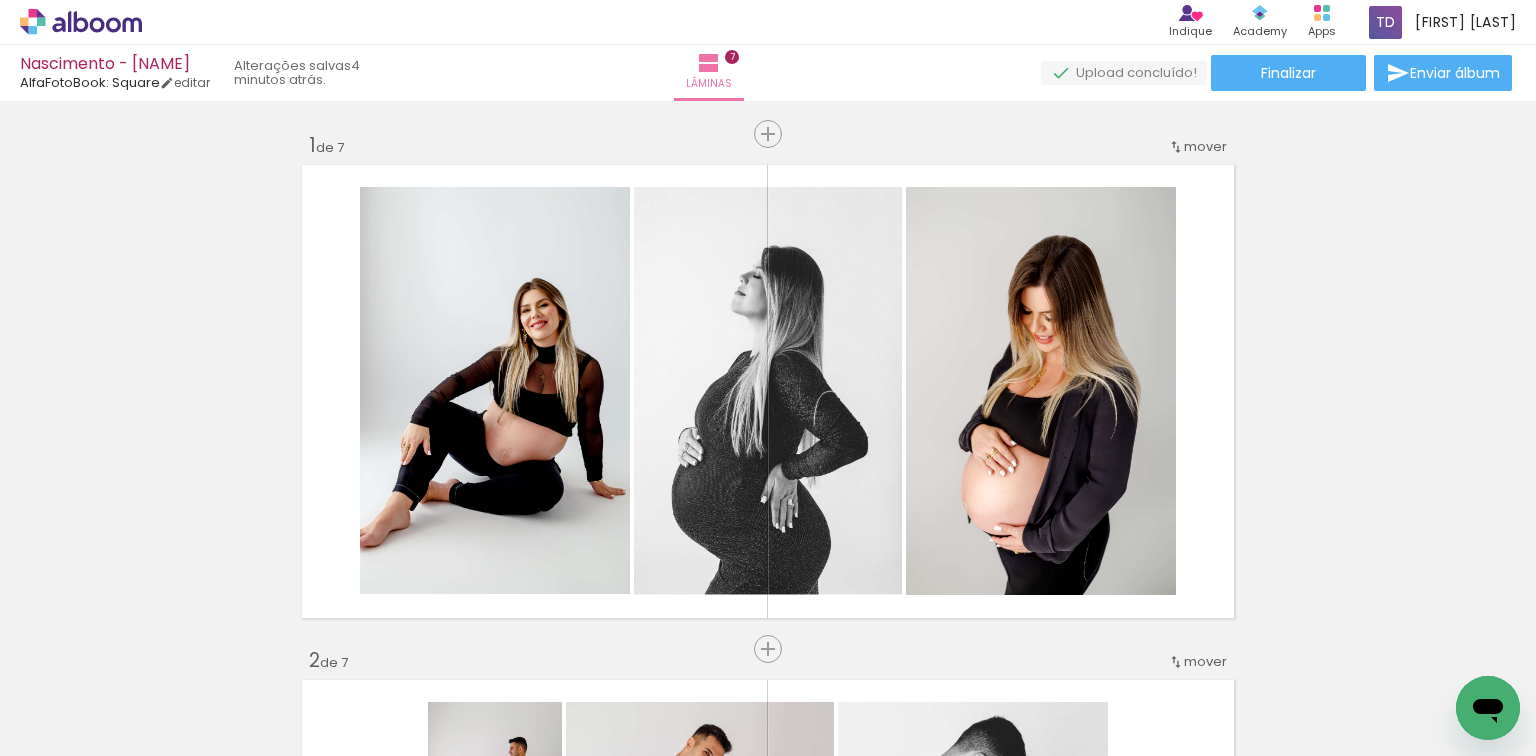 scroll, scrollTop: 0, scrollLeft: 0, axis: both 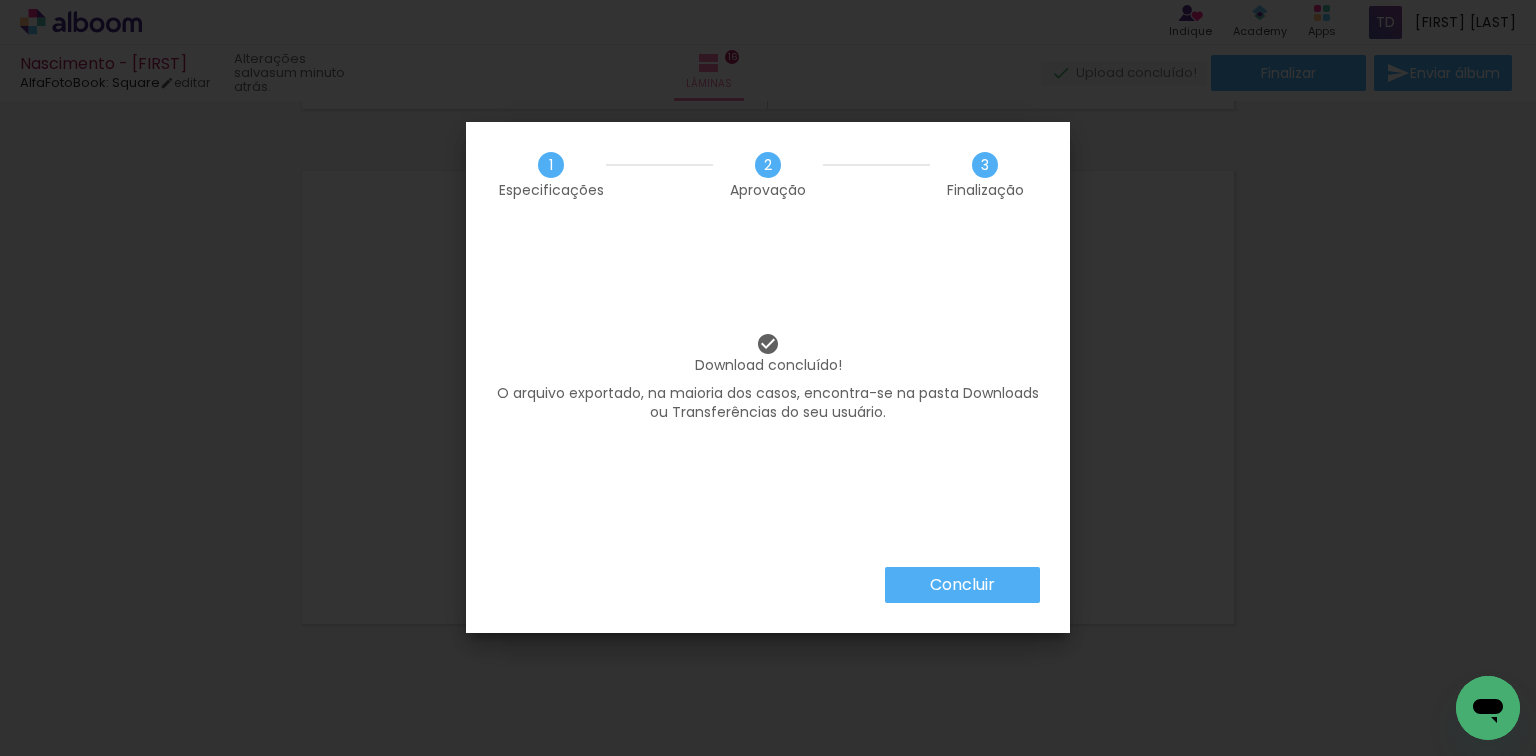 click on "Concluir" at bounding box center (0, 0) 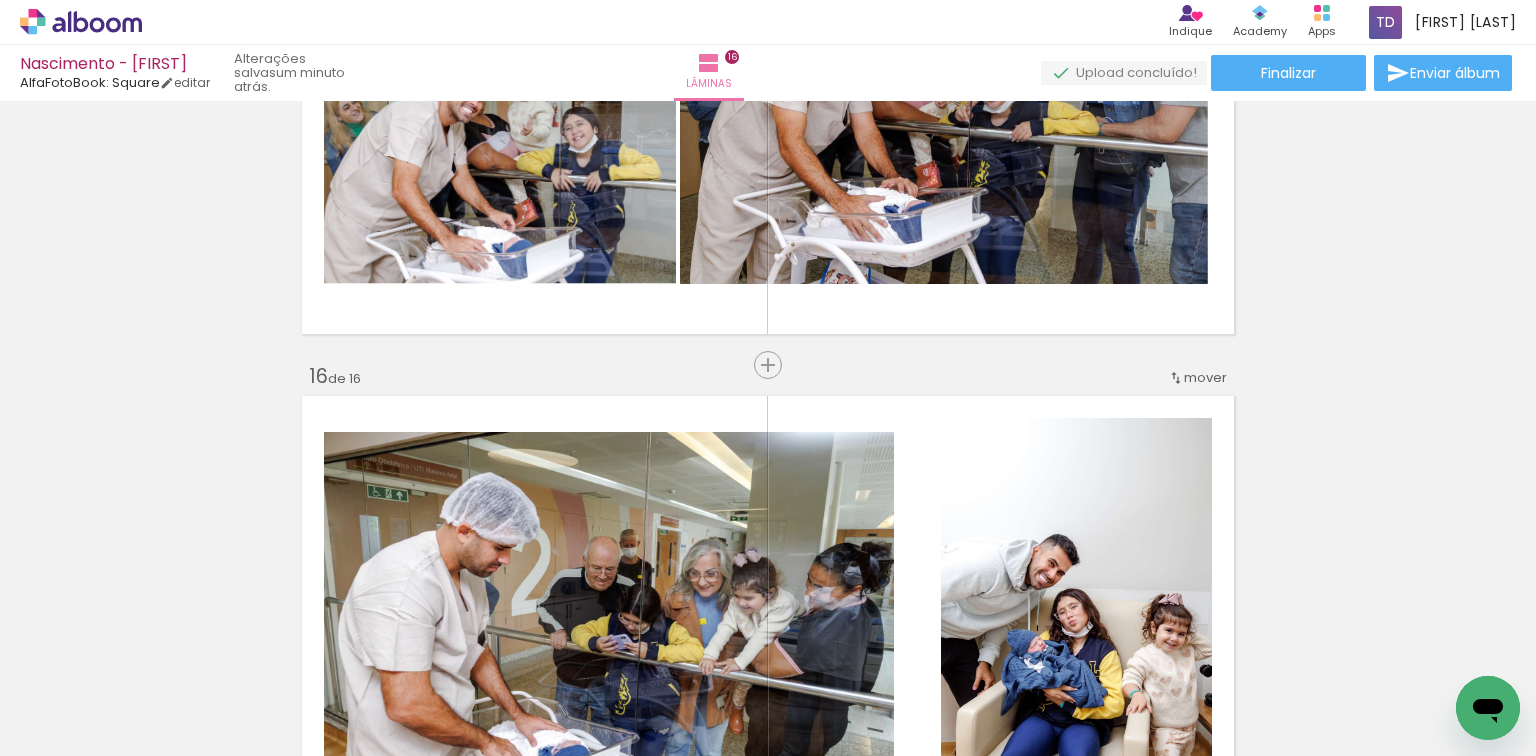 scroll, scrollTop: 7194, scrollLeft: 0, axis: vertical 